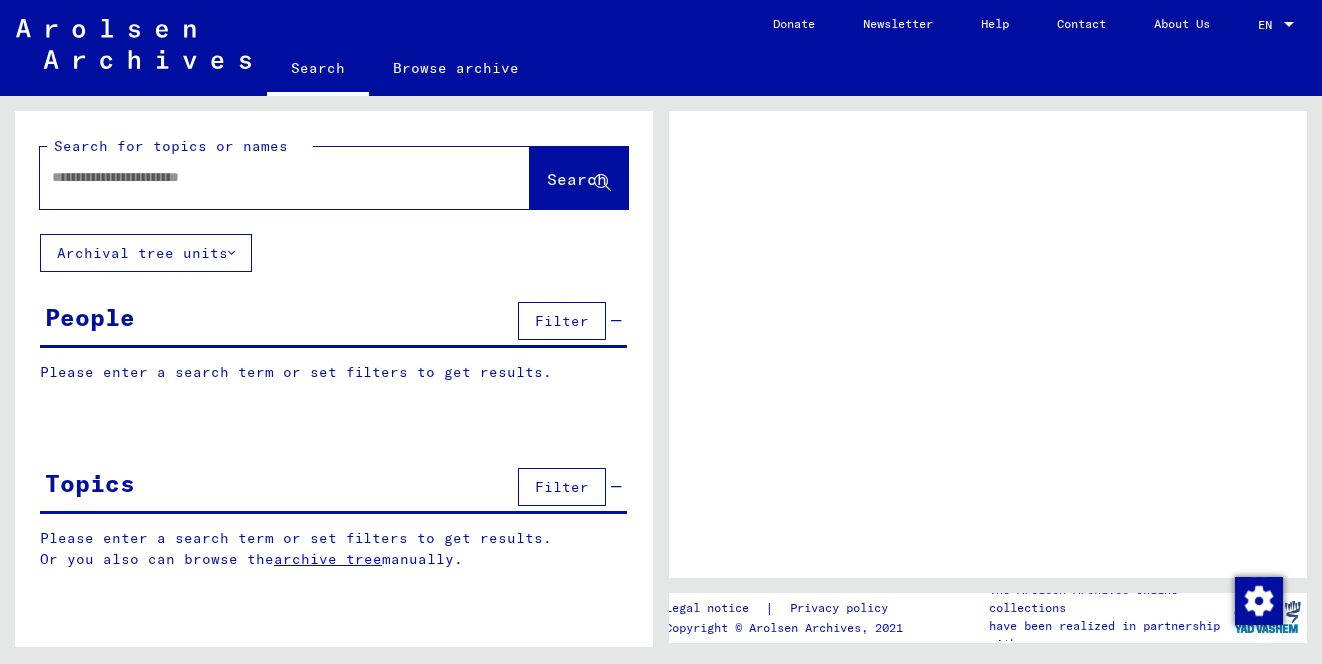 scroll, scrollTop: 0, scrollLeft: 0, axis: both 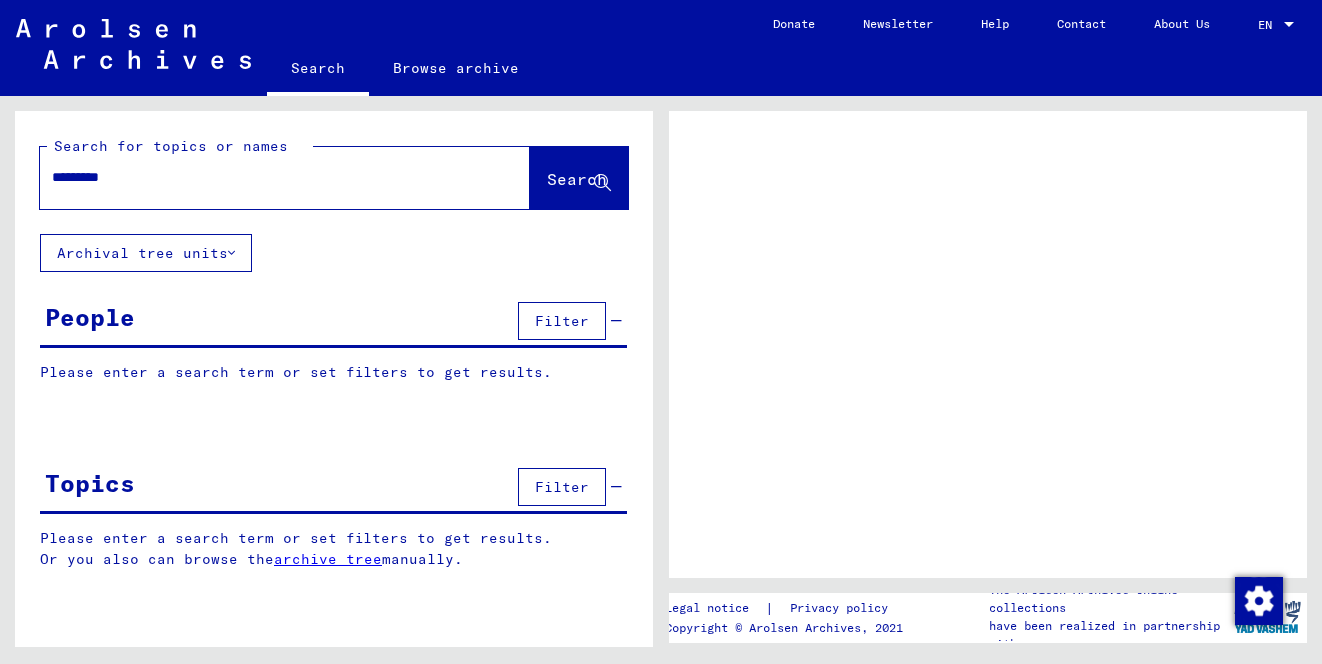 type on "*********" 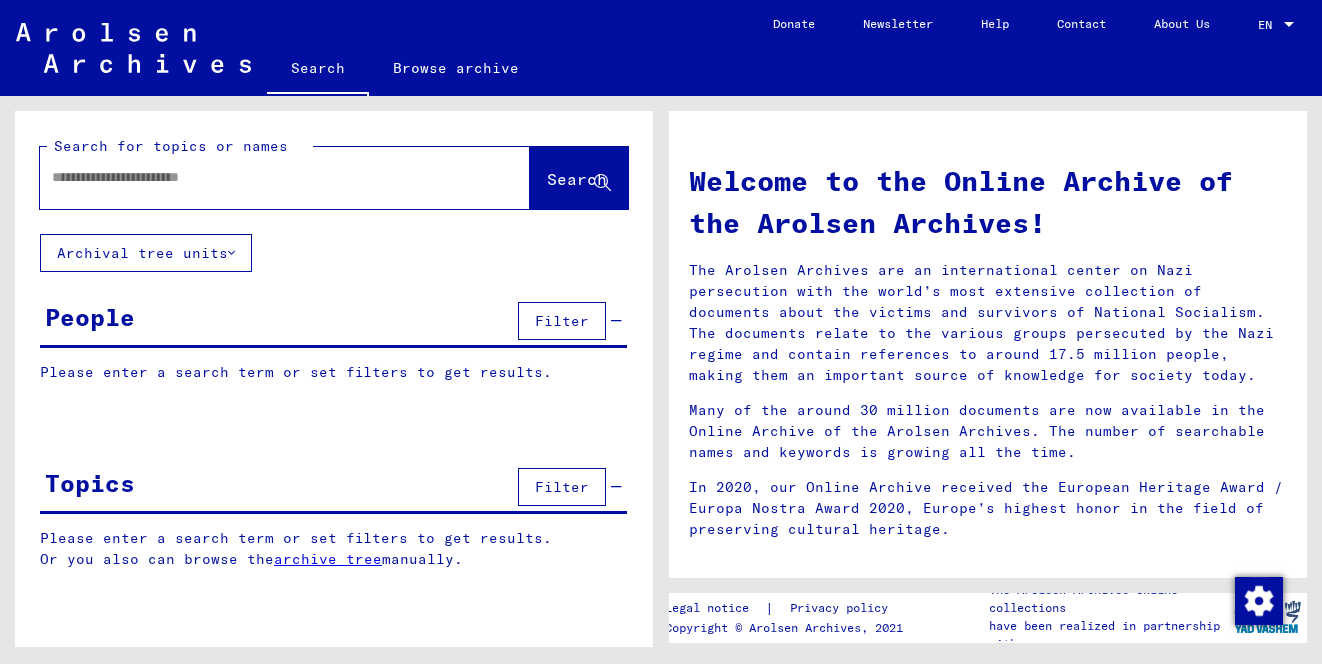 click on "Search" 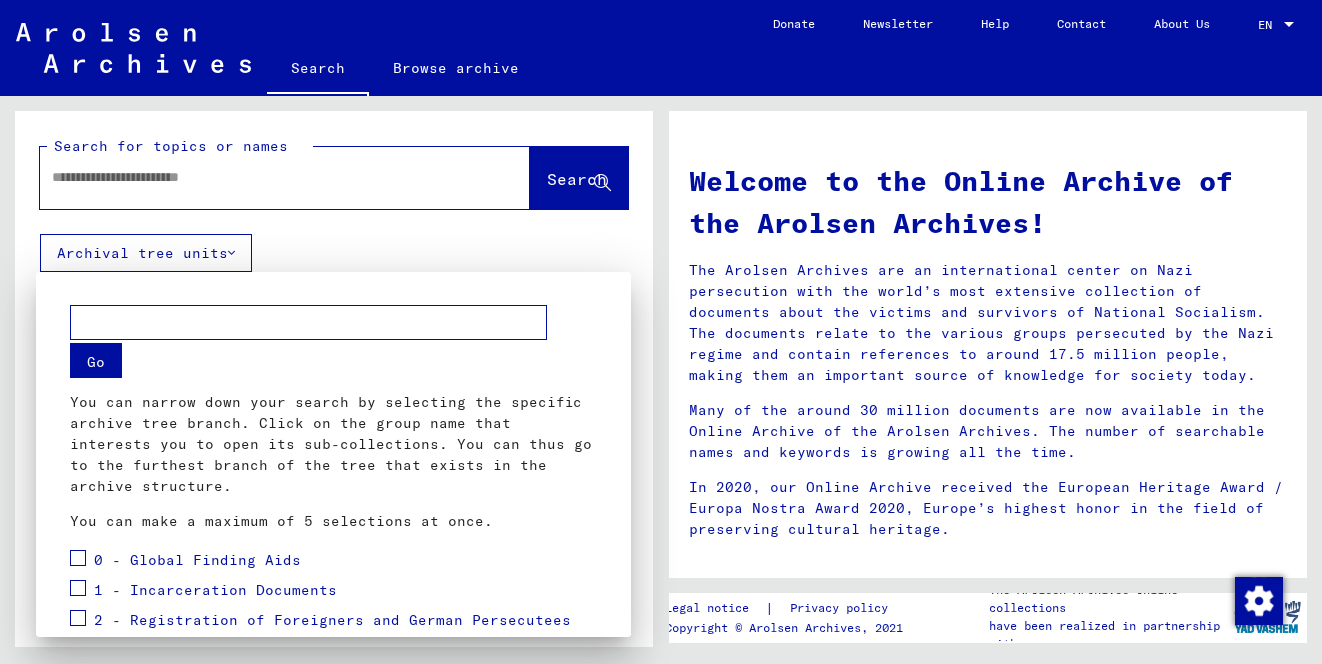 click on "Go" at bounding box center (96, 360) 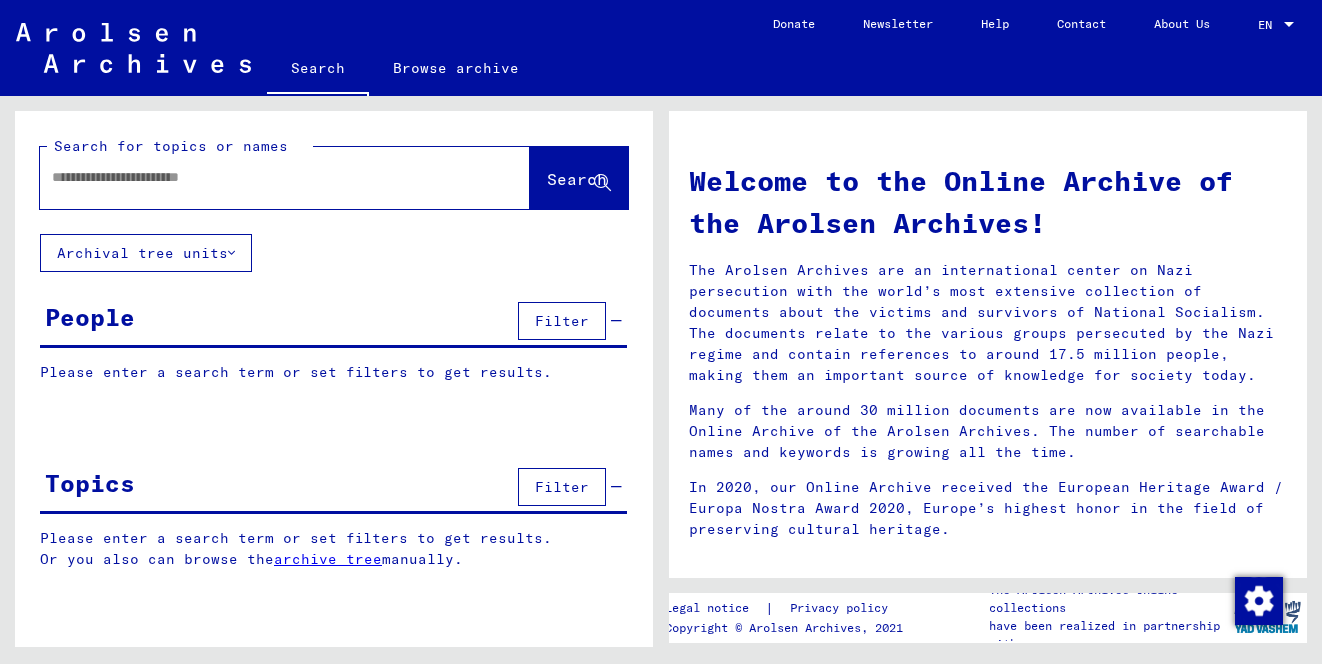 click on "Browse archive" 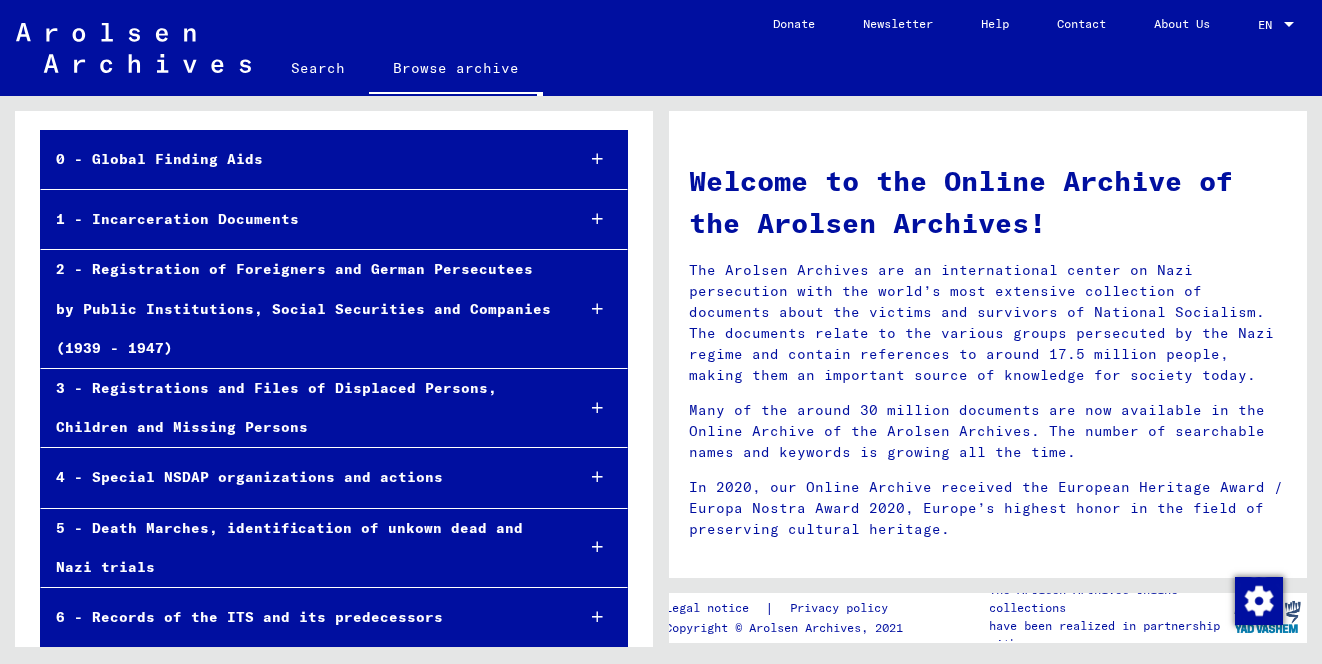 scroll, scrollTop: 0, scrollLeft: 0, axis: both 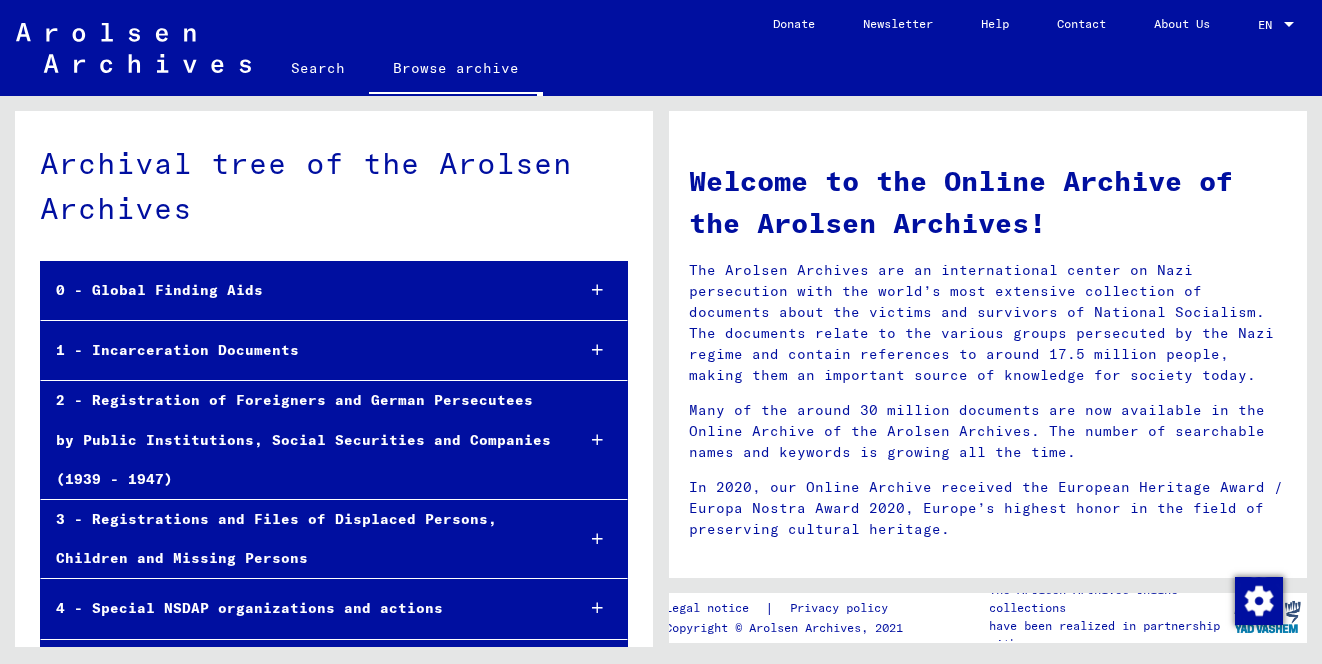 click on "1 - Incarceration Documents" at bounding box center [299, 350] 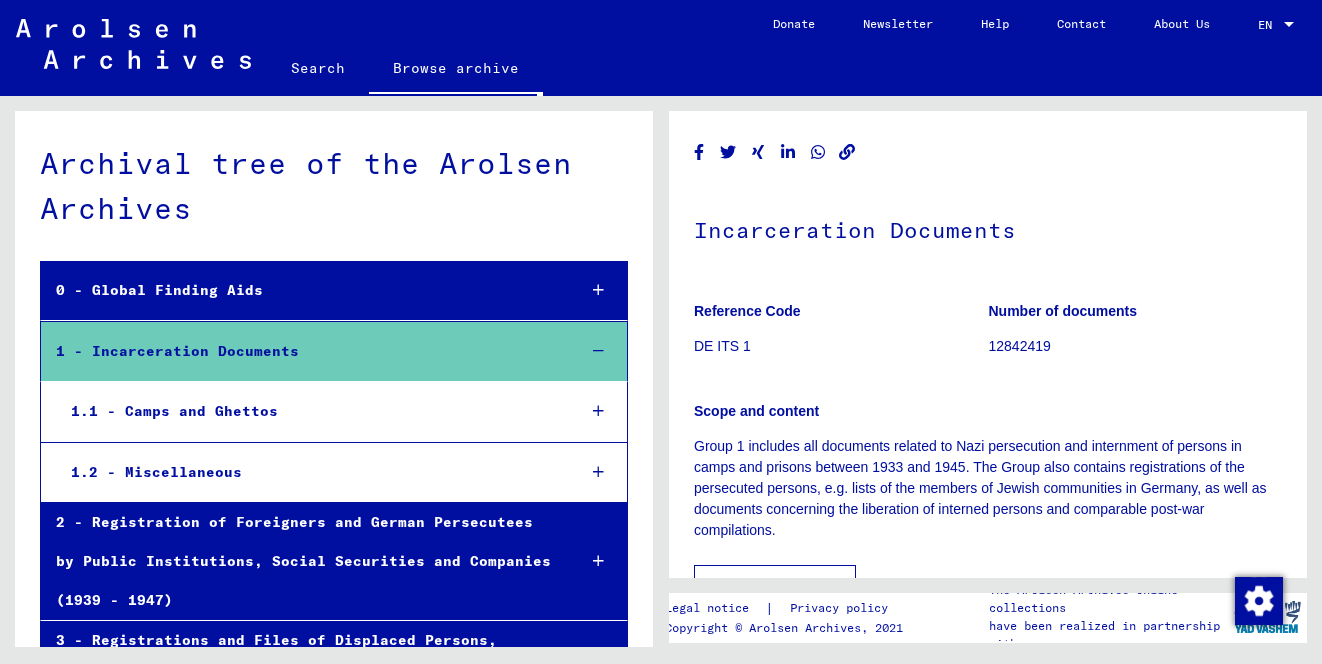 scroll, scrollTop: 0, scrollLeft: 0, axis: both 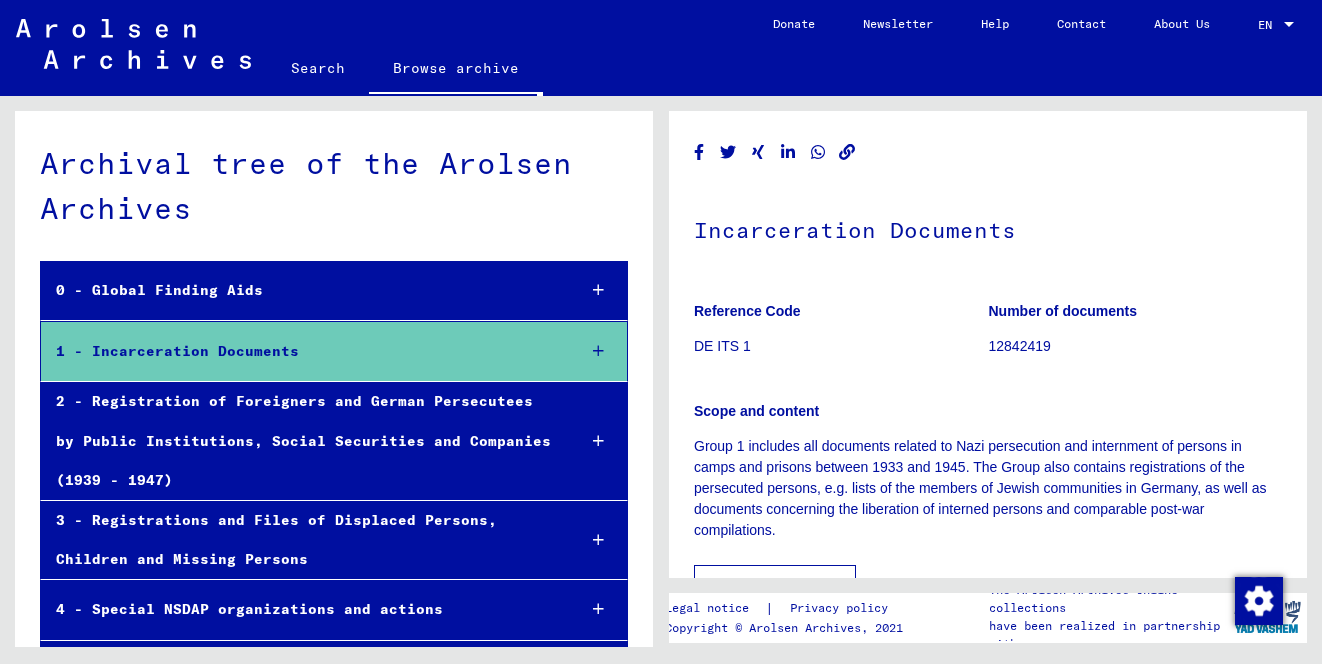 click on "Search" 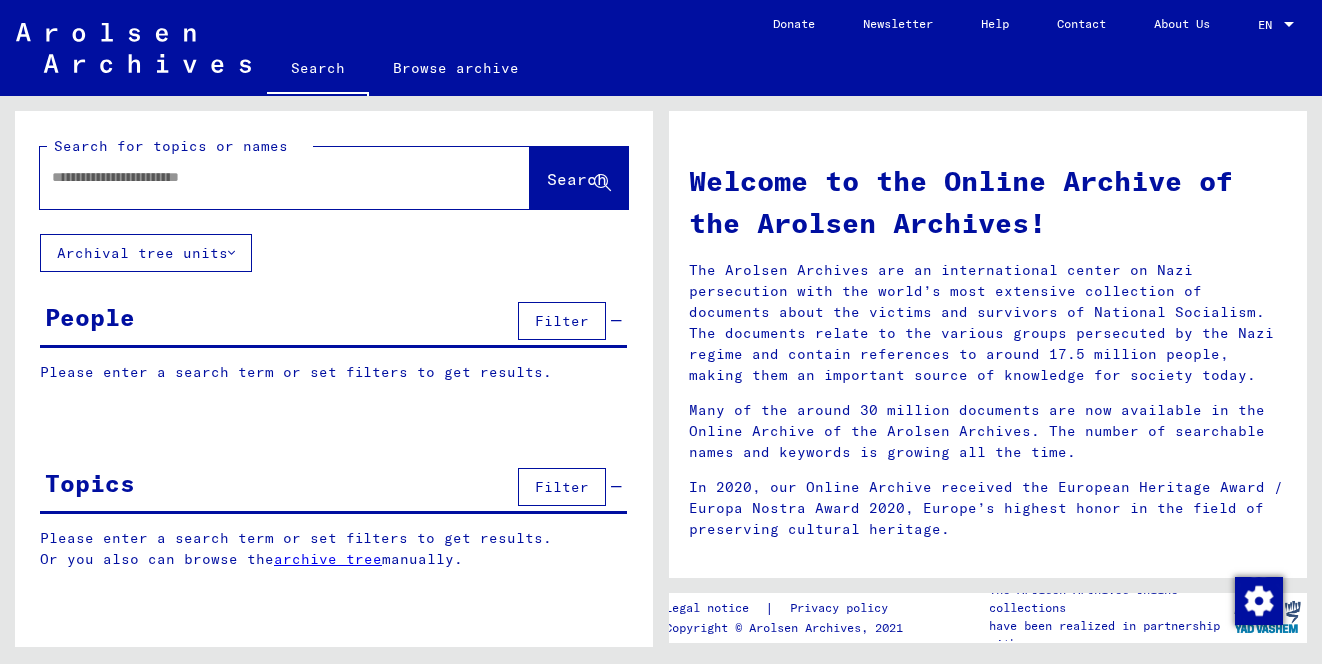click 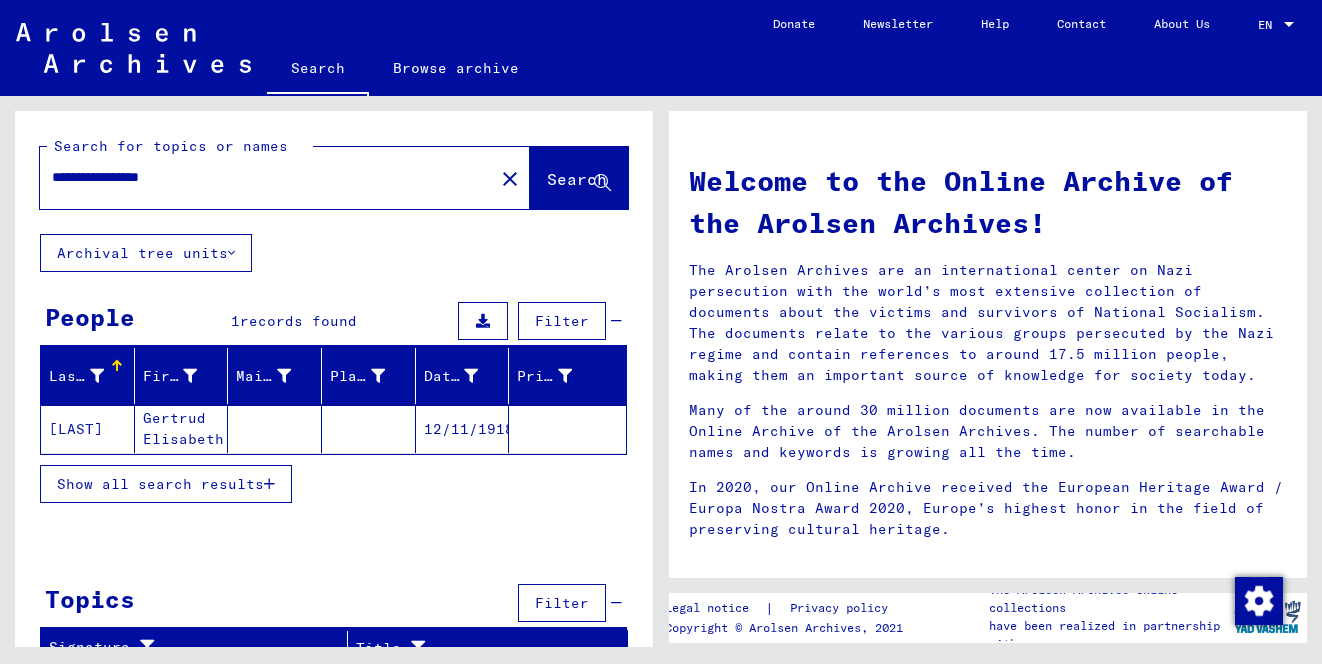 click on "[LAST]" 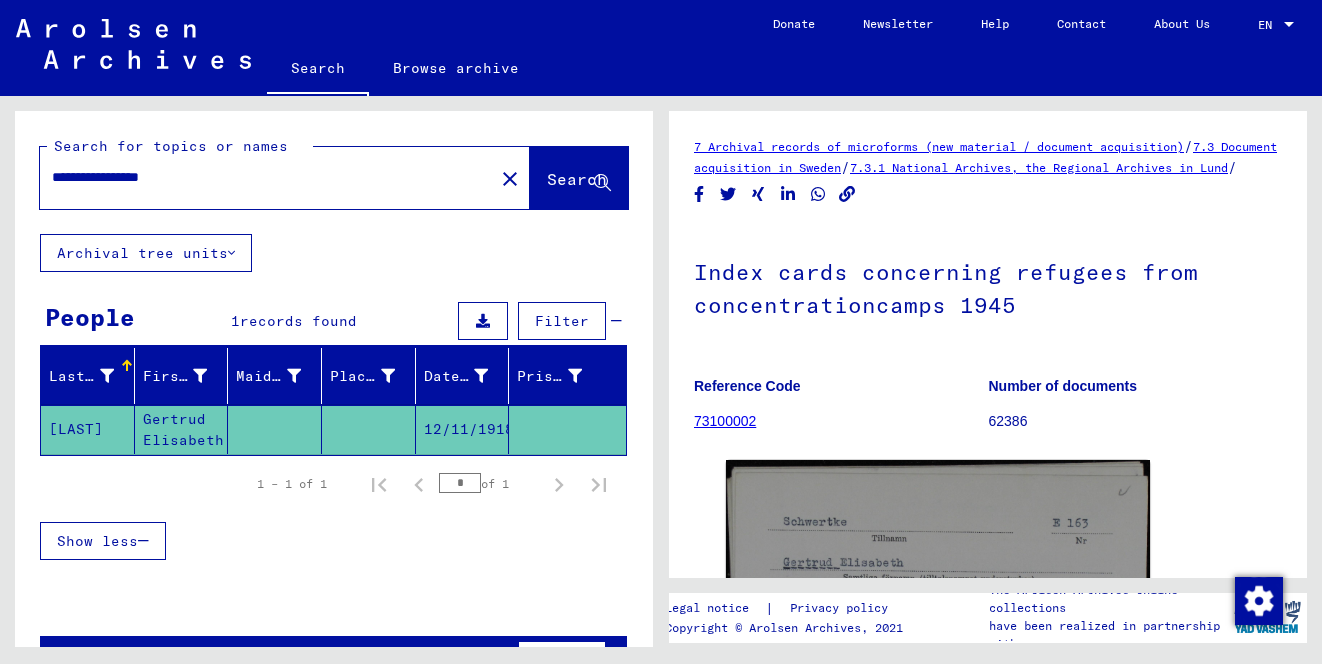 scroll, scrollTop: 0, scrollLeft: 0, axis: both 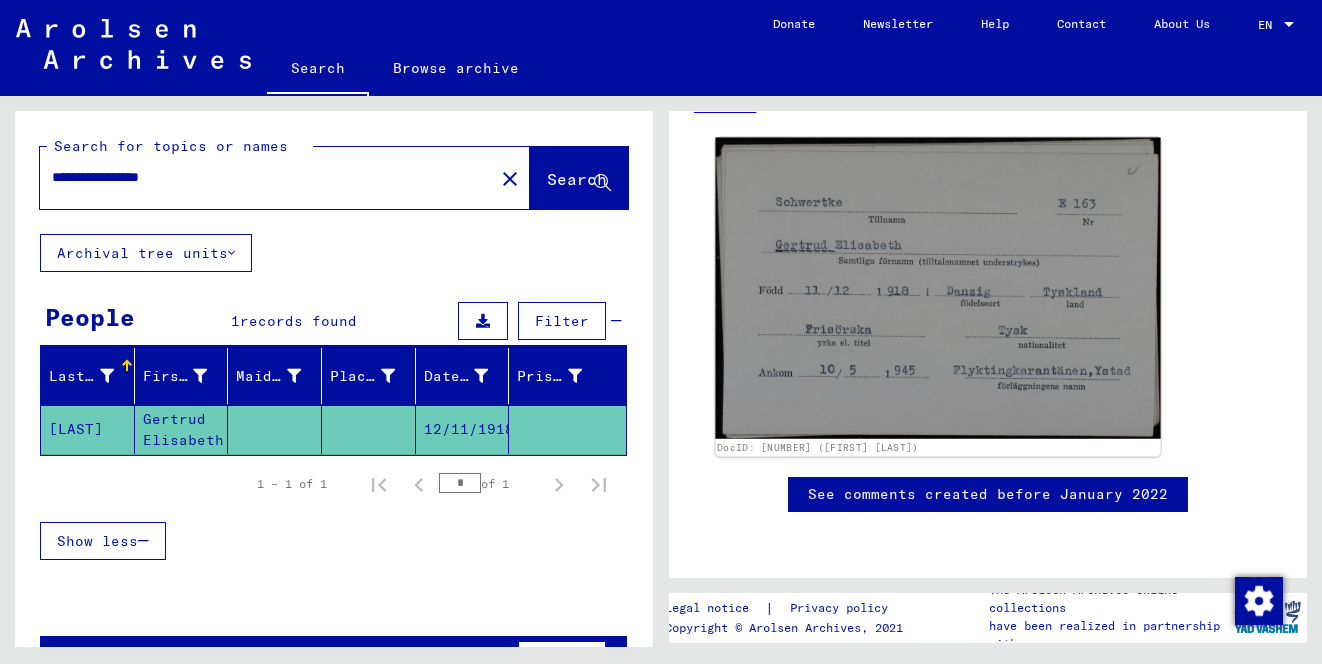 click 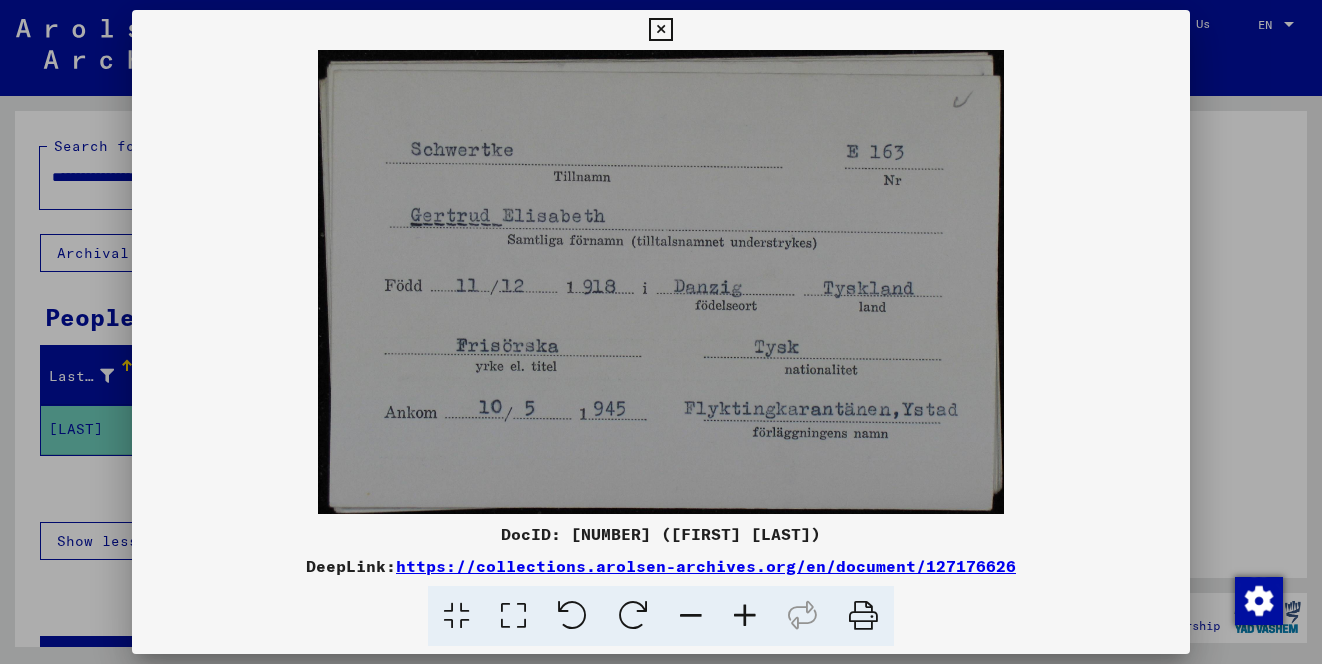 click at bounding box center (661, 332) 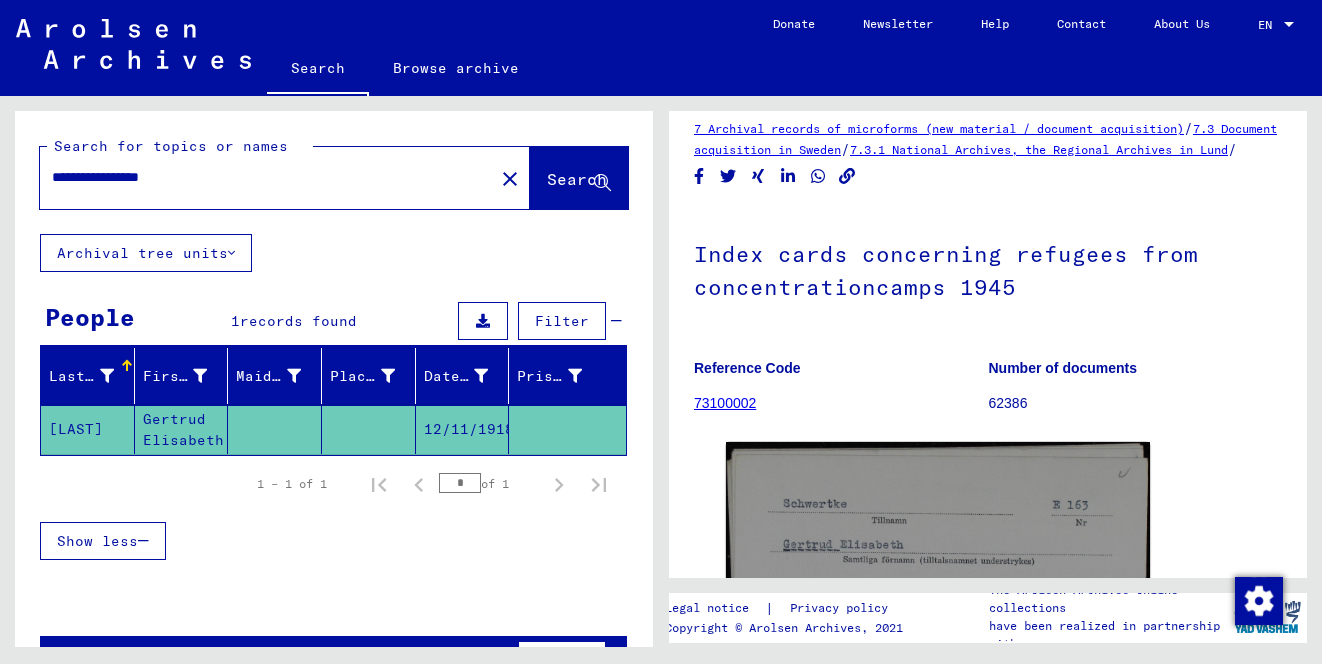 scroll, scrollTop: 0, scrollLeft: 0, axis: both 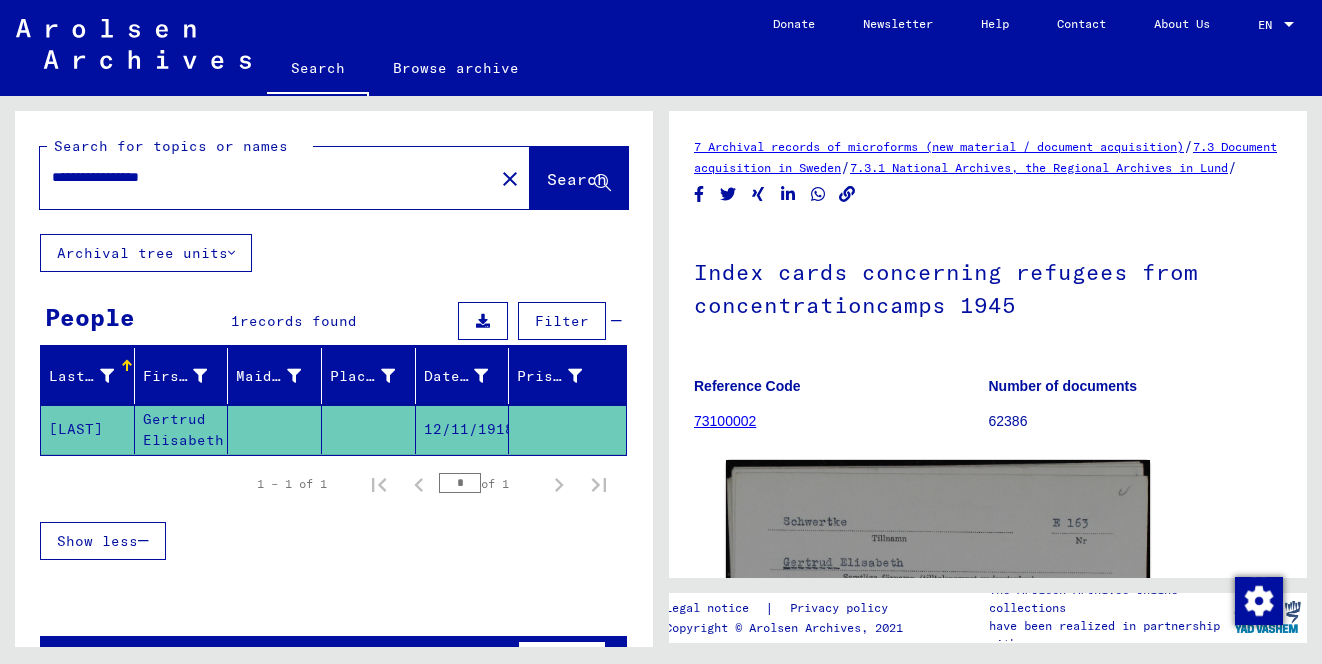 click on "Index cards concerning refugees from concentrationcamps 1945" 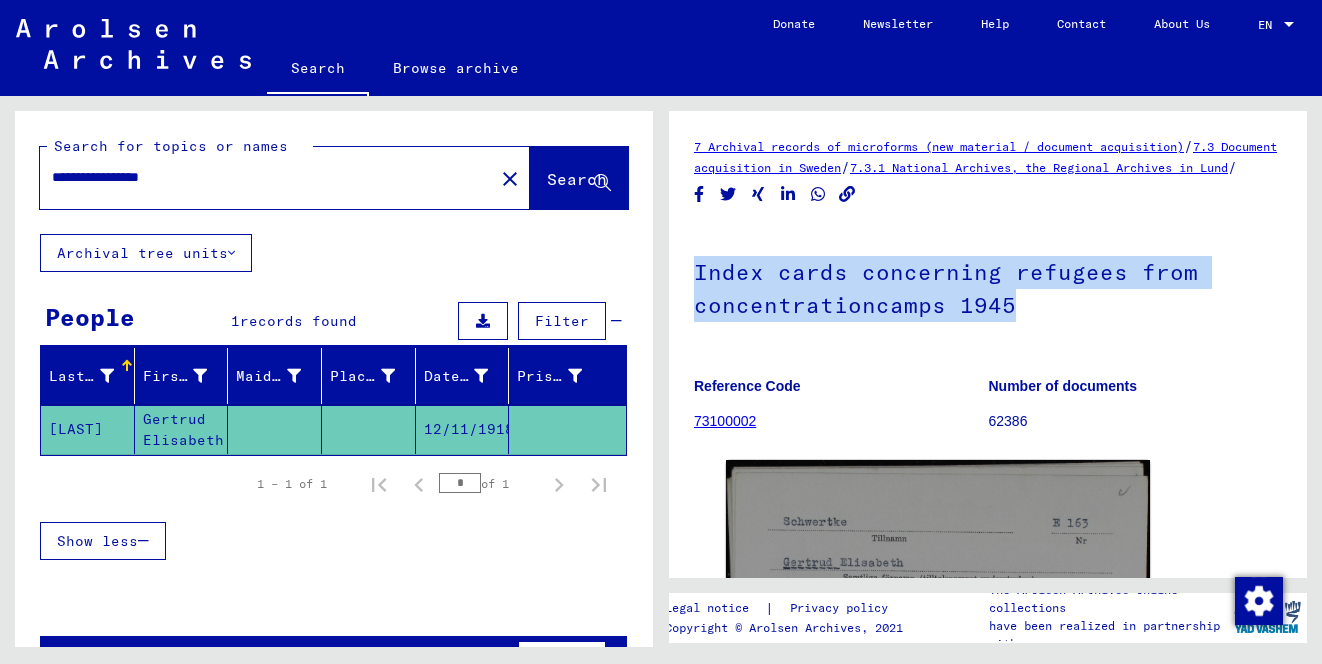 click on "Index cards concerning refugees from concentrationcamps 1945" 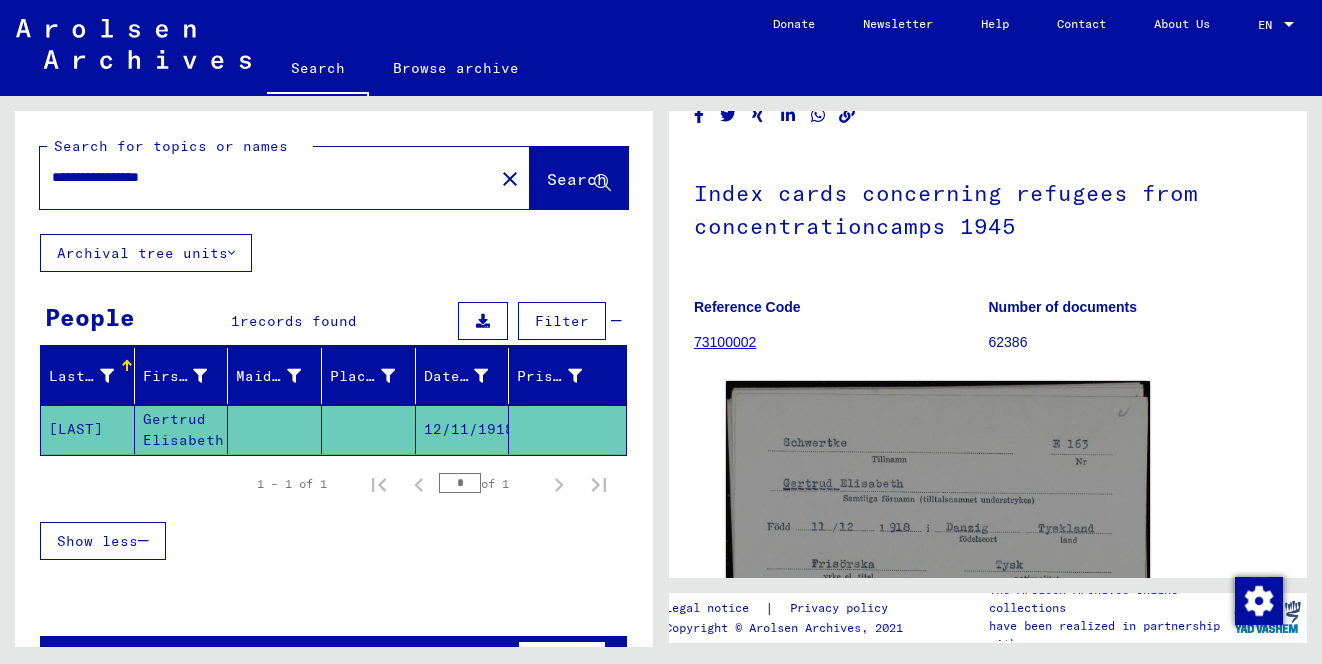scroll, scrollTop: 0, scrollLeft: 0, axis: both 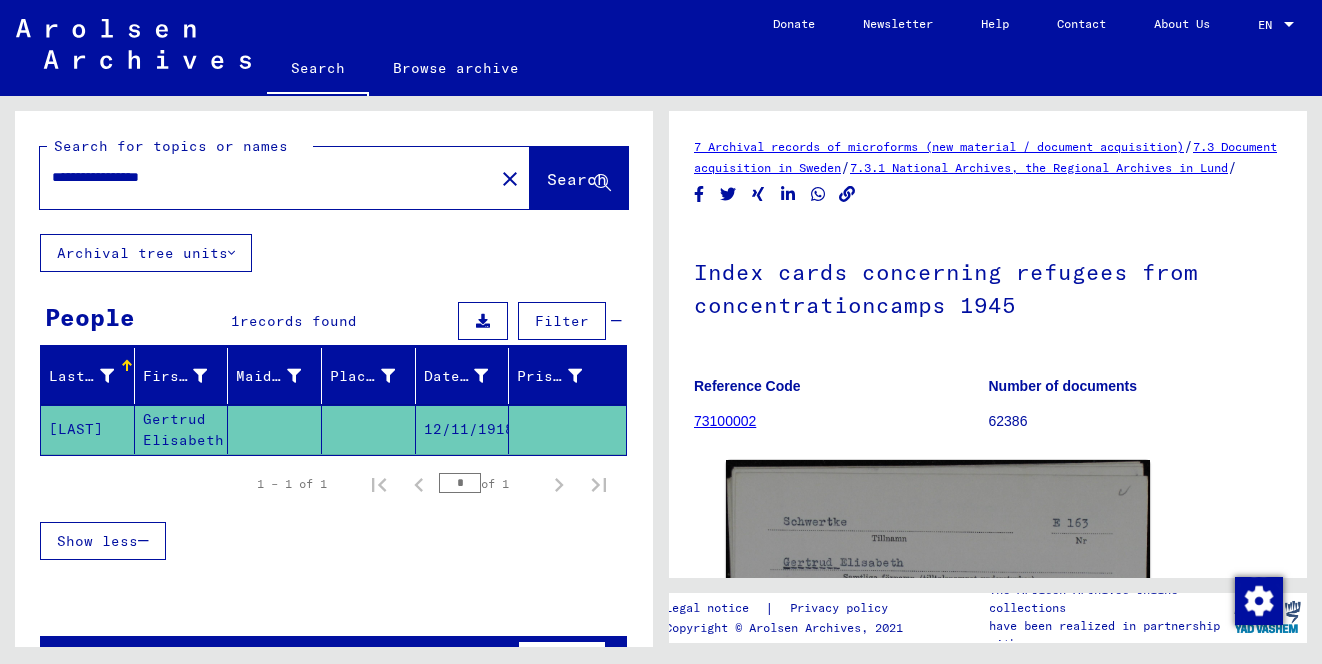 click on "Index cards concerning refugees from concentrationcamps 1945" 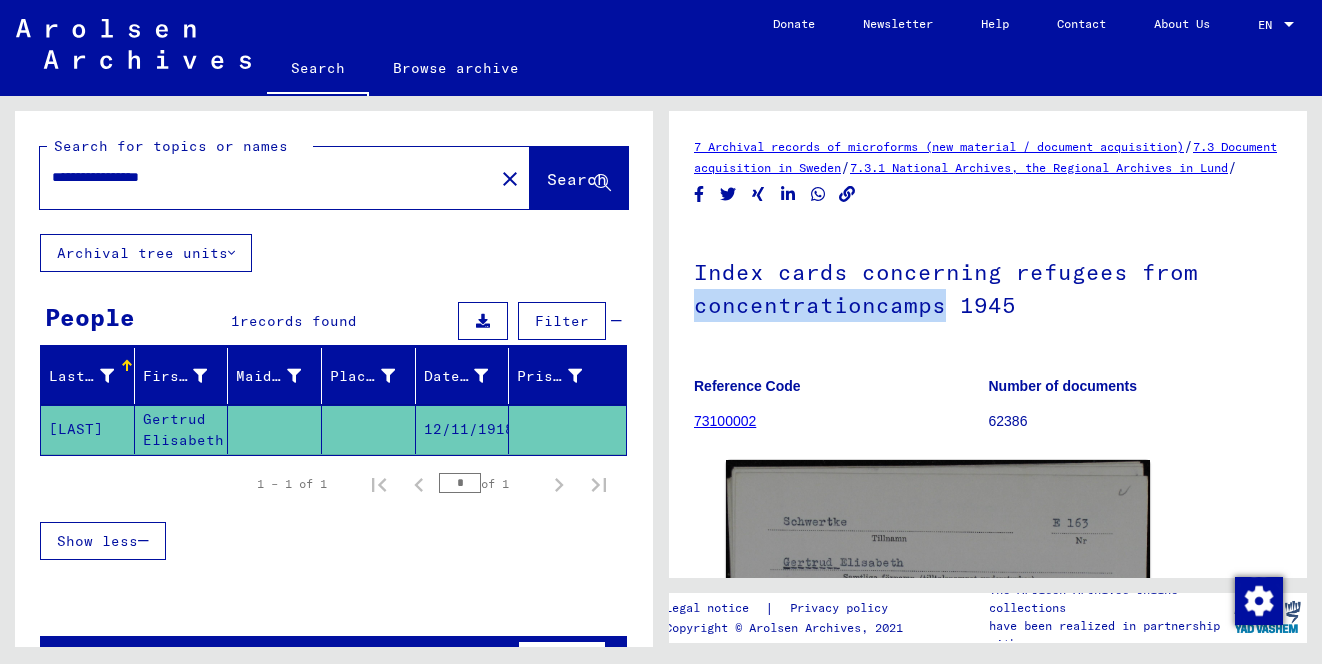 click on "Index cards concerning refugees from concentrationcamps 1945" 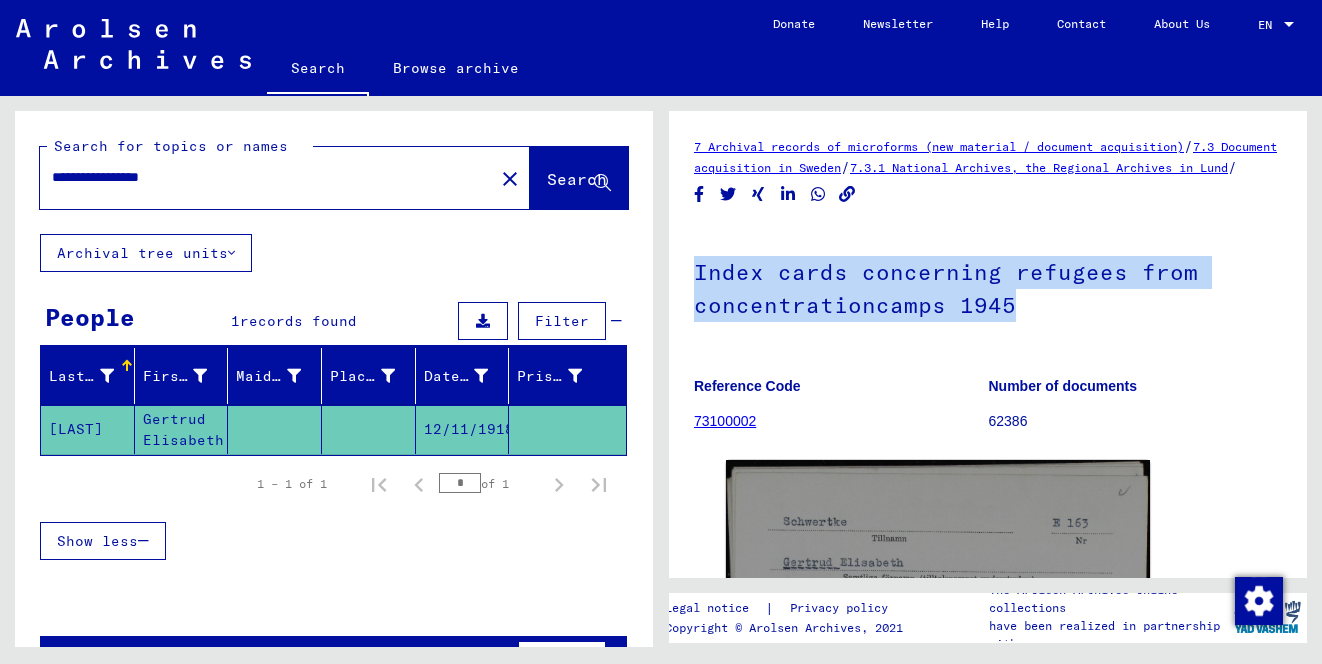 click on "Archival records of microforms (new material / document acquisition)   /   7.3 Document acquisition in Sweden   /   7.3.1 National Archives, the Regional Archives in Lund   /  Index cards concerning refugees from concentrationcamps 1945 Reference Code 73100002 Number of documents 62386 DocID: 127176626 ([FIRST] [LAST]) See comments created before January 2022" 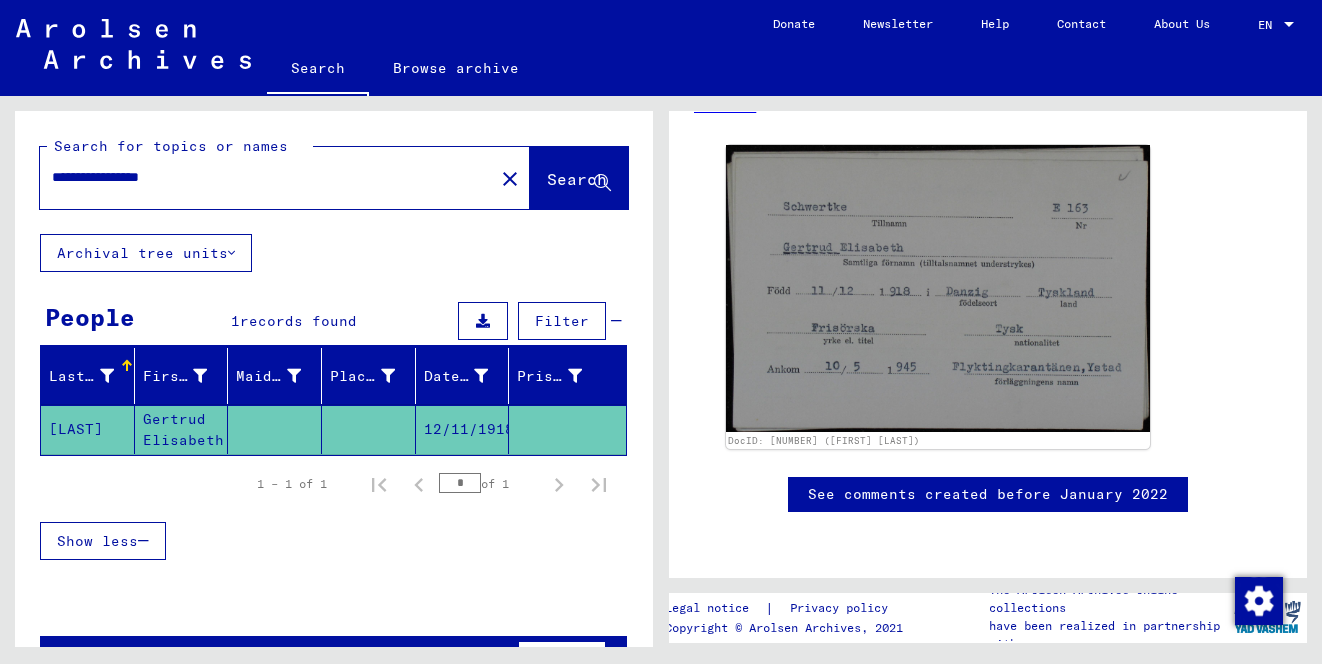 scroll, scrollTop: 0, scrollLeft: 0, axis: both 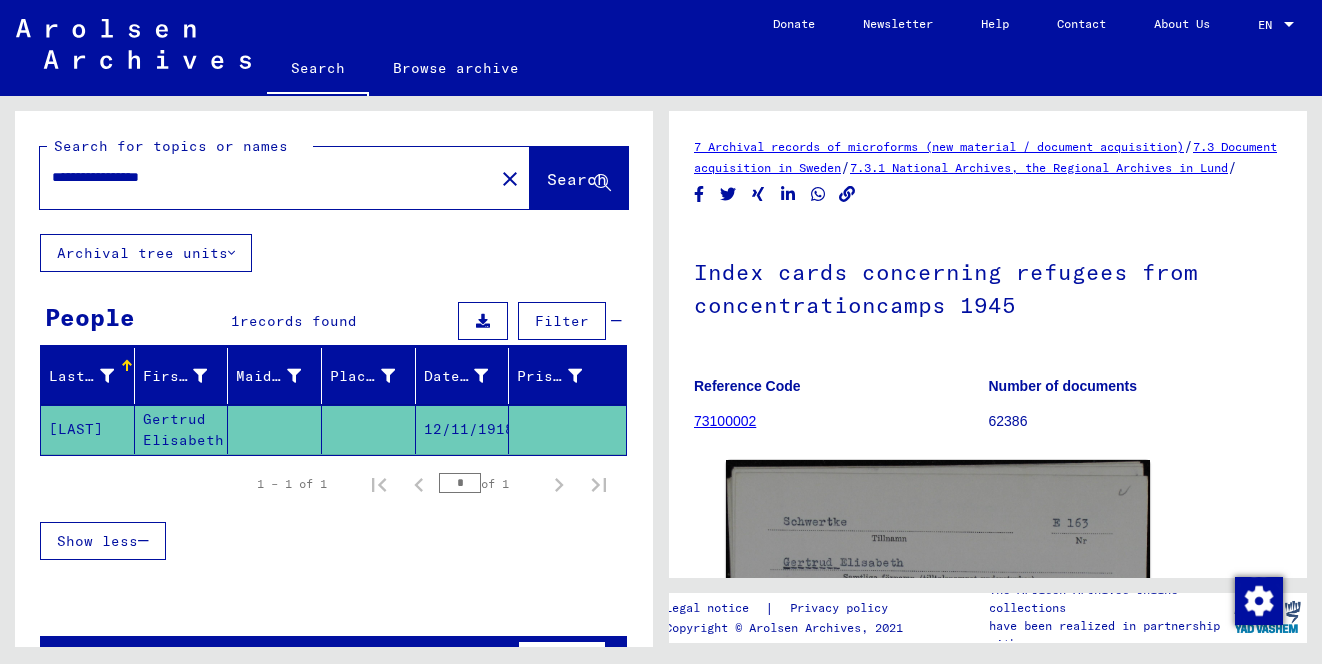 drag, startPoint x: 113, startPoint y: 179, endPoint x: 46, endPoint y: 177, distance: 67.02985 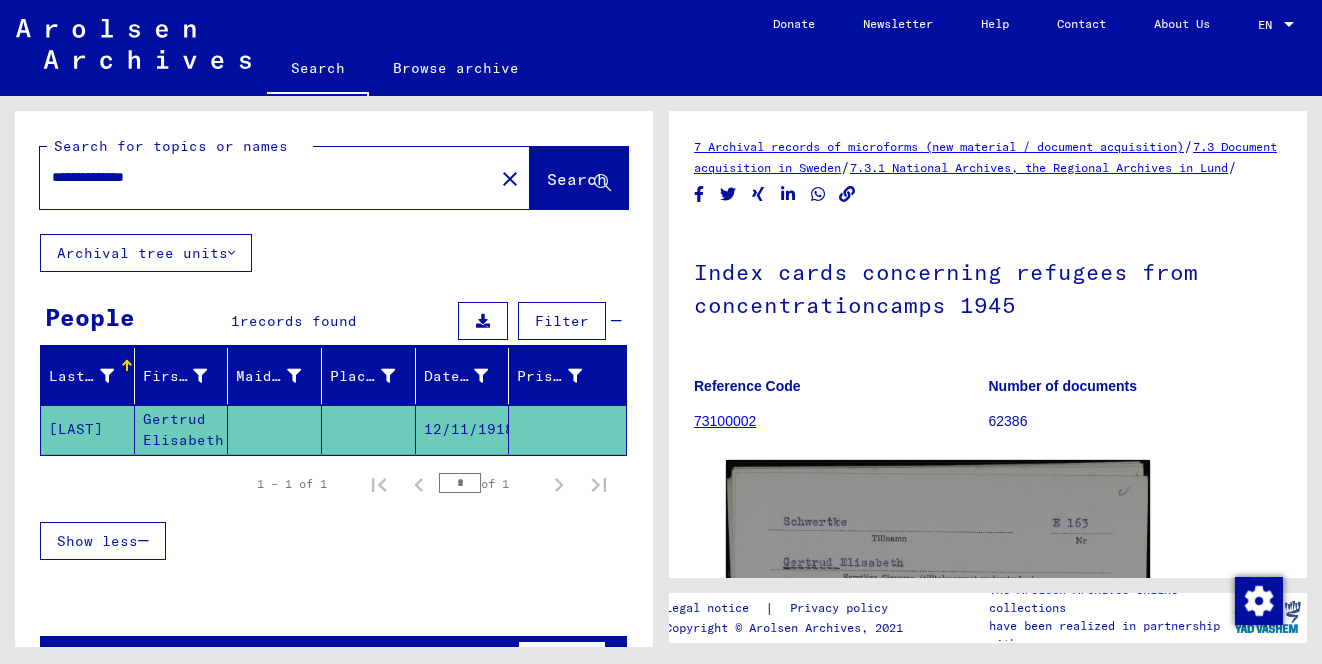 drag, startPoint x: 197, startPoint y: 174, endPoint x: 97, endPoint y: 177, distance: 100.04499 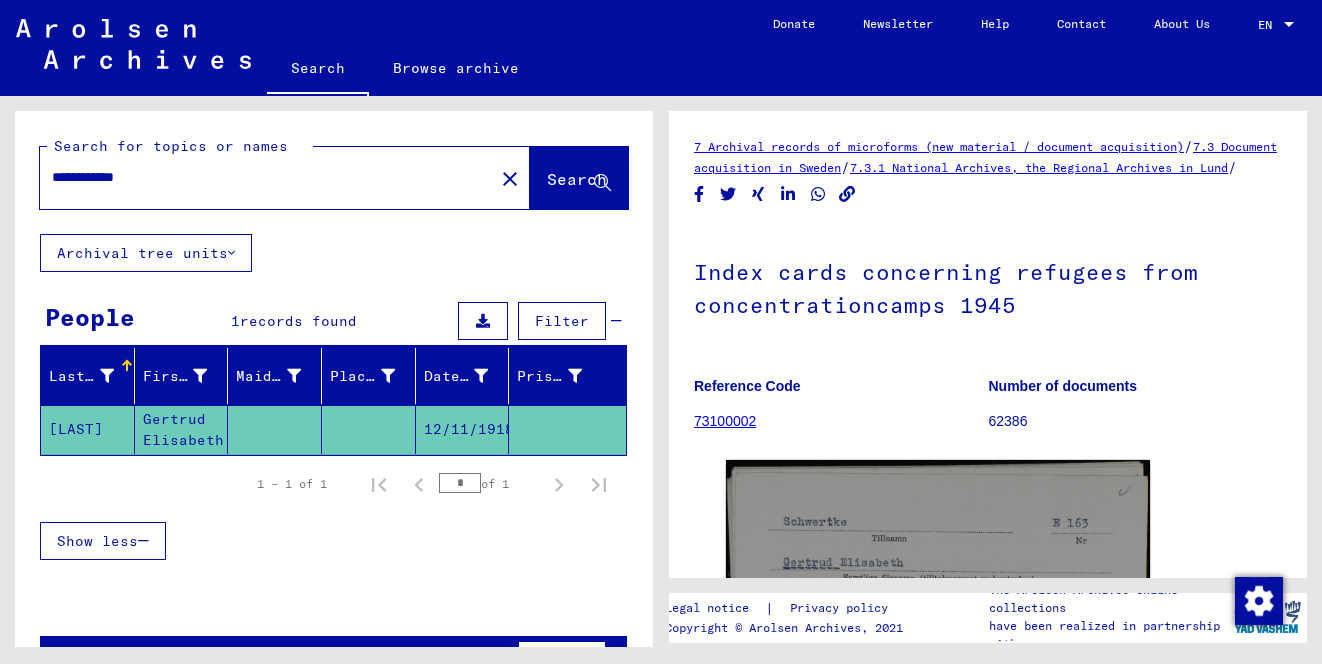 type on "**********" 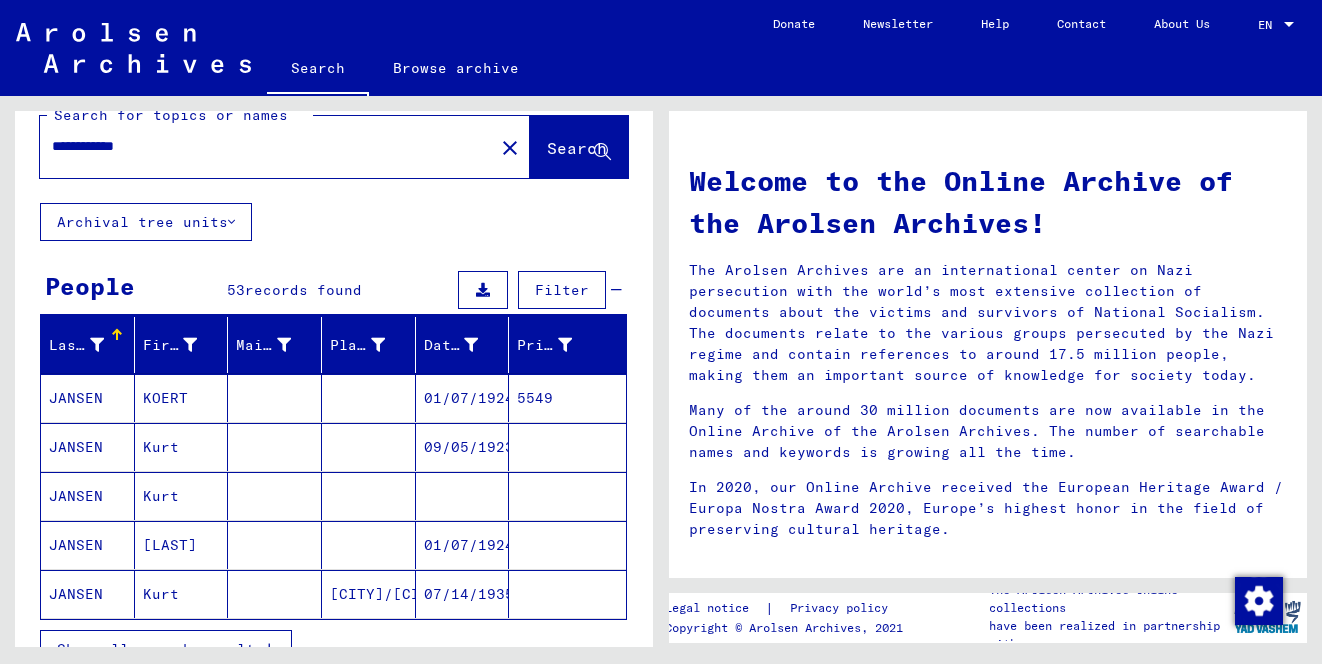scroll, scrollTop: 0, scrollLeft: 0, axis: both 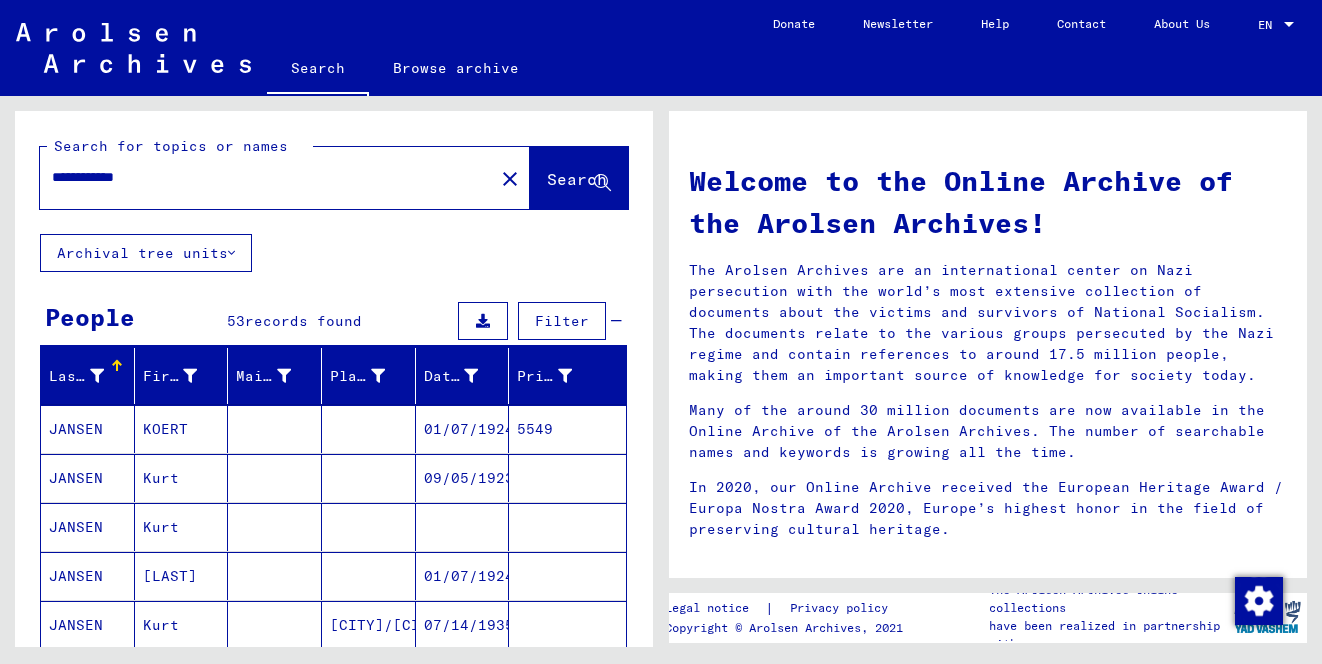 drag, startPoint x: 174, startPoint y: 182, endPoint x: -41, endPoint y: 179, distance: 215.02094 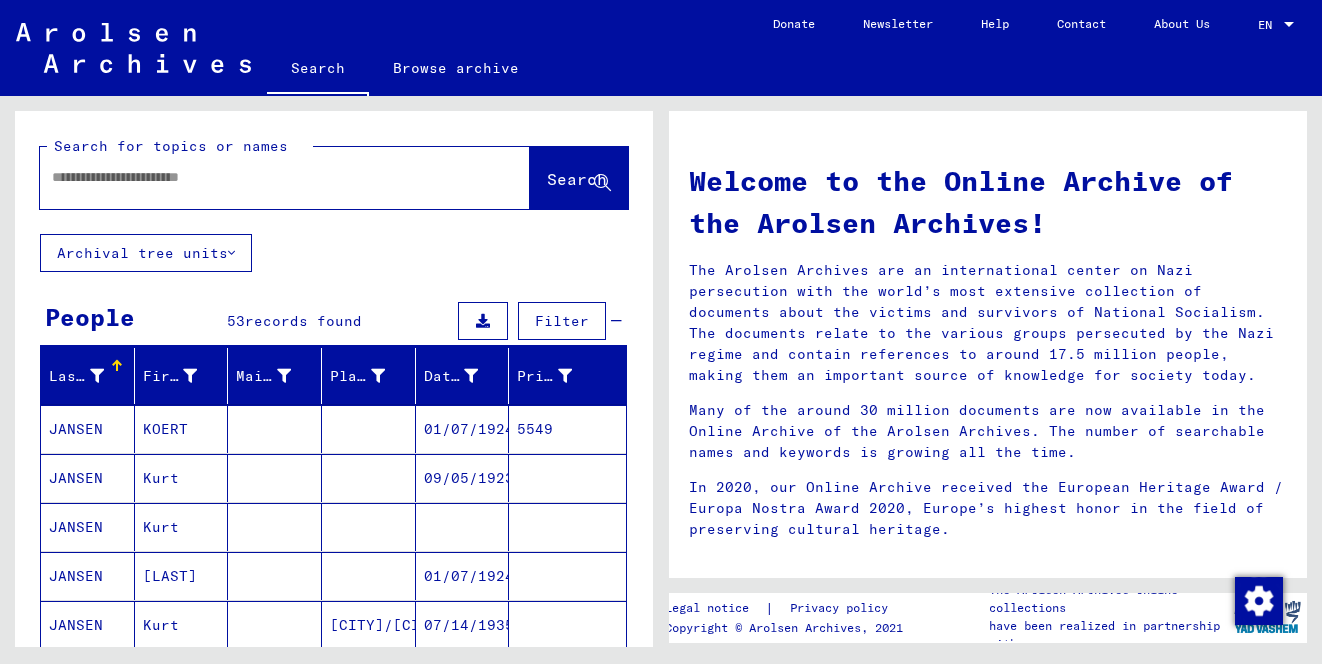 scroll, scrollTop: 171, scrollLeft: 0, axis: vertical 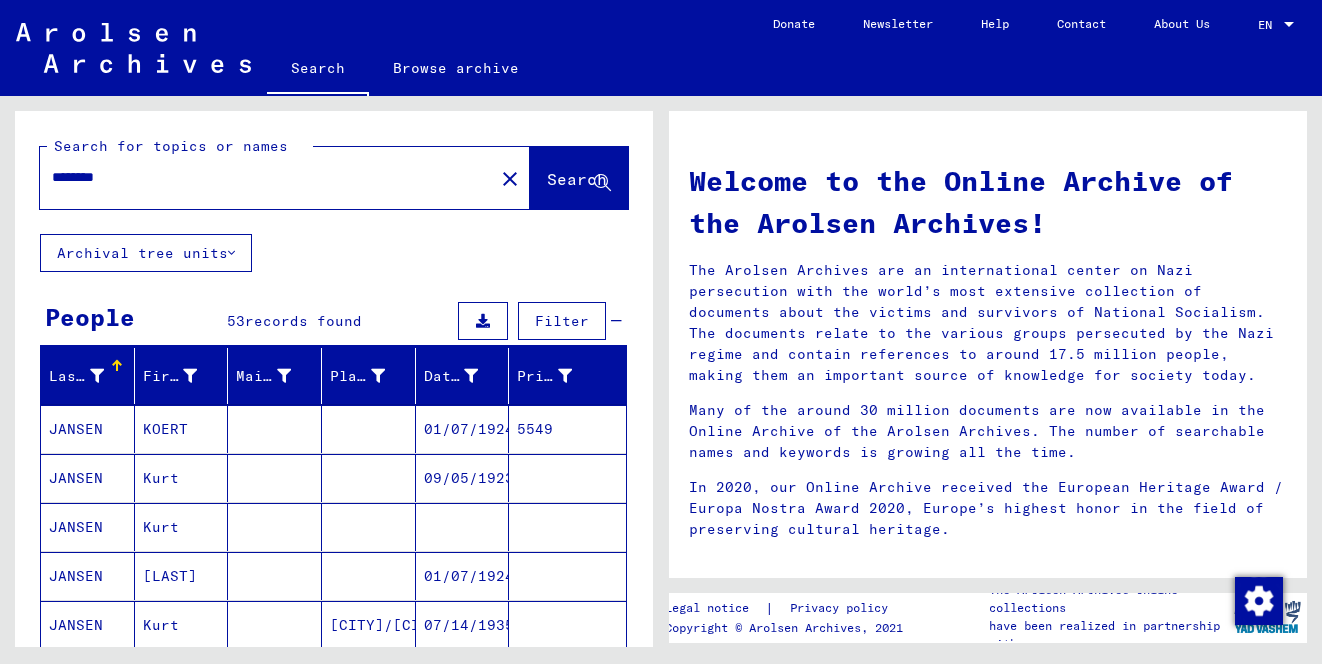 type on "********" 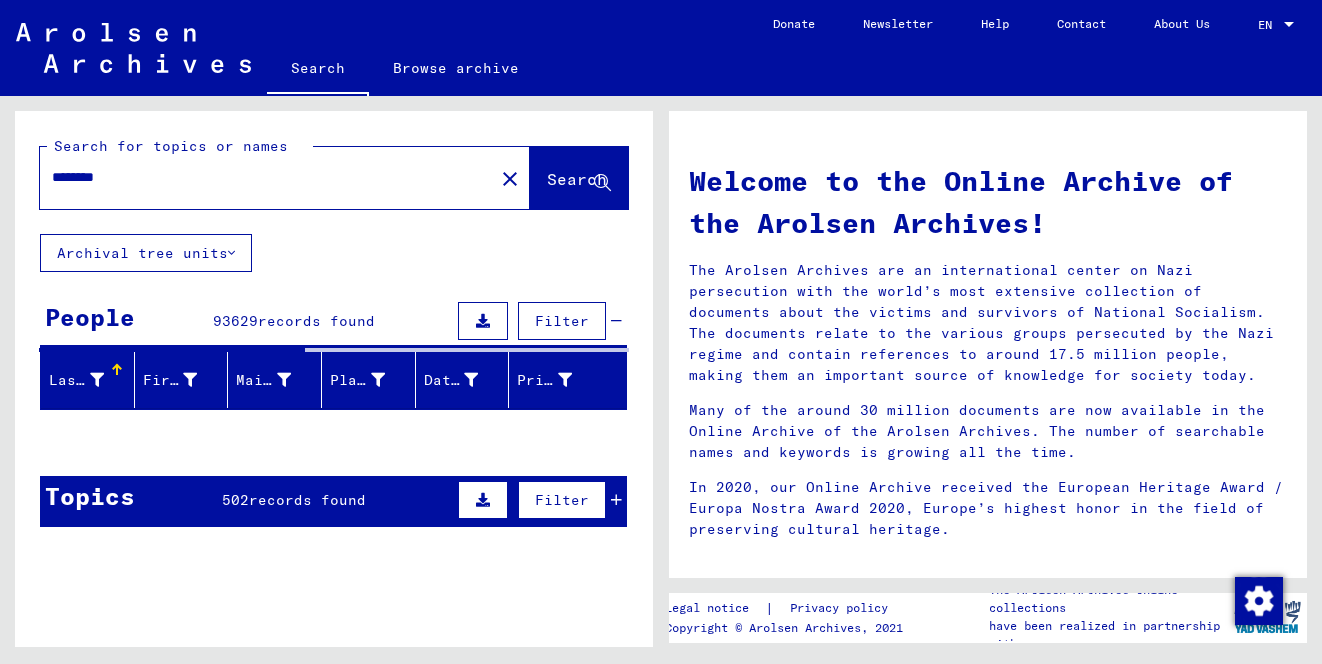 click on "Filter" at bounding box center [537, 500] 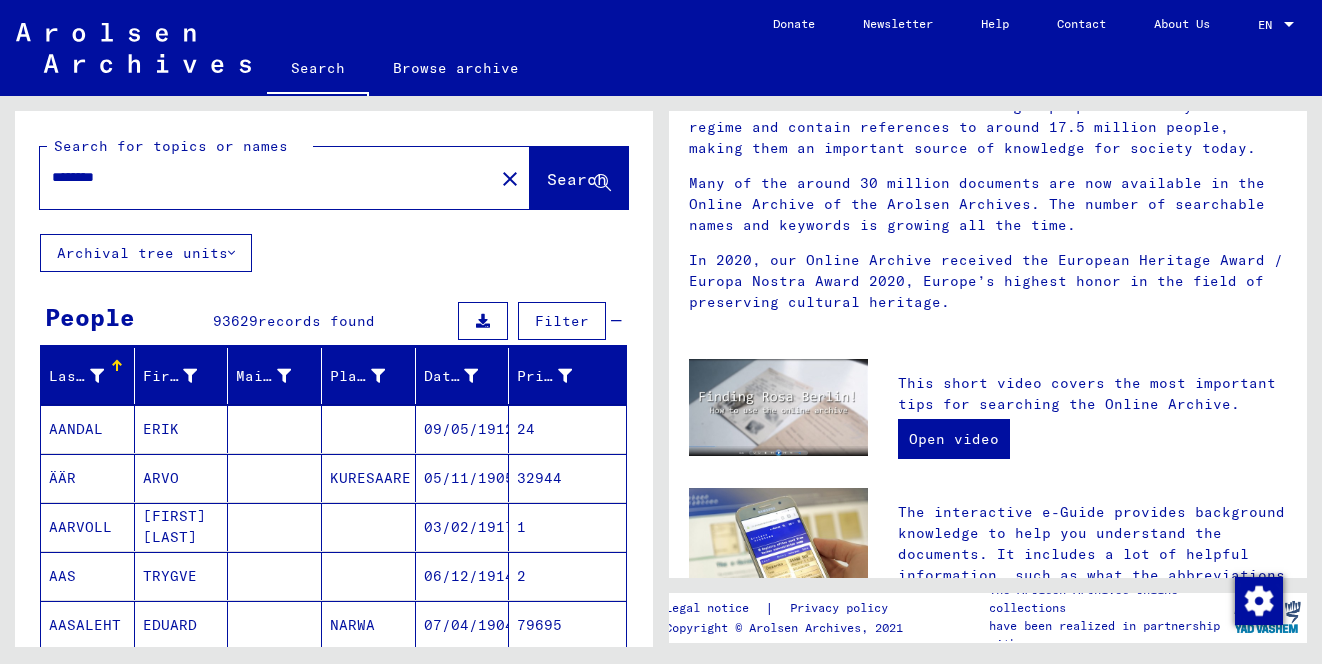 scroll, scrollTop: 228, scrollLeft: 0, axis: vertical 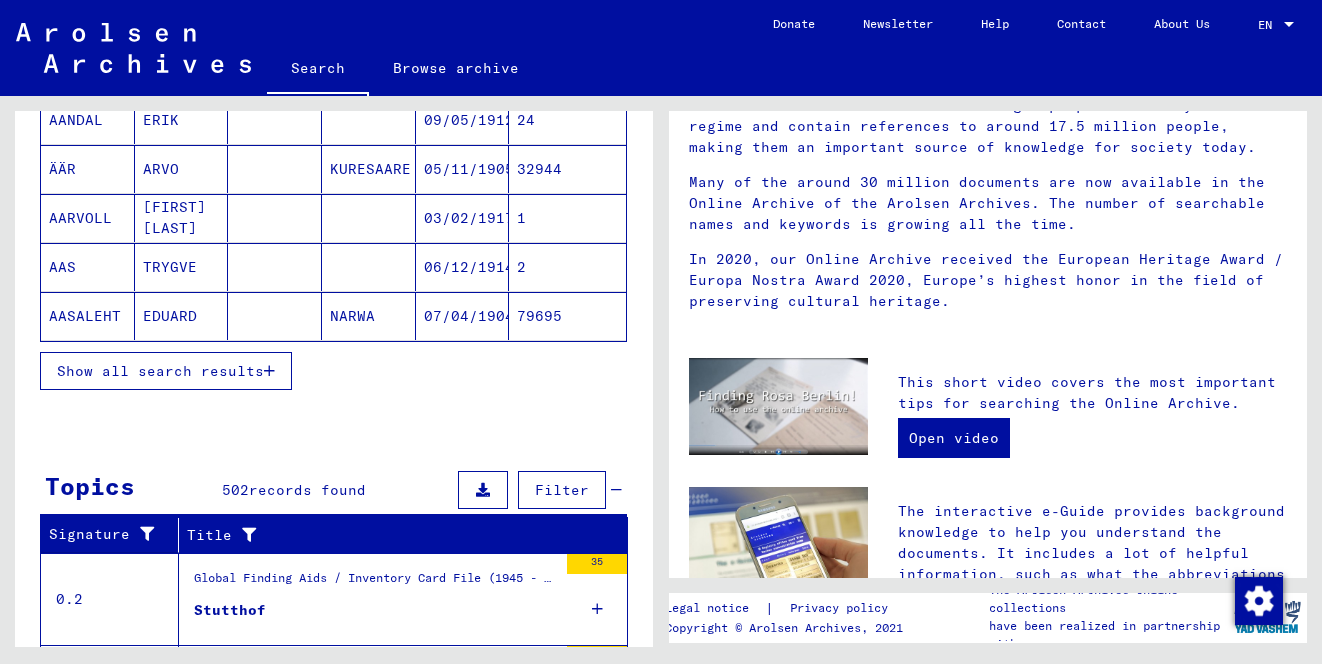 click on "Show all search results" at bounding box center (160, 371) 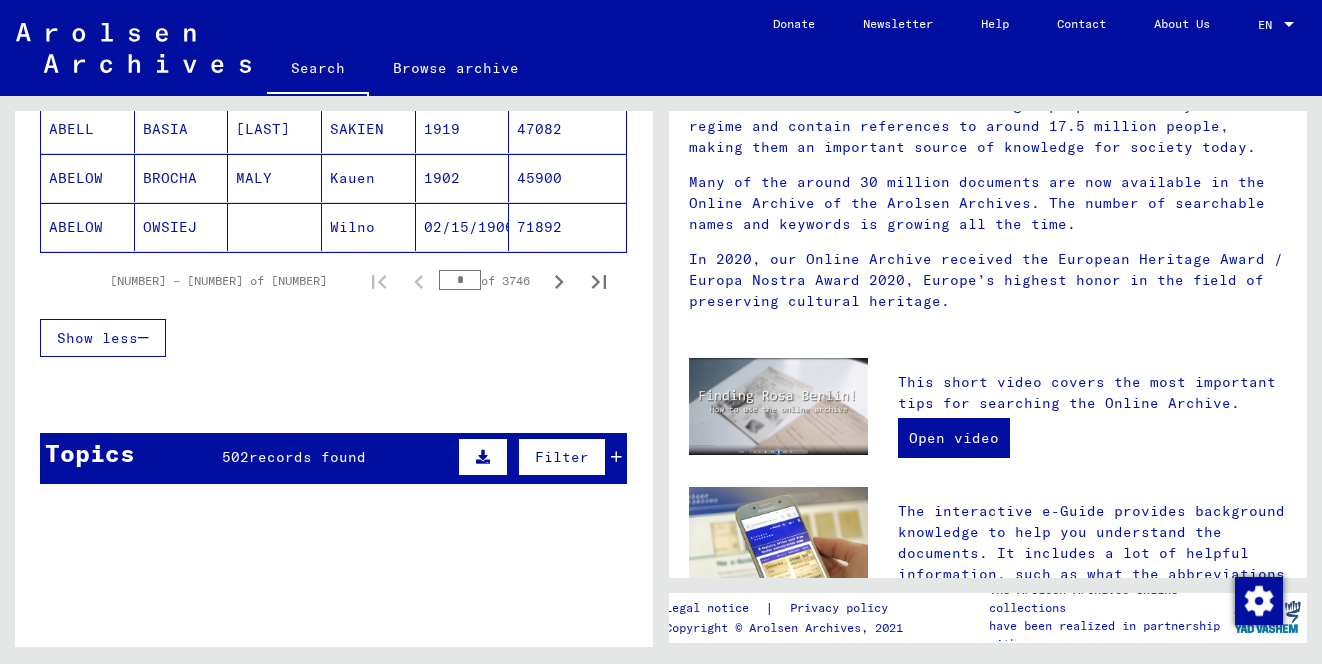 scroll, scrollTop: 0, scrollLeft: 0, axis: both 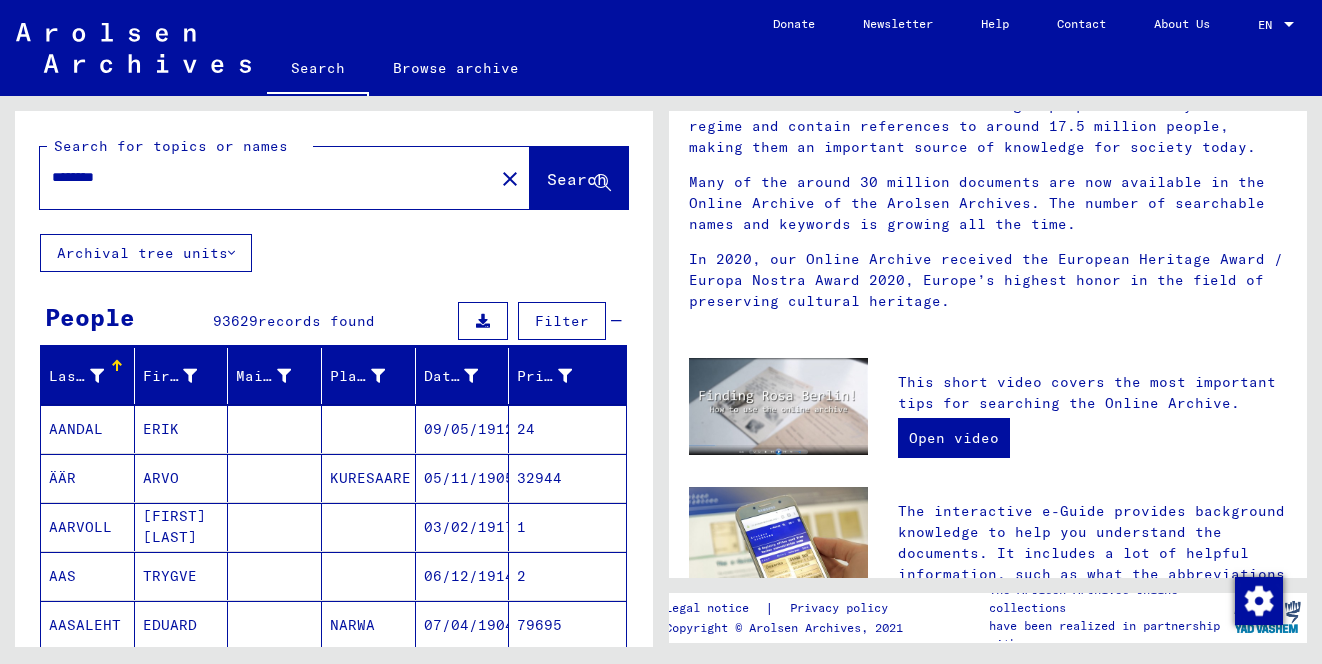 click on "Browse archive" 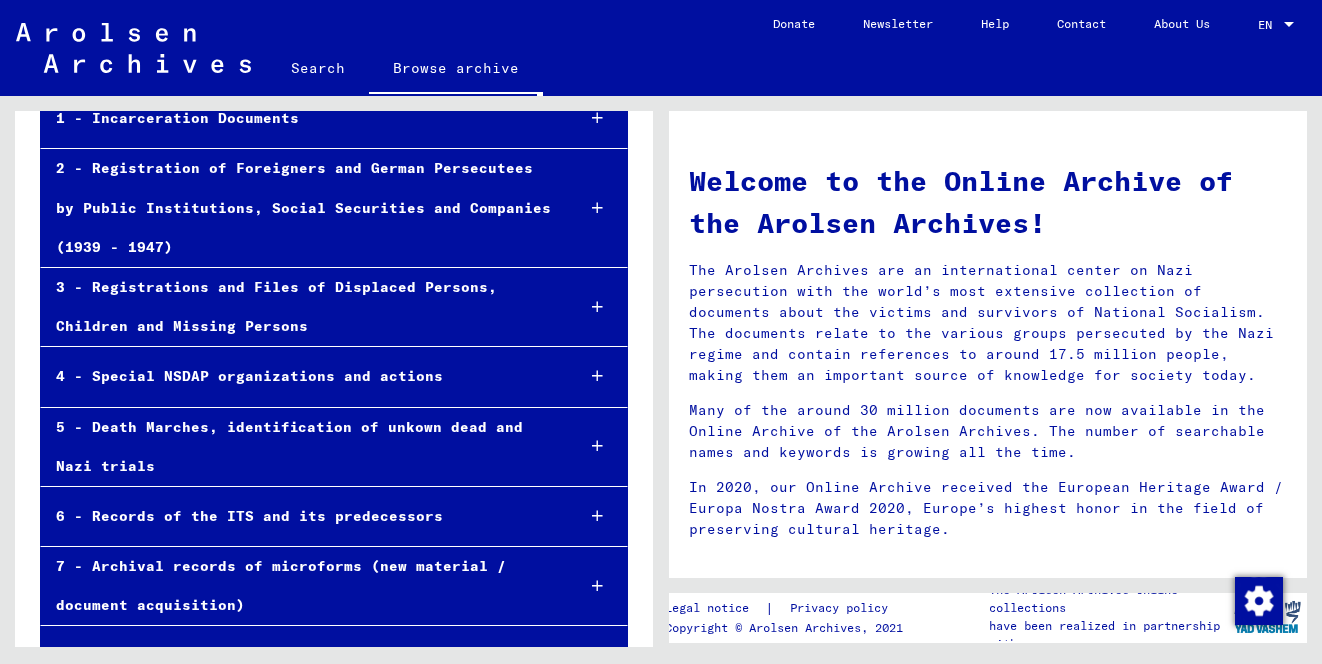 scroll, scrollTop: 277, scrollLeft: 0, axis: vertical 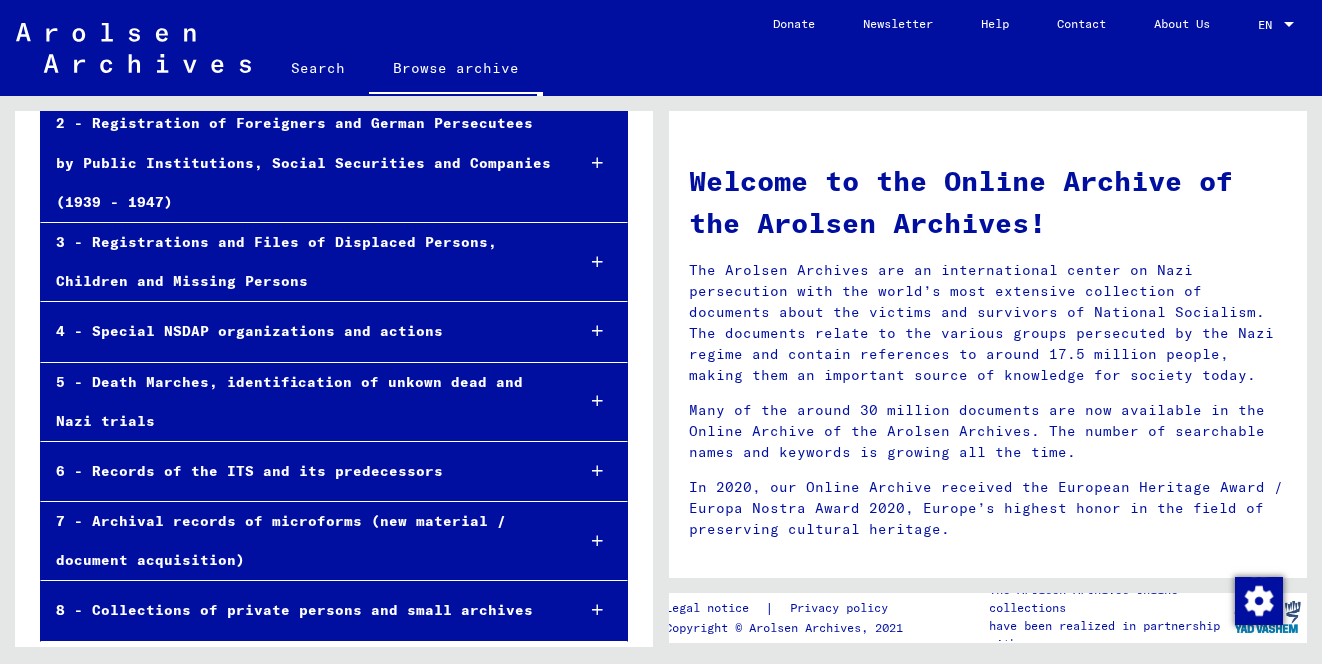 click at bounding box center [597, 401] 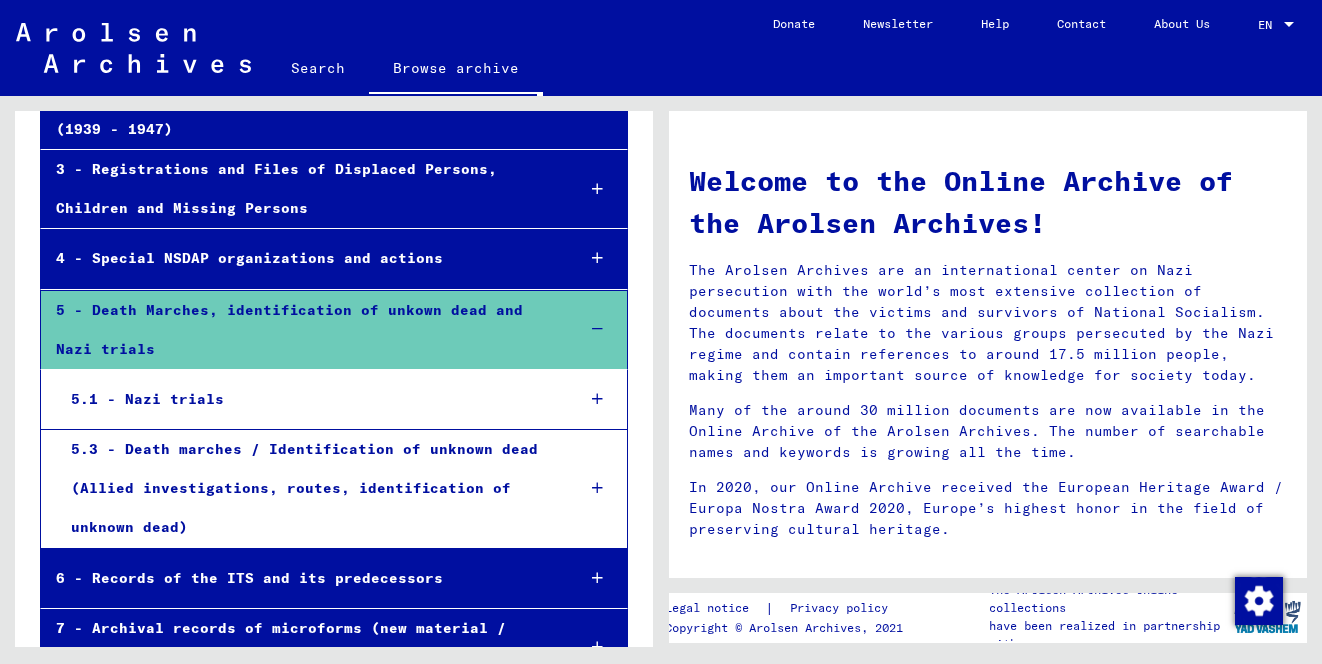 click at bounding box center (597, 329) 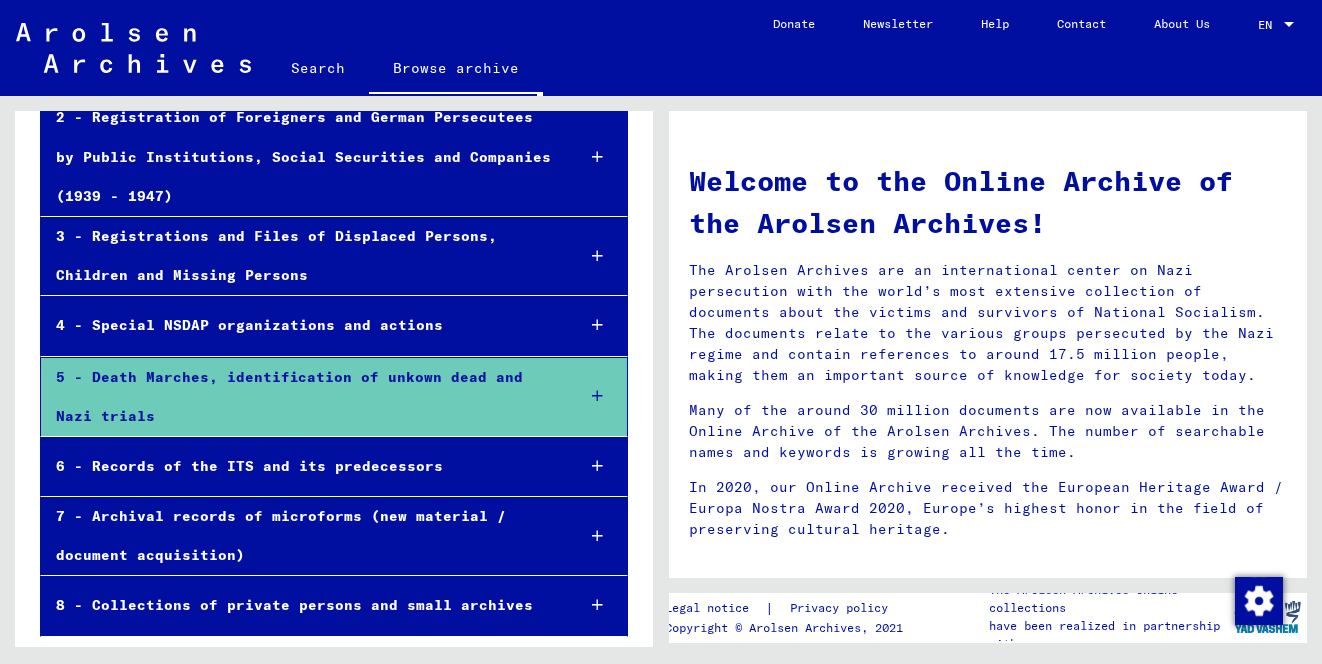 scroll, scrollTop: 277, scrollLeft: 0, axis: vertical 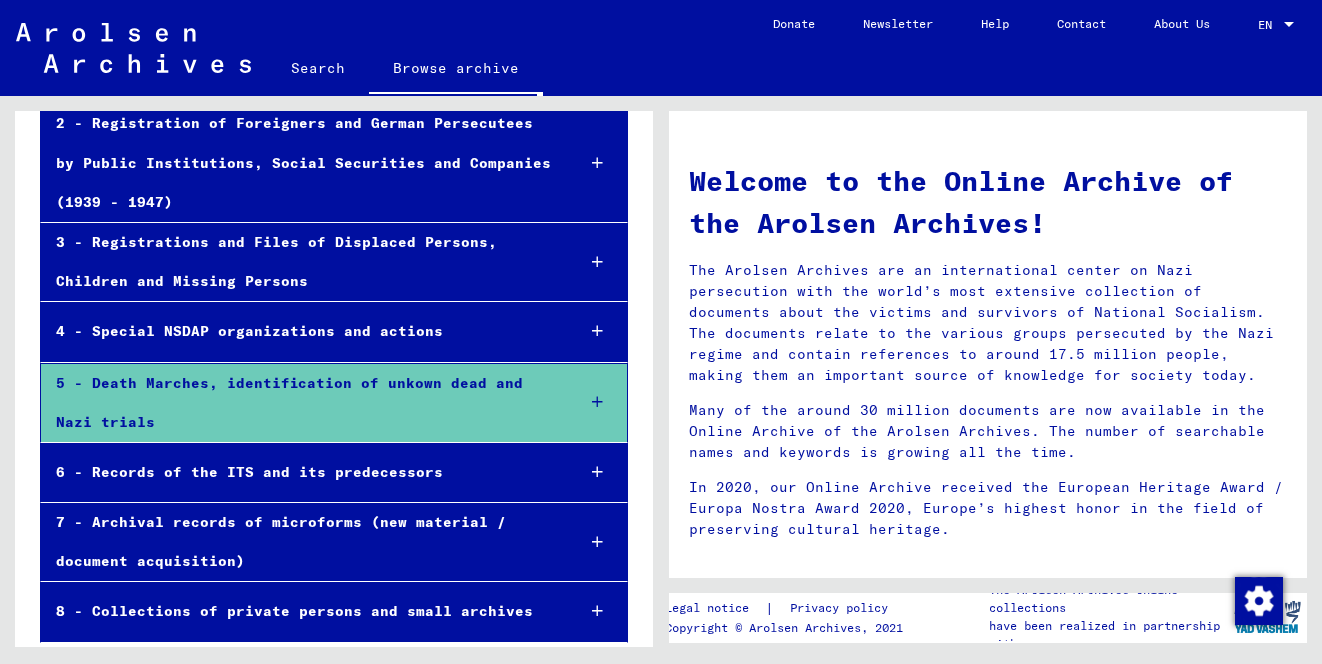 click at bounding box center [597, 542] 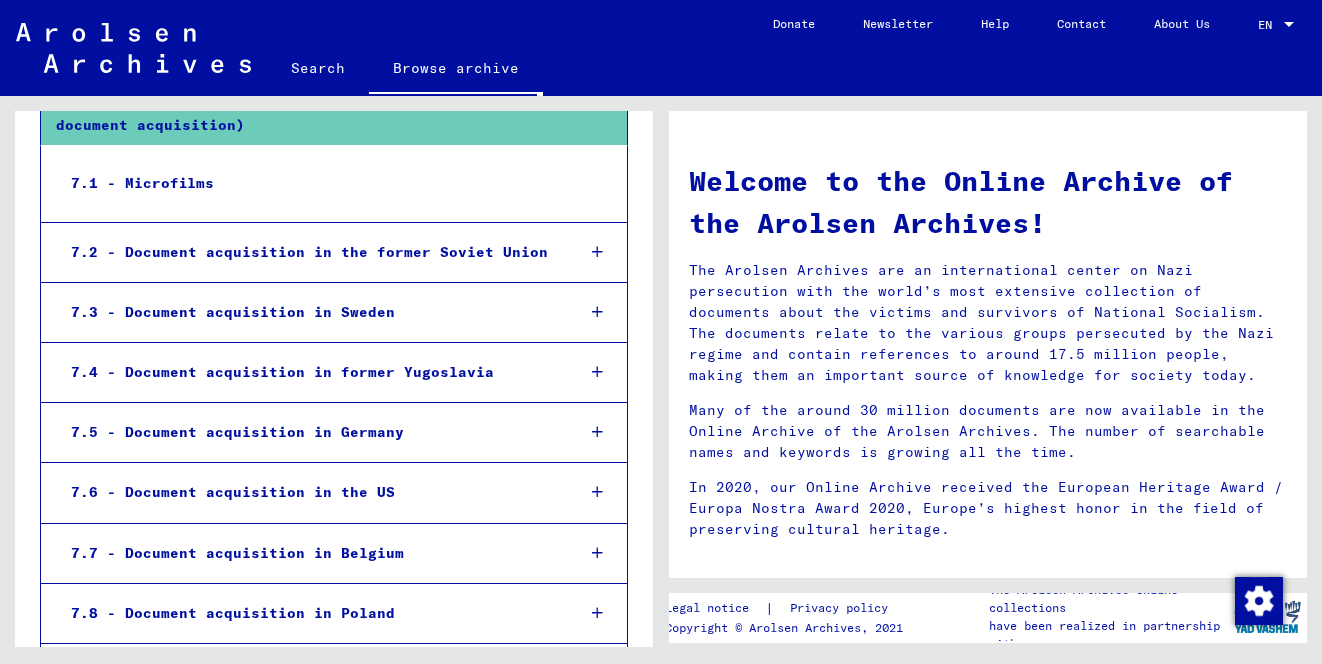 scroll, scrollTop: 729, scrollLeft: 0, axis: vertical 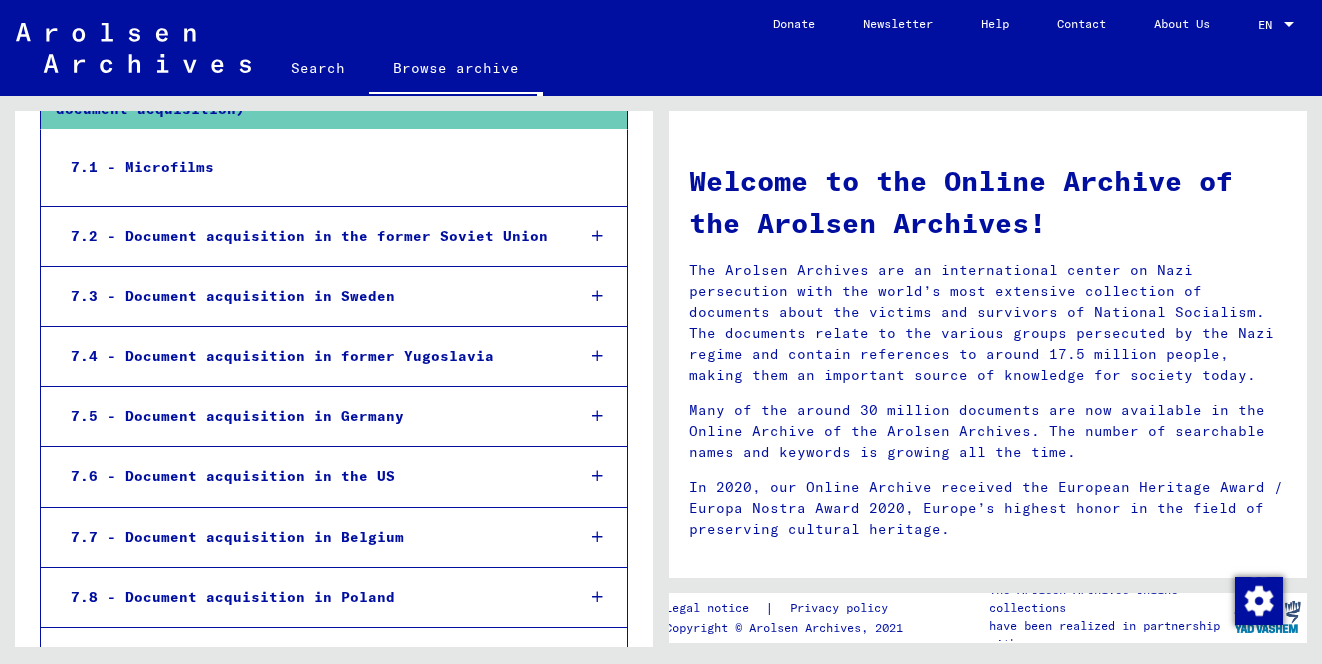 click at bounding box center (597, 296) 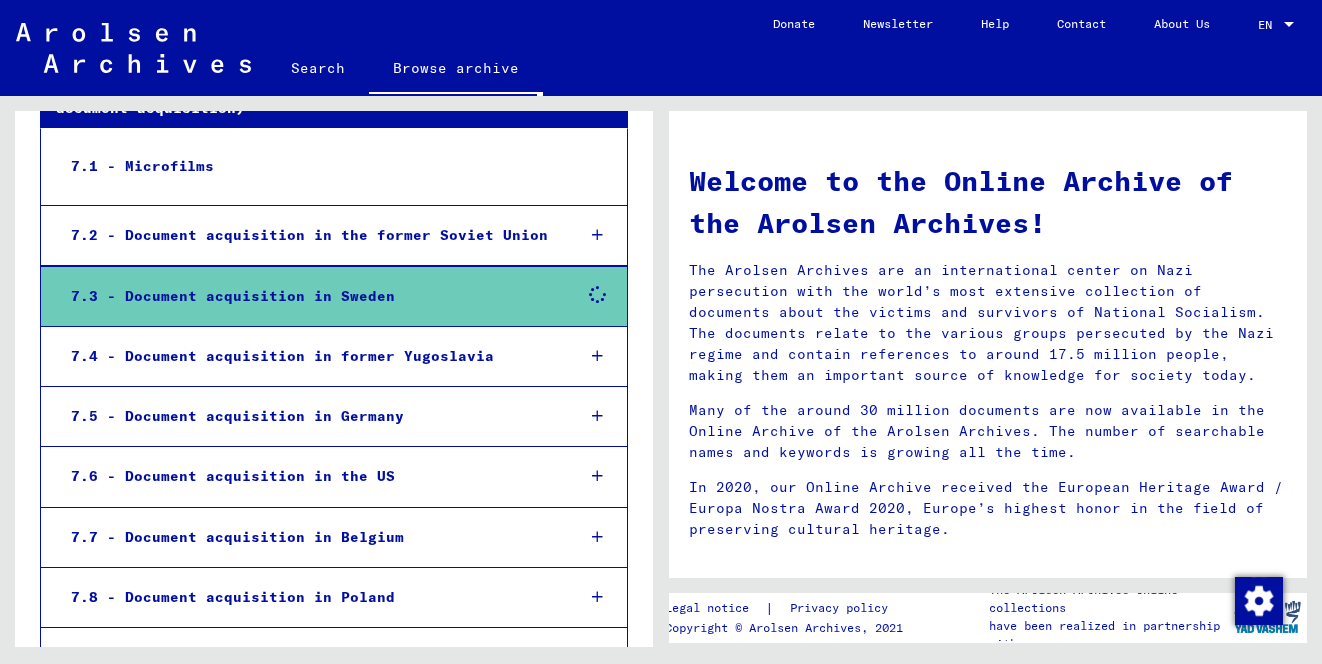 scroll, scrollTop: 728, scrollLeft: 0, axis: vertical 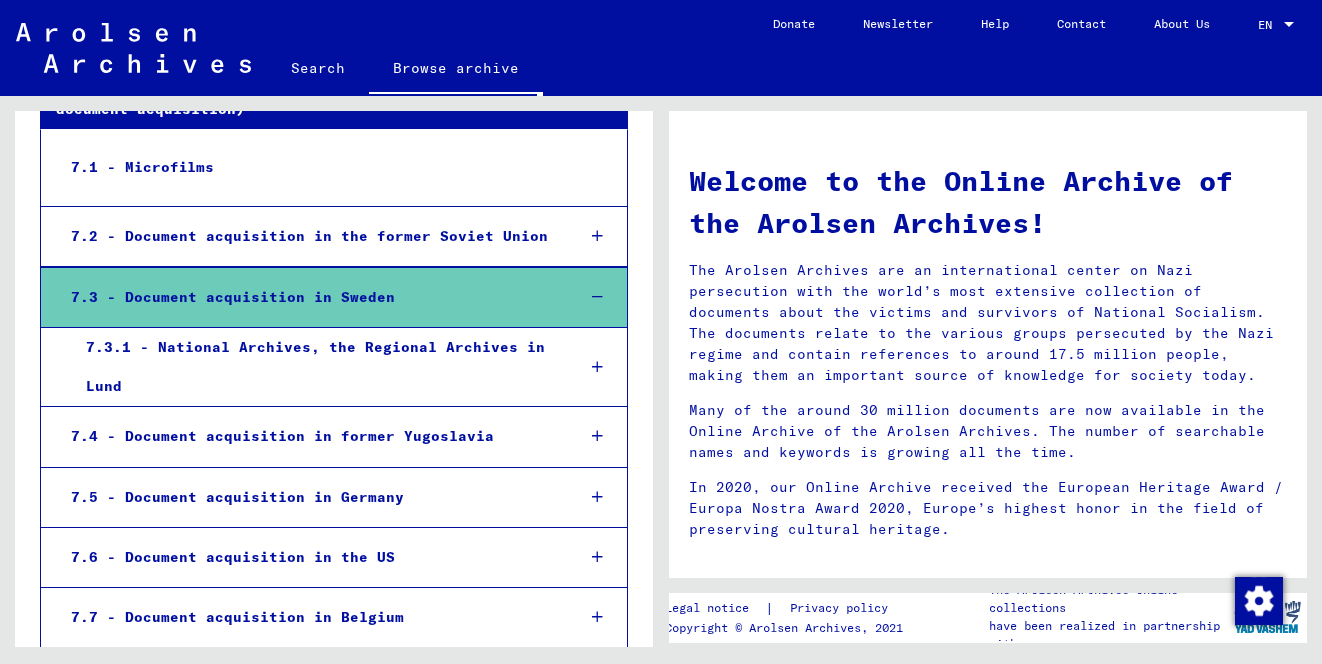 click on "7.3.1 - National Archives, the Regional Archives in Lund" at bounding box center (314, 367) 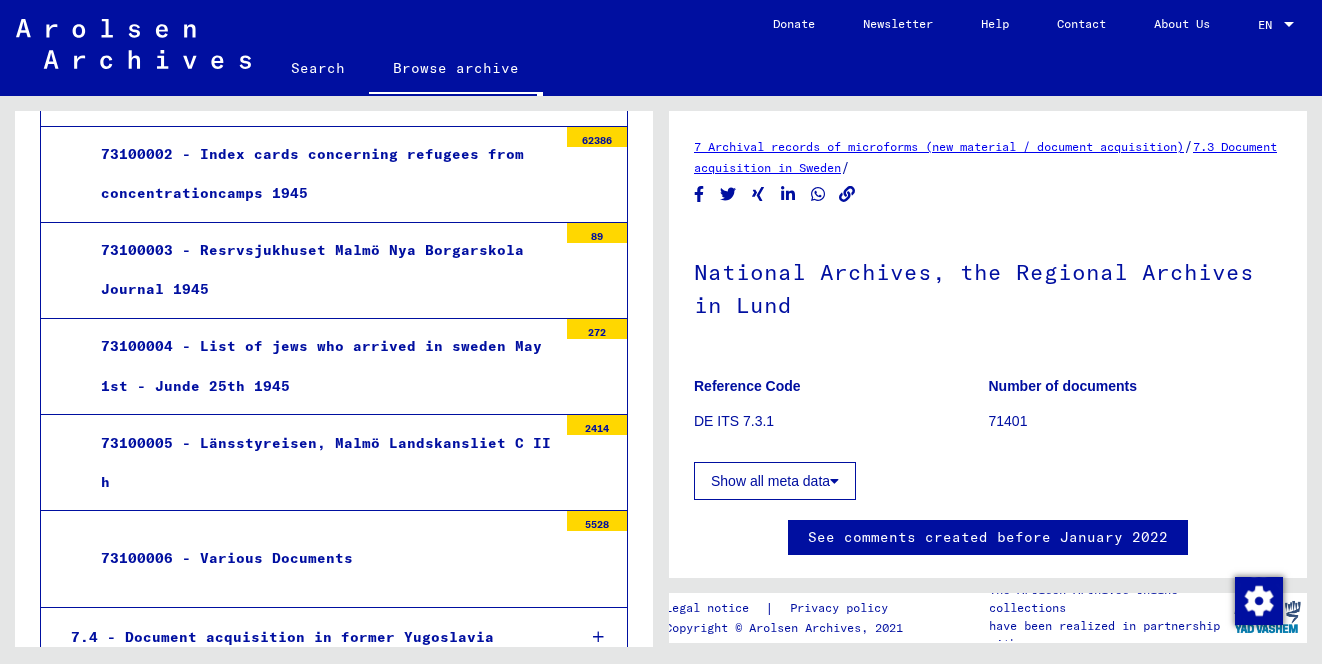 scroll, scrollTop: 1119, scrollLeft: 0, axis: vertical 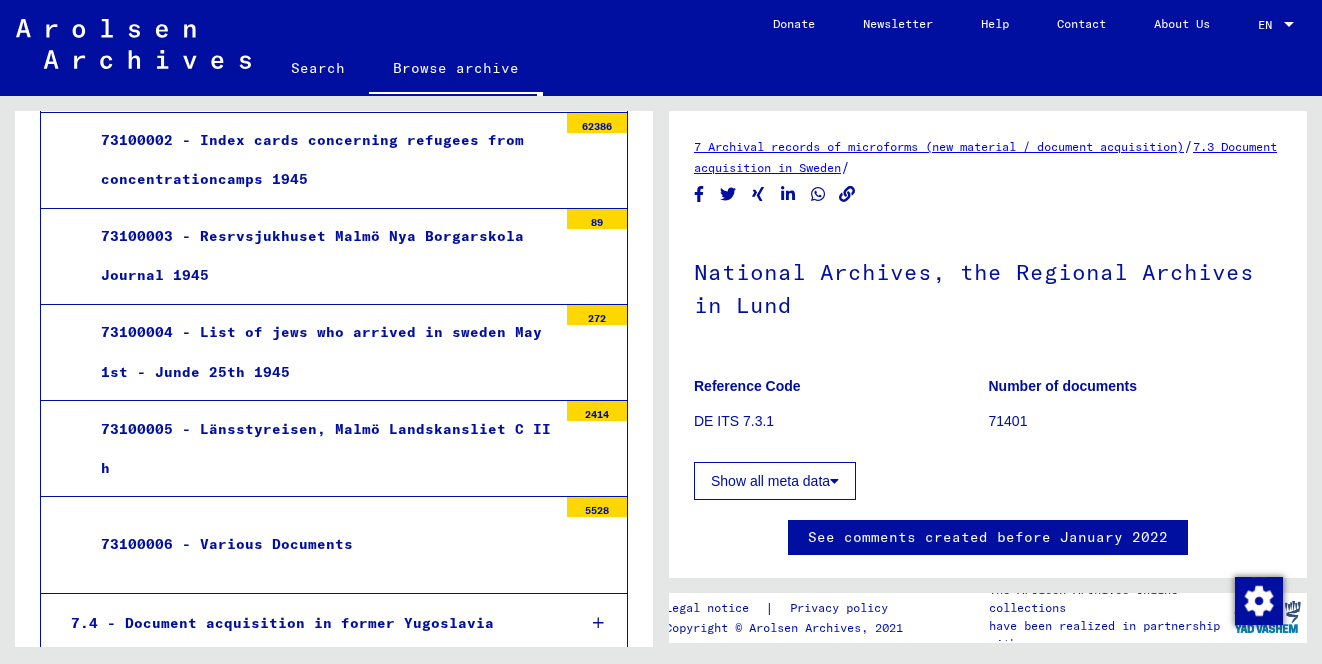 click on "73100004 - List of jews who arrived in sweden May 1st - Junde 25th 1945" at bounding box center (321, 352) 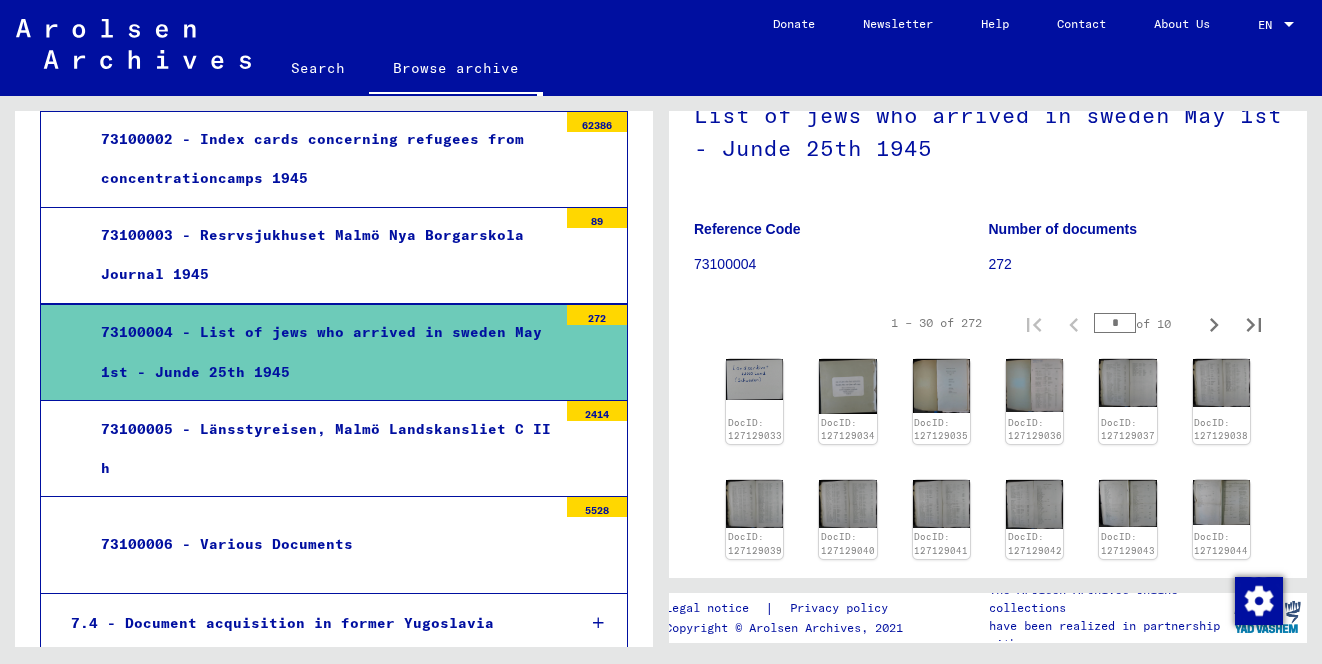 scroll, scrollTop: 161, scrollLeft: 0, axis: vertical 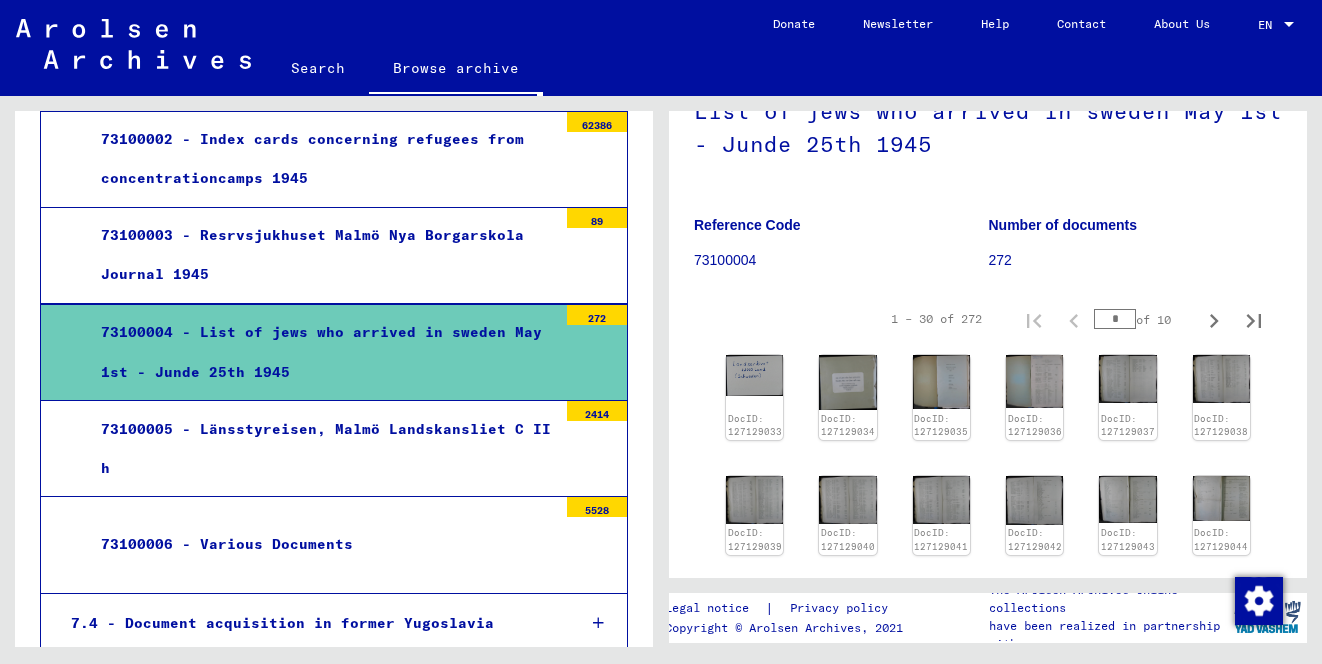 drag, startPoint x: 963, startPoint y: 341, endPoint x: 984, endPoint y: 340, distance: 21.023796 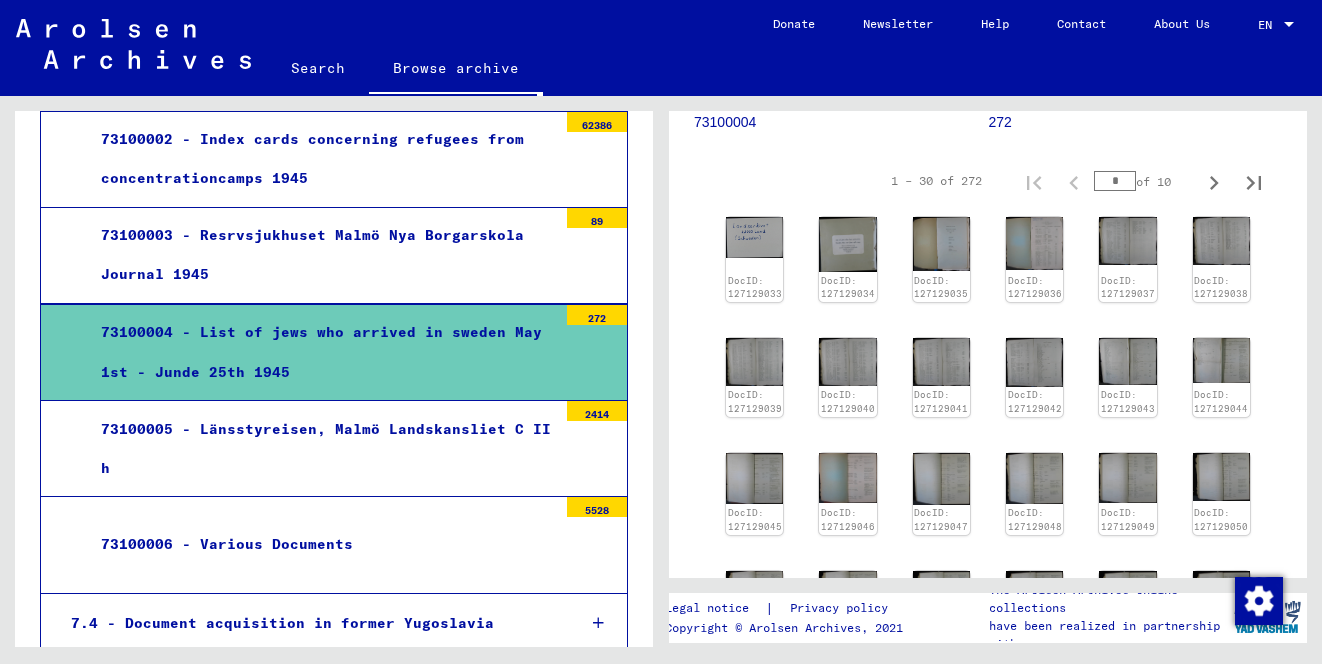 scroll, scrollTop: 300, scrollLeft: 0, axis: vertical 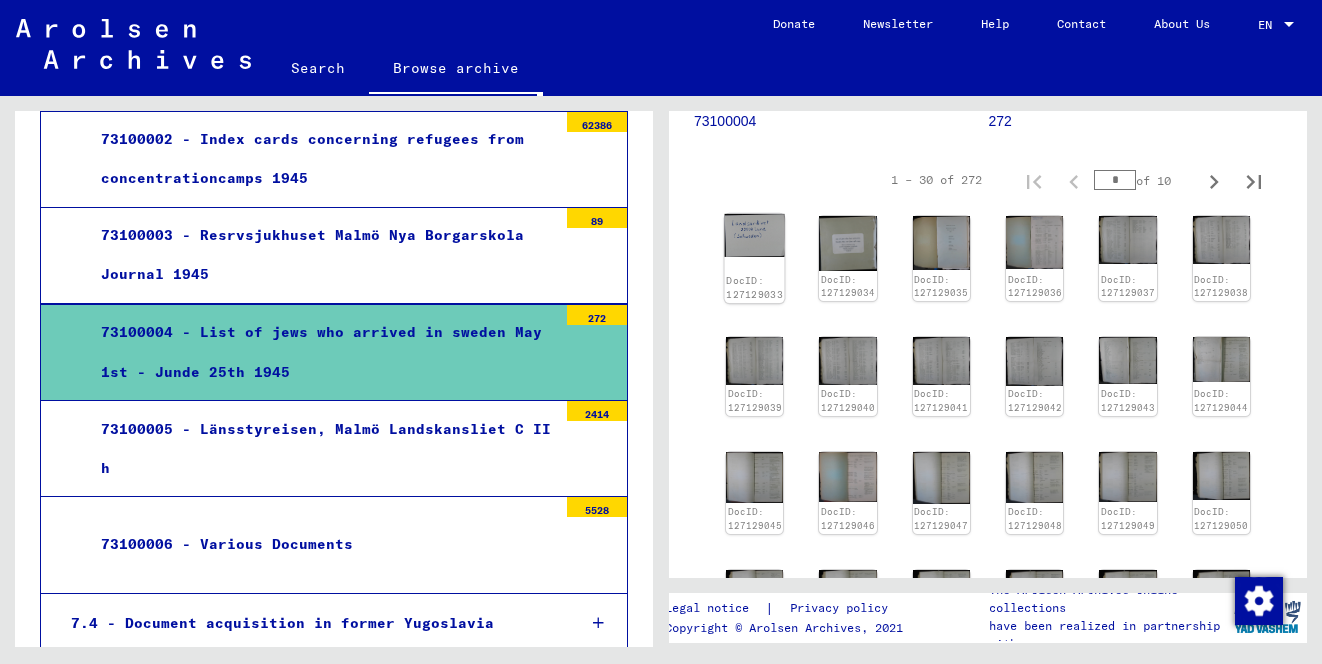 click 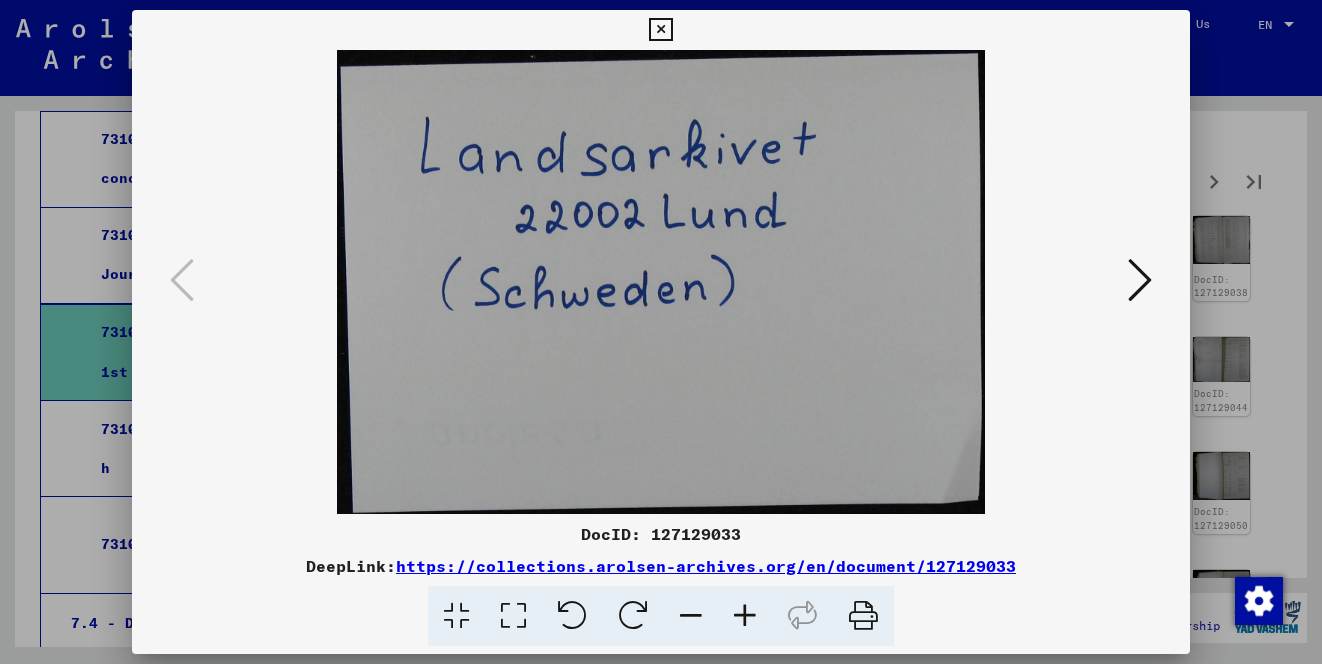 type 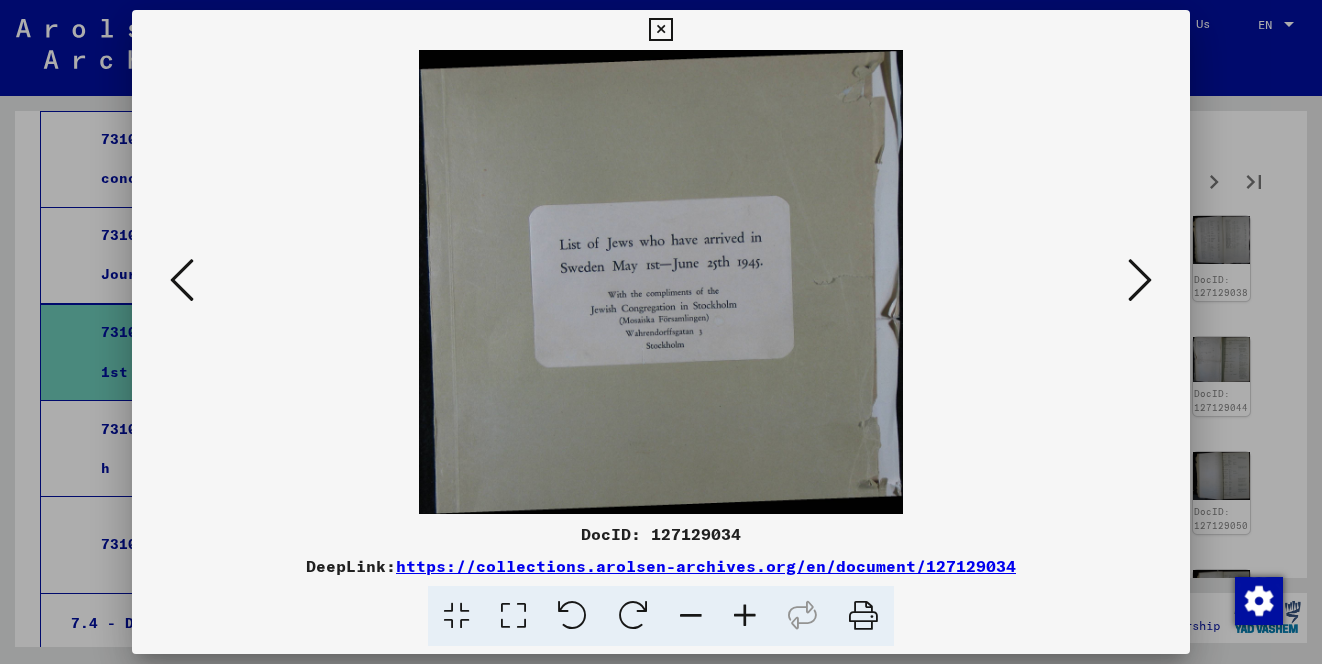 click at bounding box center (1140, 280) 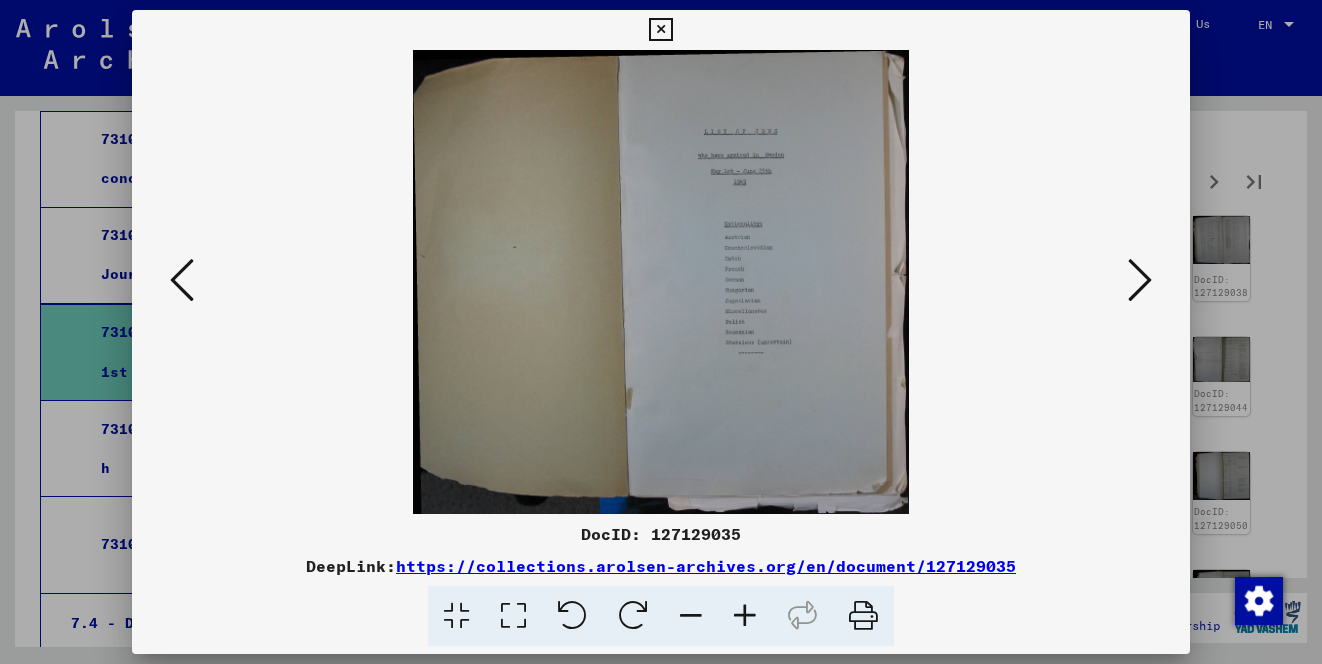 click at bounding box center [1140, 280] 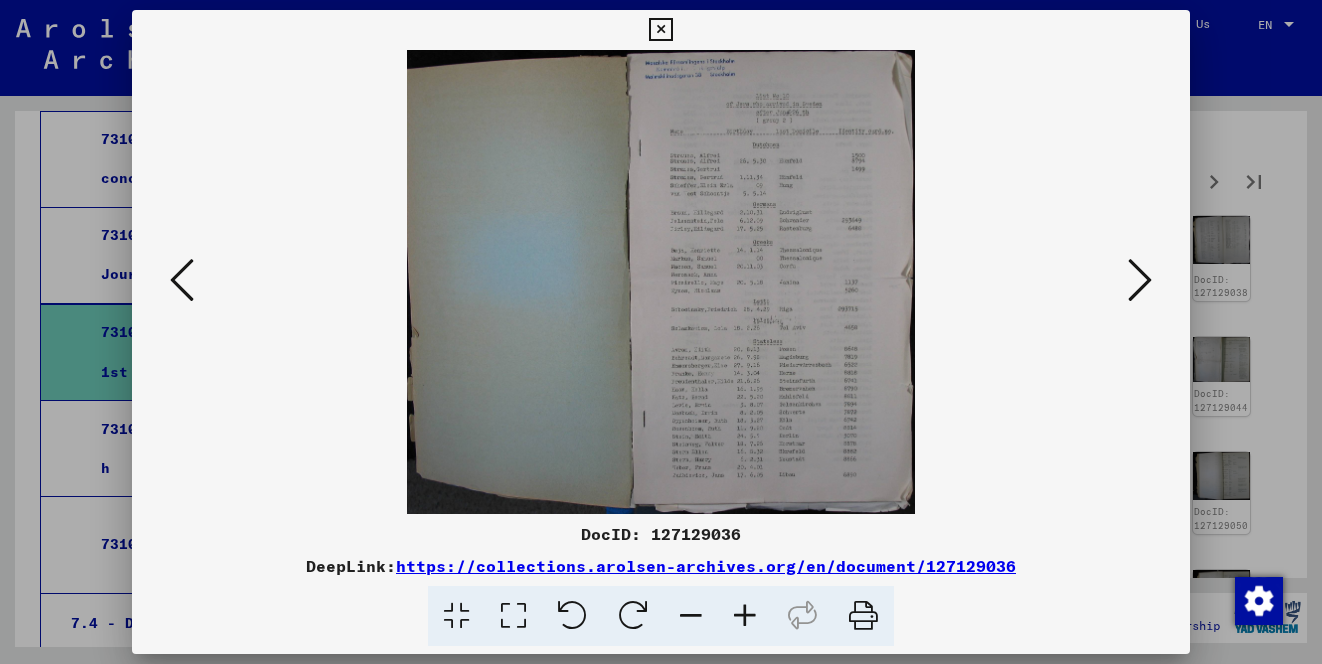 click at bounding box center [1140, 280] 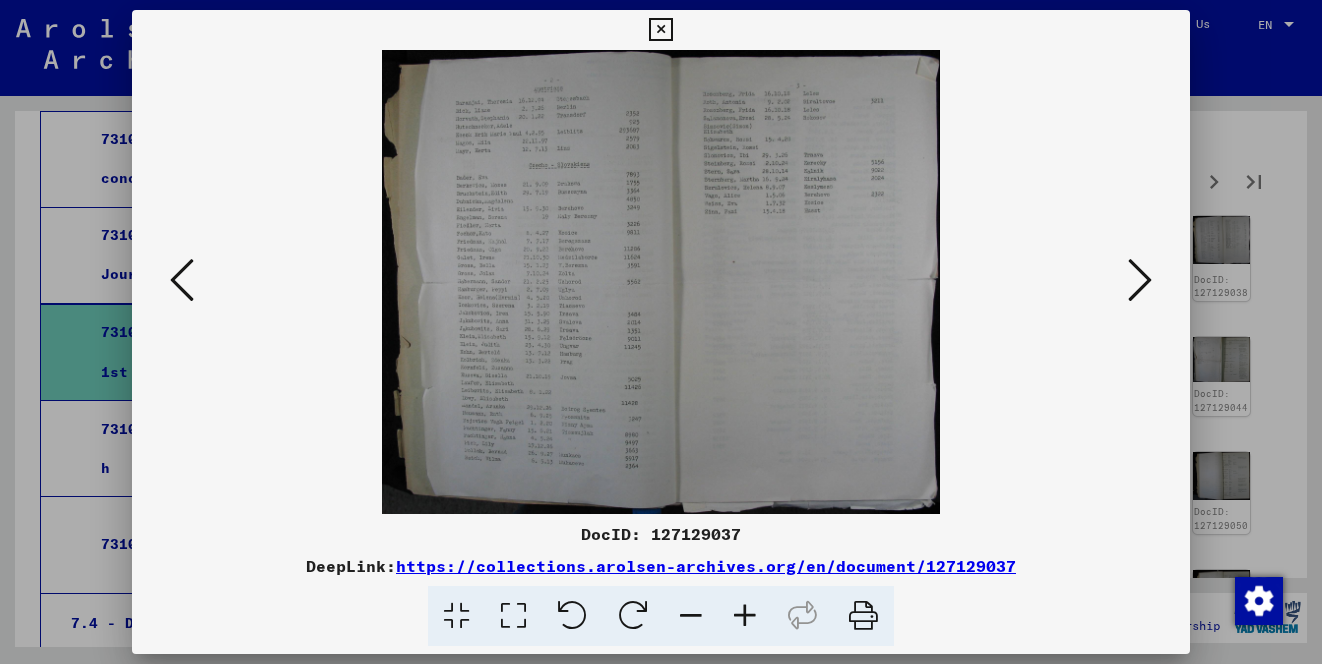 click at bounding box center [1140, 280] 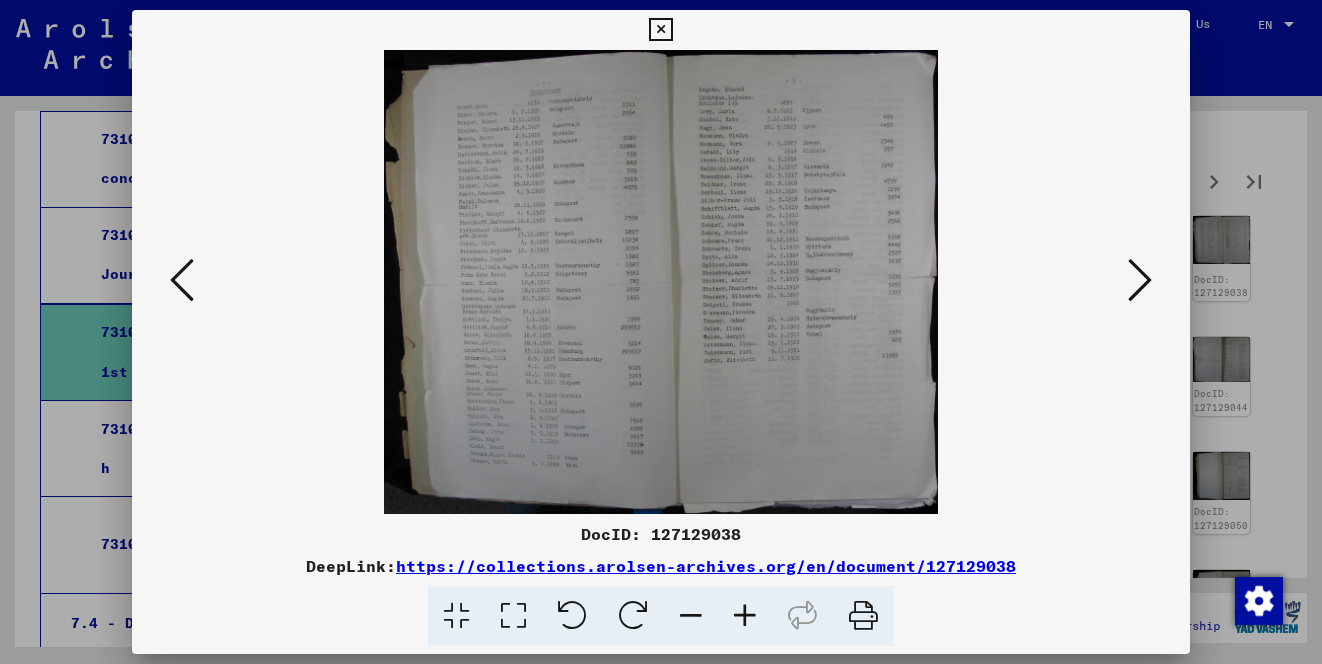 click at bounding box center [1140, 280] 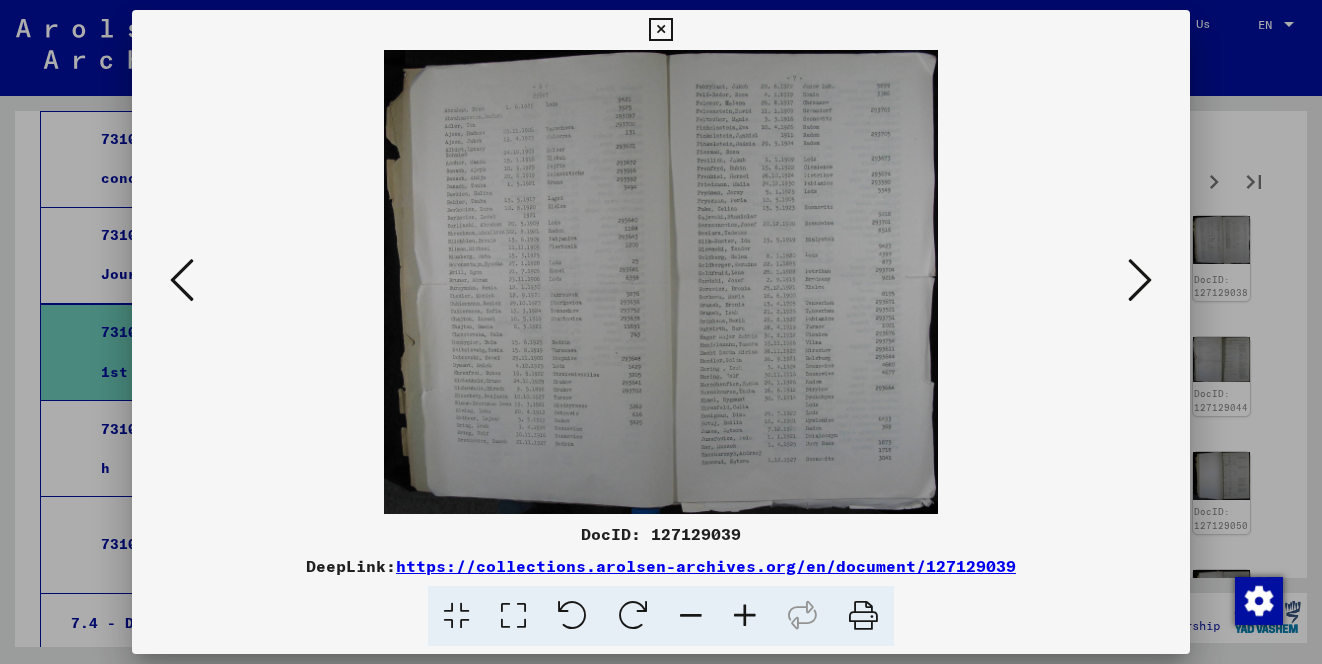 click at bounding box center [1140, 280] 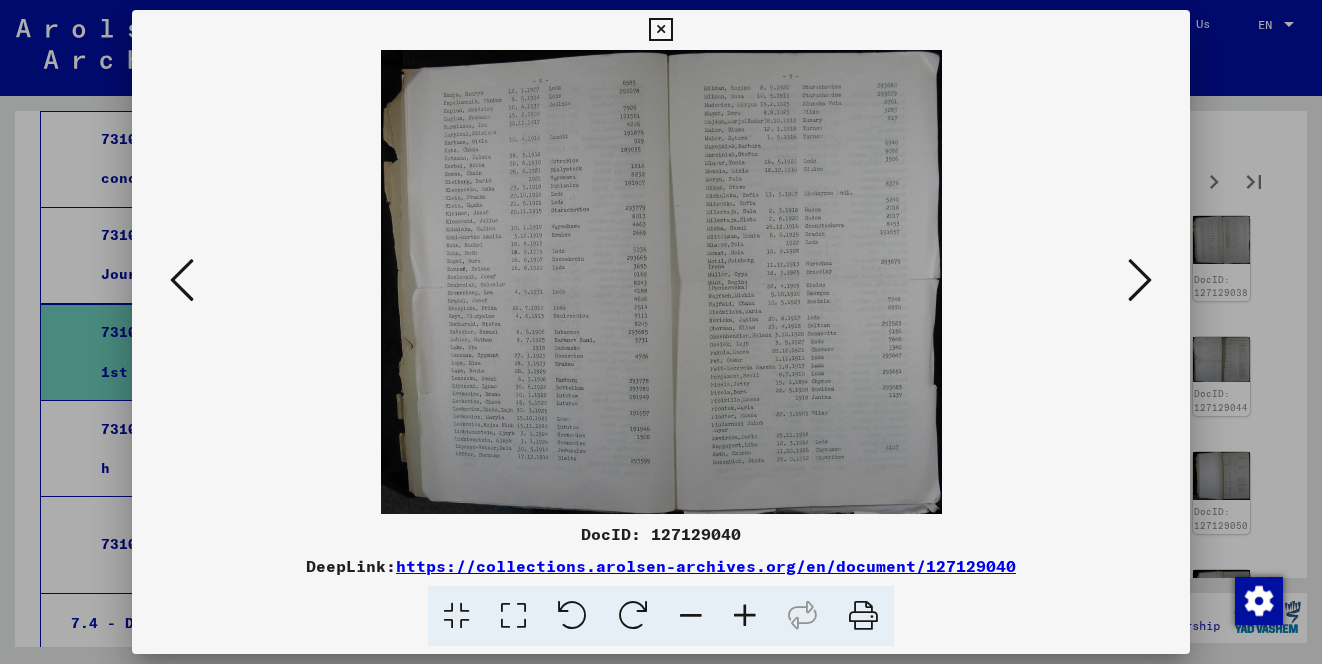 click at bounding box center [1140, 280] 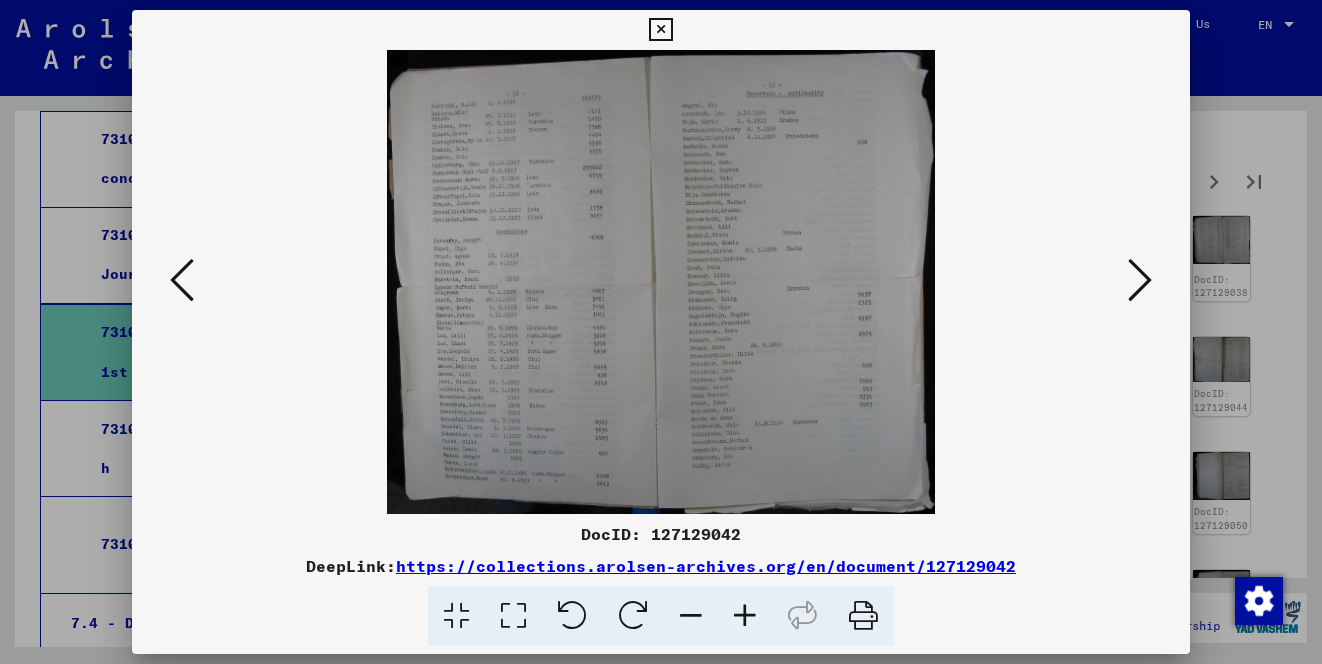 click at bounding box center [1140, 280] 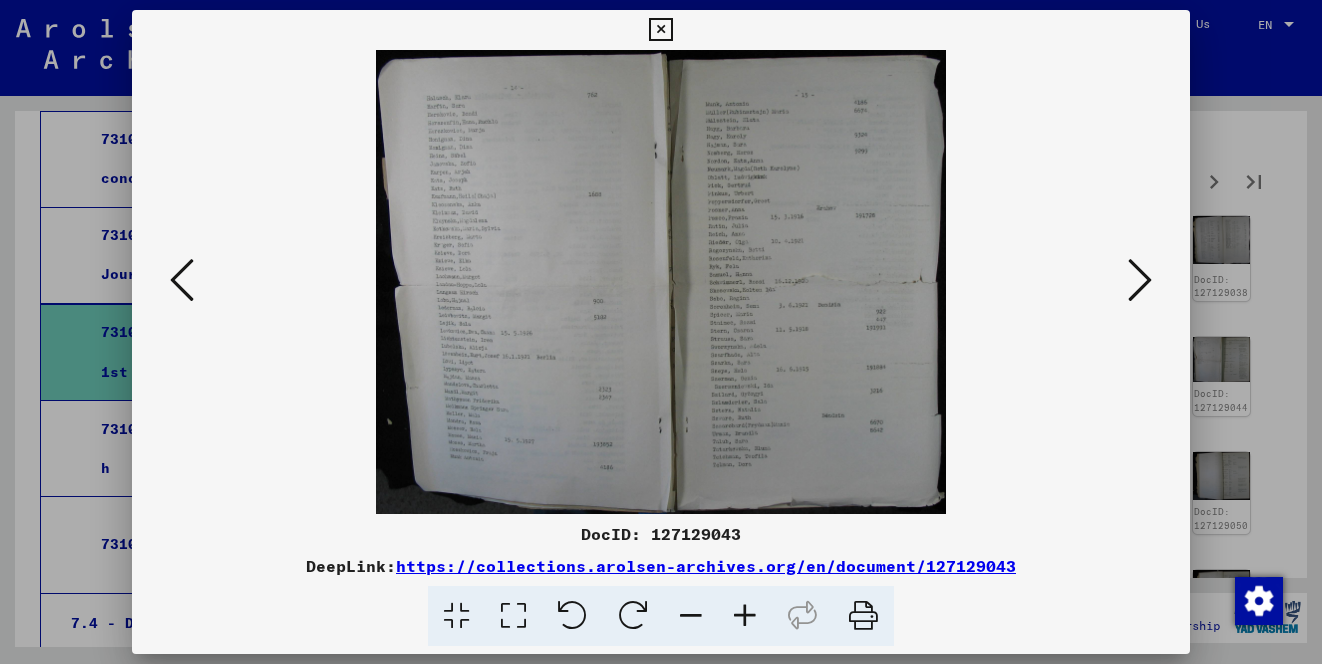 click at bounding box center [1140, 280] 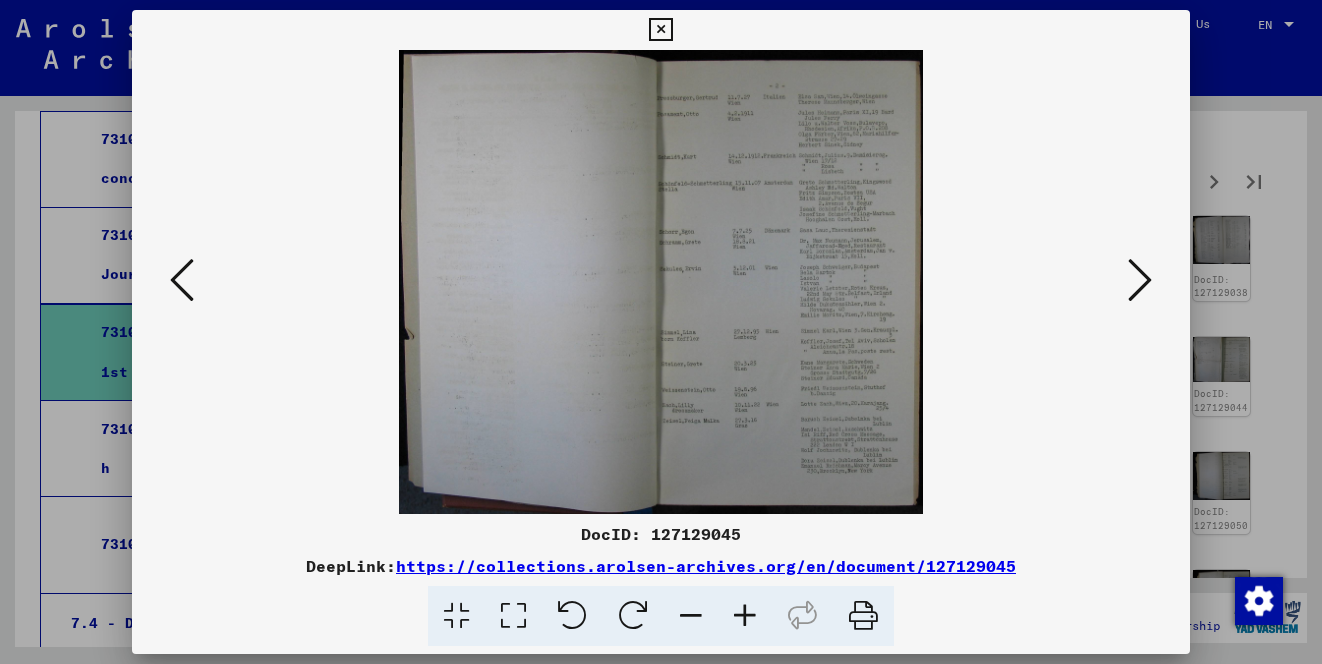 drag, startPoint x: 1134, startPoint y: 282, endPoint x: 1138, endPoint y: 257, distance: 25.317978 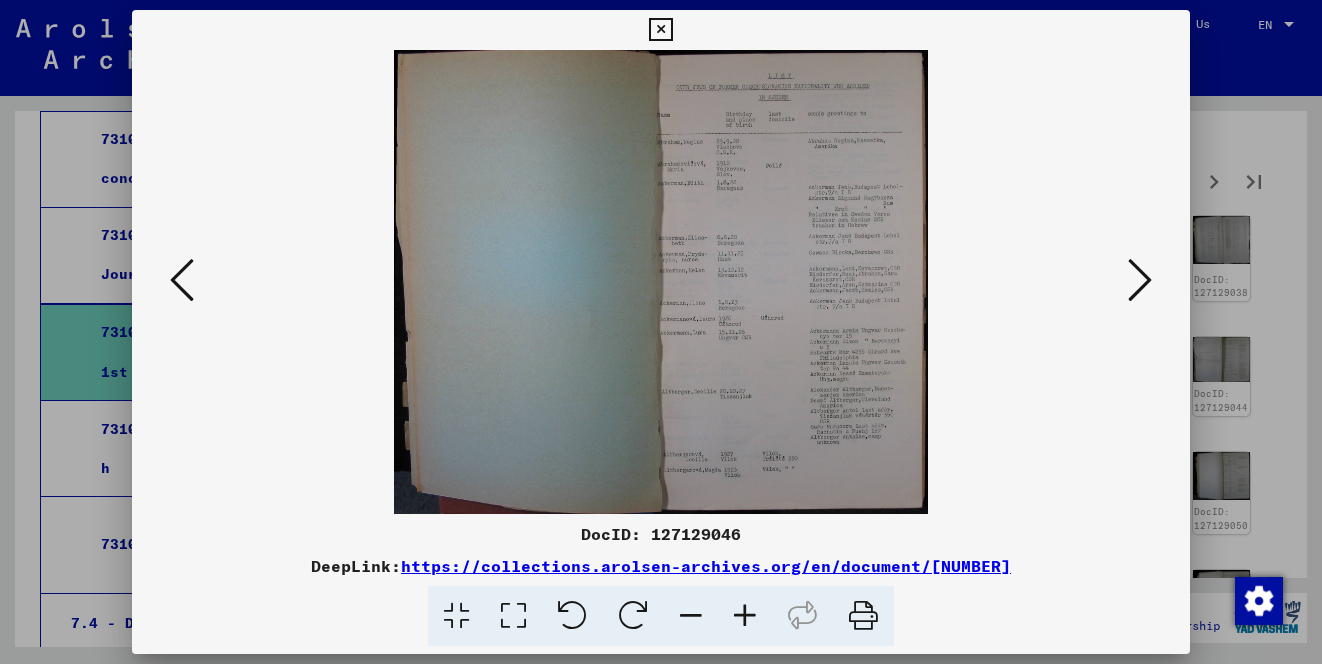 click at bounding box center (661, 332) 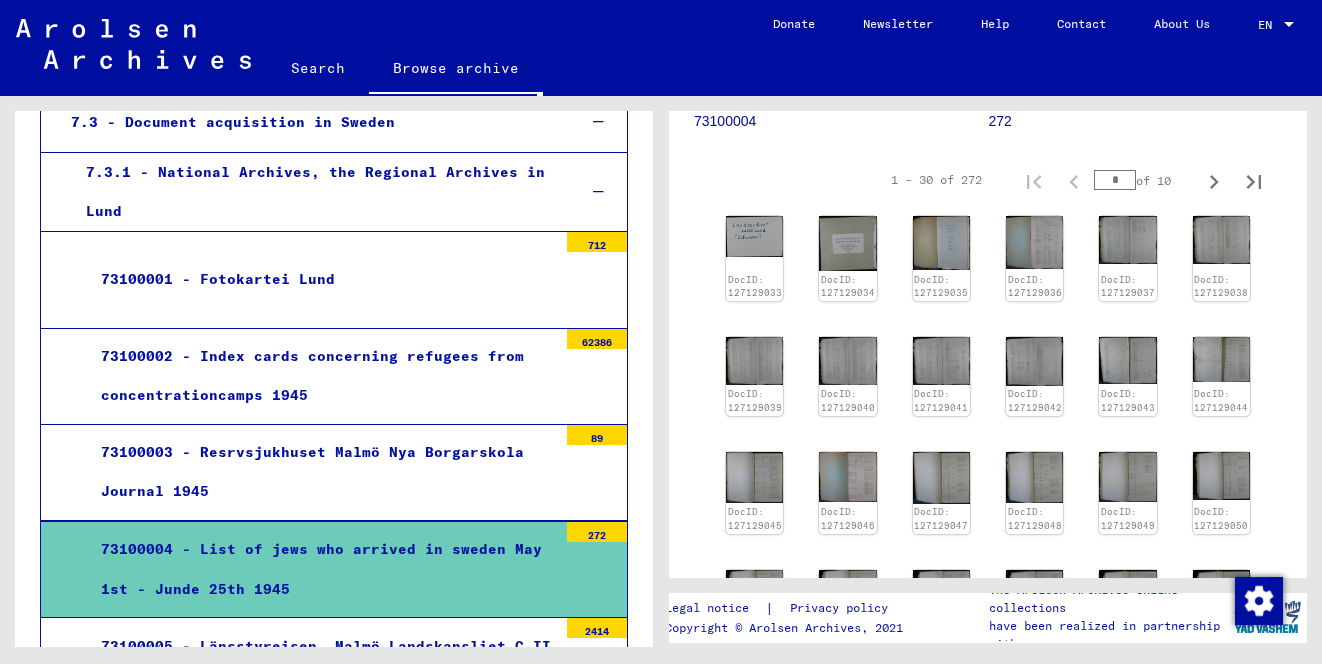 scroll, scrollTop: 894, scrollLeft: 0, axis: vertical 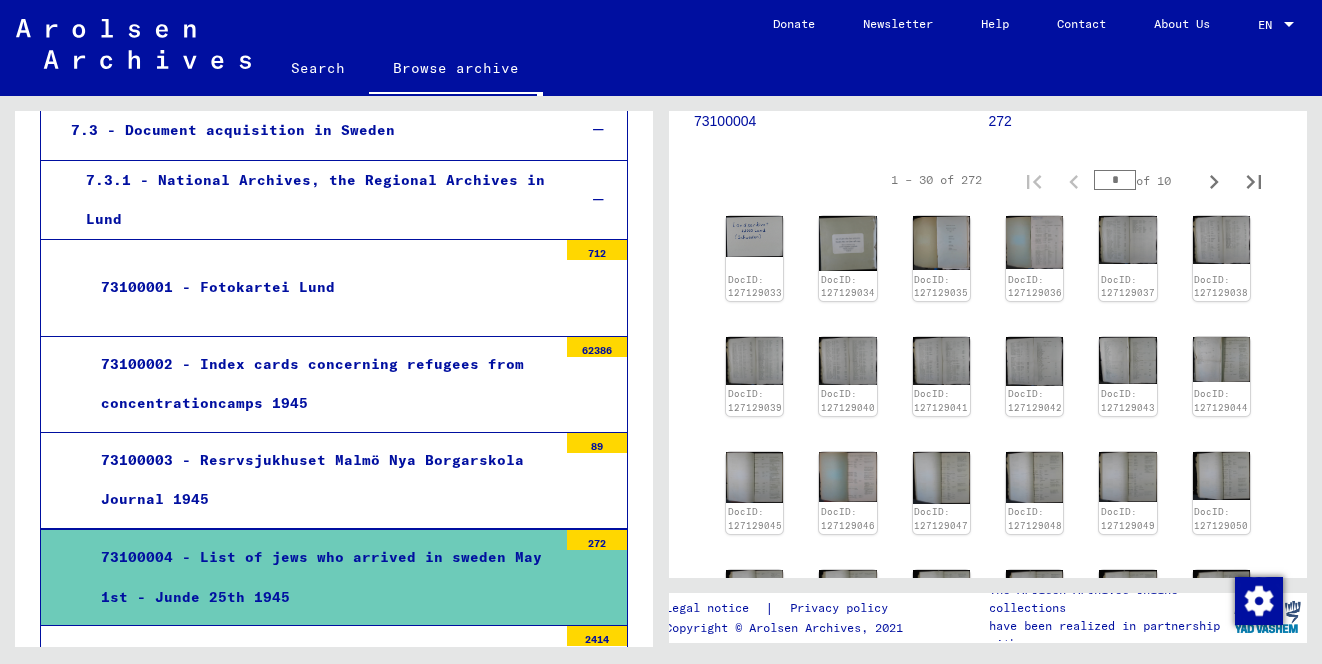 click on "73100002 - Index cards concerning refugees from concentrationcamps 1945" at bounding box center (321, 384) 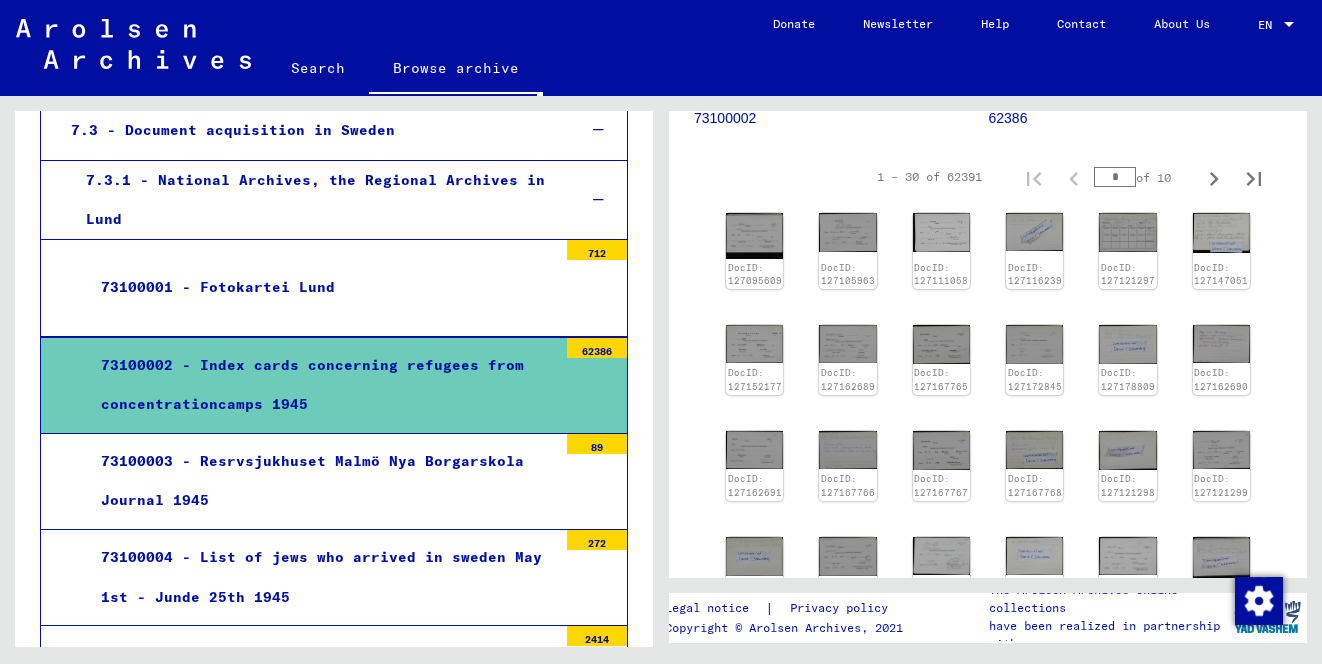 scroll, scrollTop: 315, scrollLeft: 0, axis: vertical 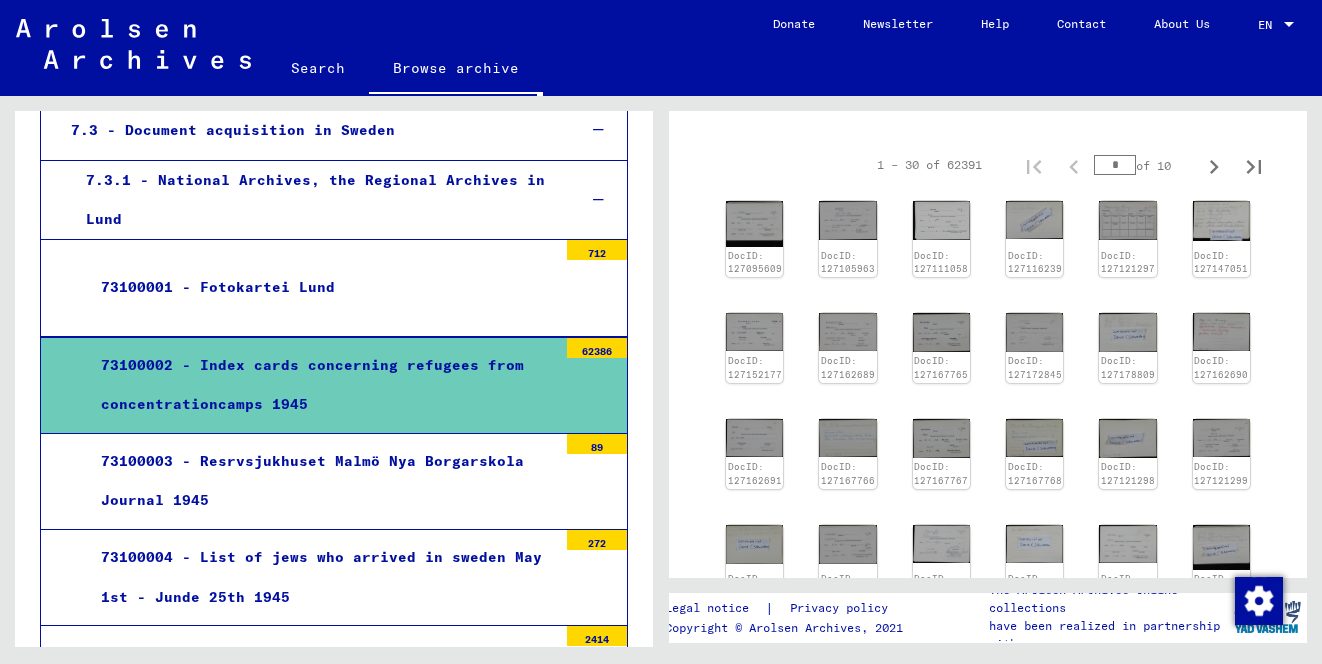 click on "DocID: [NUMBER] DocID: [NUMBER] DocID: [NUMBER] DocID: [NUMBER] DocID: [NUMBER] DocID: [NUMBER] DocID: [NUMBER] DocID: [NUMBER] DocID: [NUMBER] DocID: [NUMBER] DocID: [NUMBER] DocID: [NUMBER] DocID: [NUMBER] DocID: [NUMBER] DocID: [NUMBER] DocID: [NUMBER] DocID: [NUMBER] DocID: [NUMBER] DocID: [NUMBER] DocID: [NUMBER] DocID: [NUMBER] DocID: [NUMBER] DocID: [NUMBER] DocID: [NUMBER] DocID: [NUMBER] DocID: [NUMBER] DocID: [NUMBER] DocID: [NUMBER] DocID: [NUMBER] DocID: [NUMBER]" 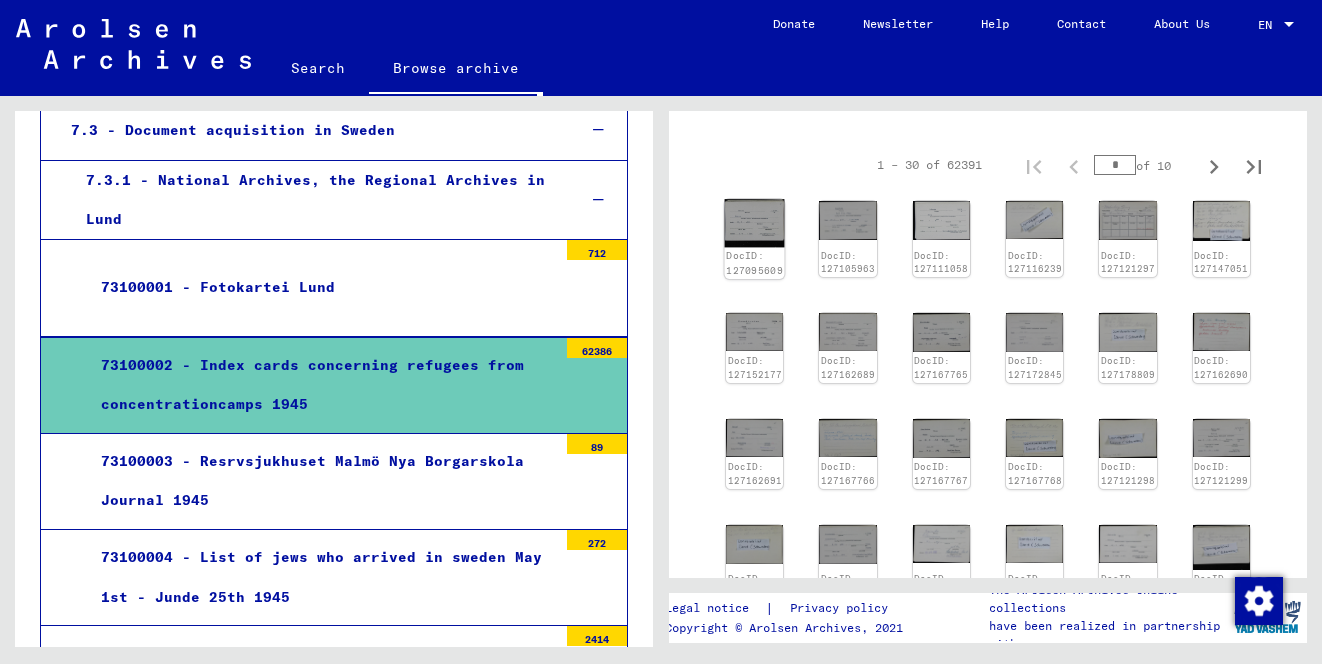 click 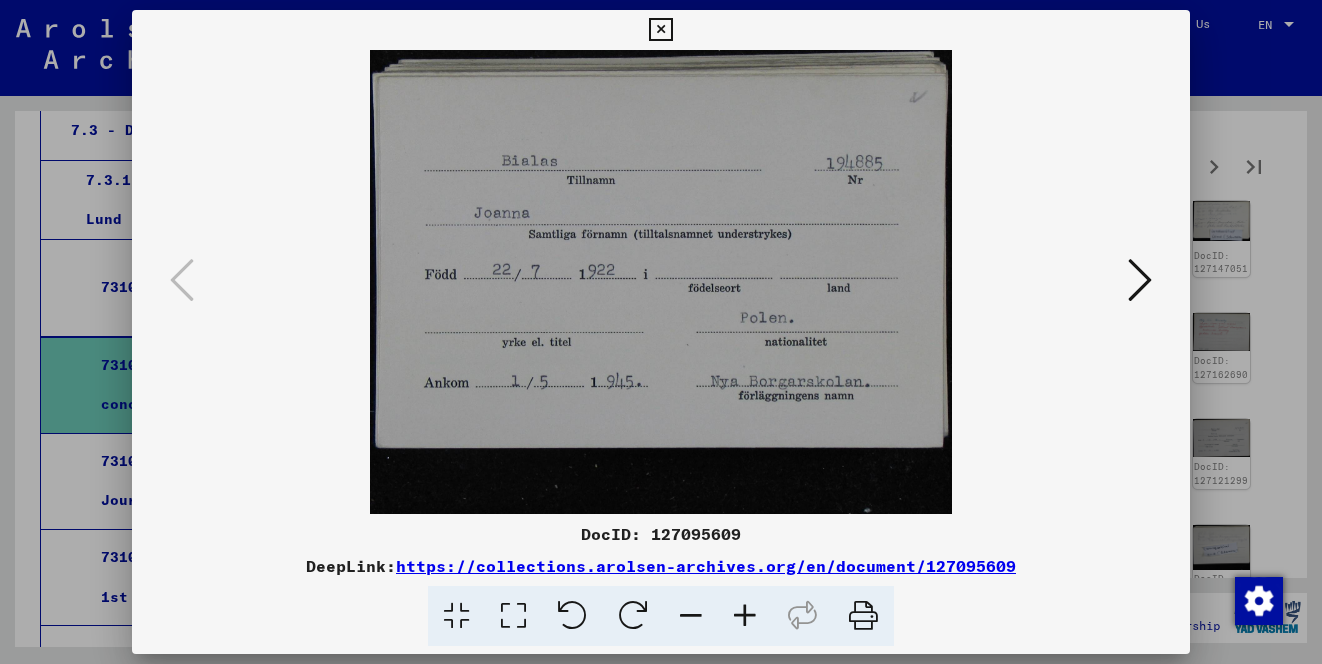 click at bounding box center [661, 282] 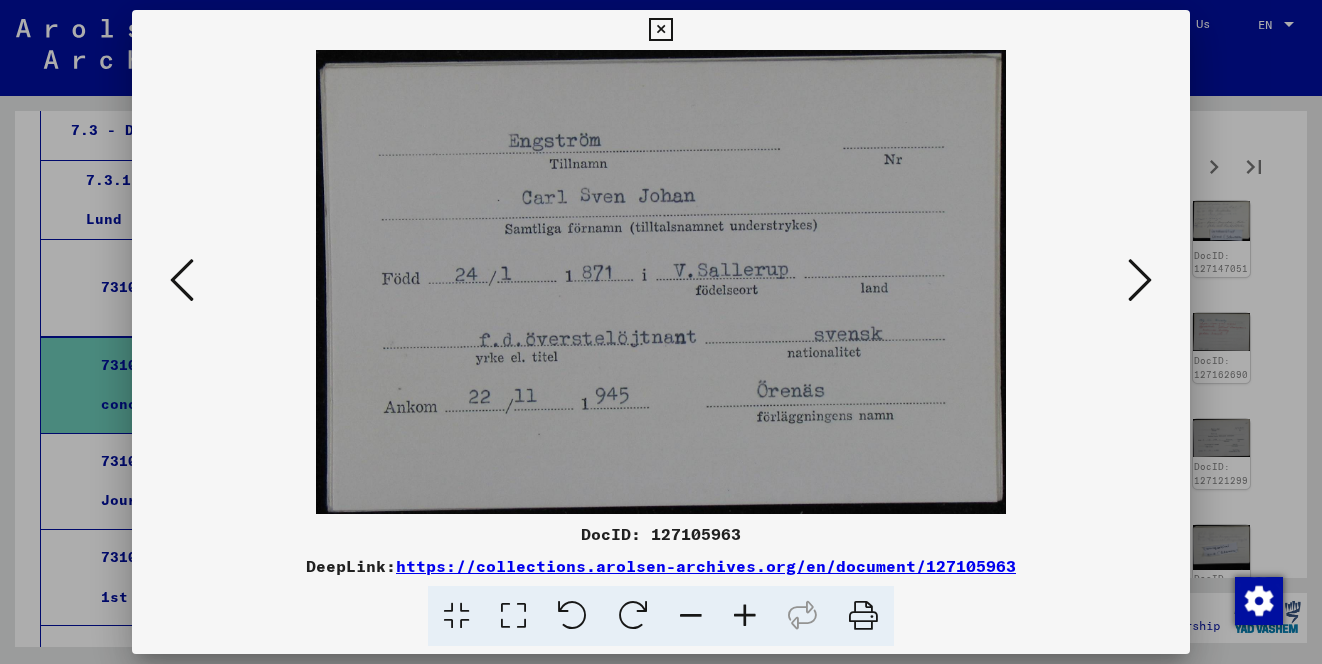 click at bounding box center (1140, 280) 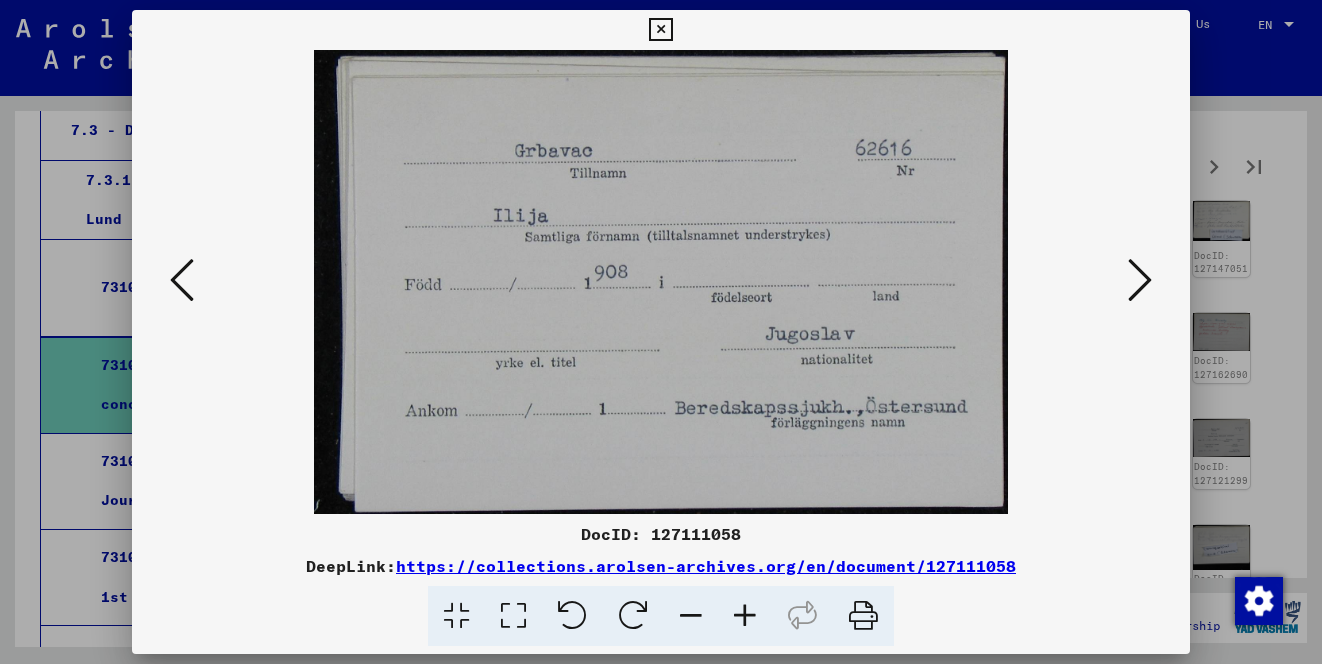 click at bounding box center [1140, 280] 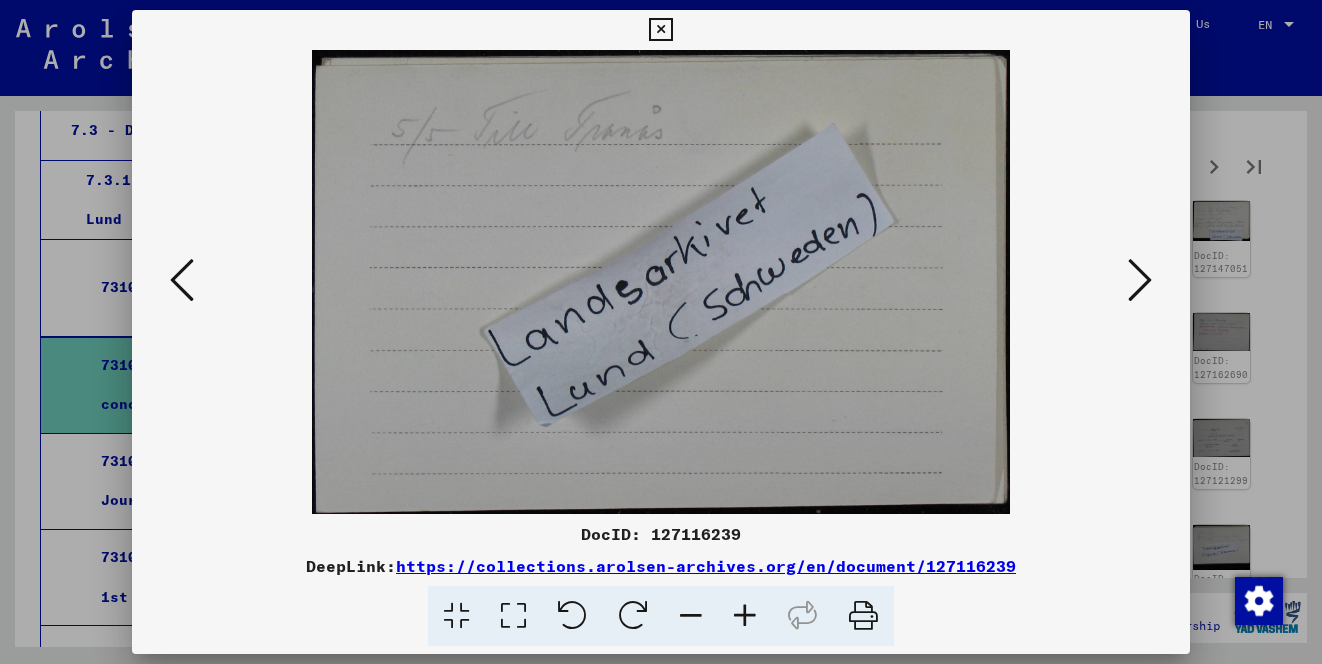 click at bounding box center (1140, 280) 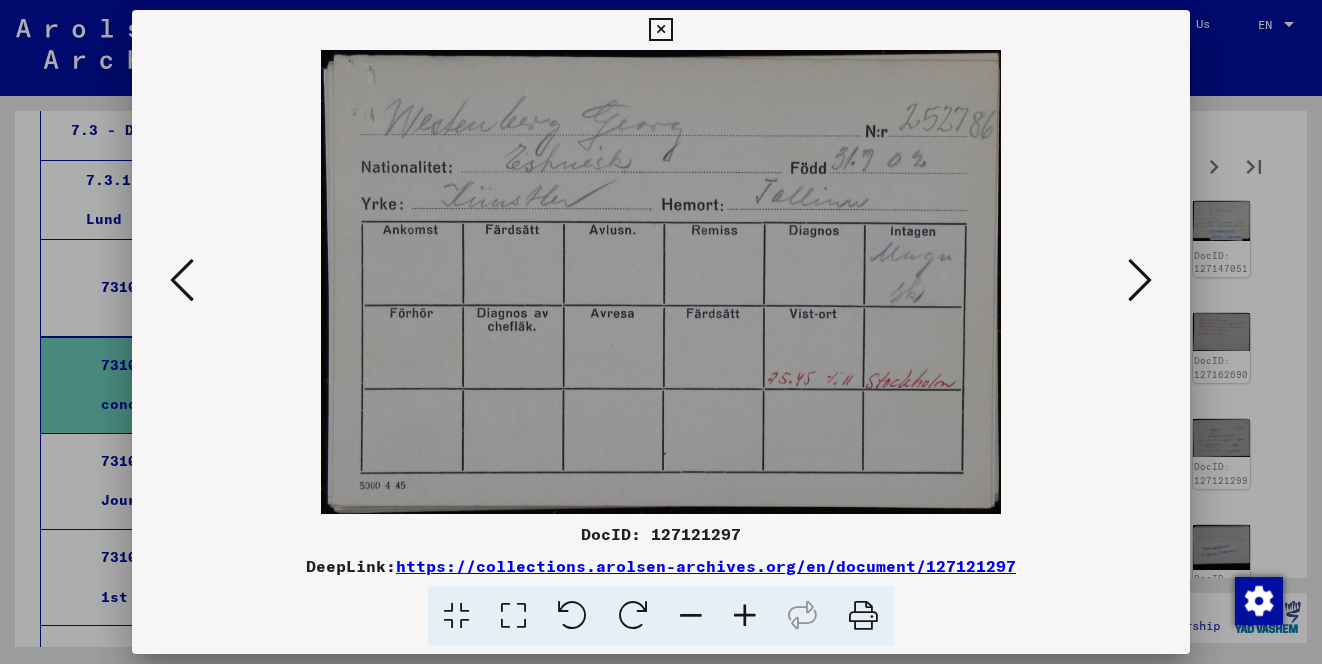 click at bounding box center (1140, 280) 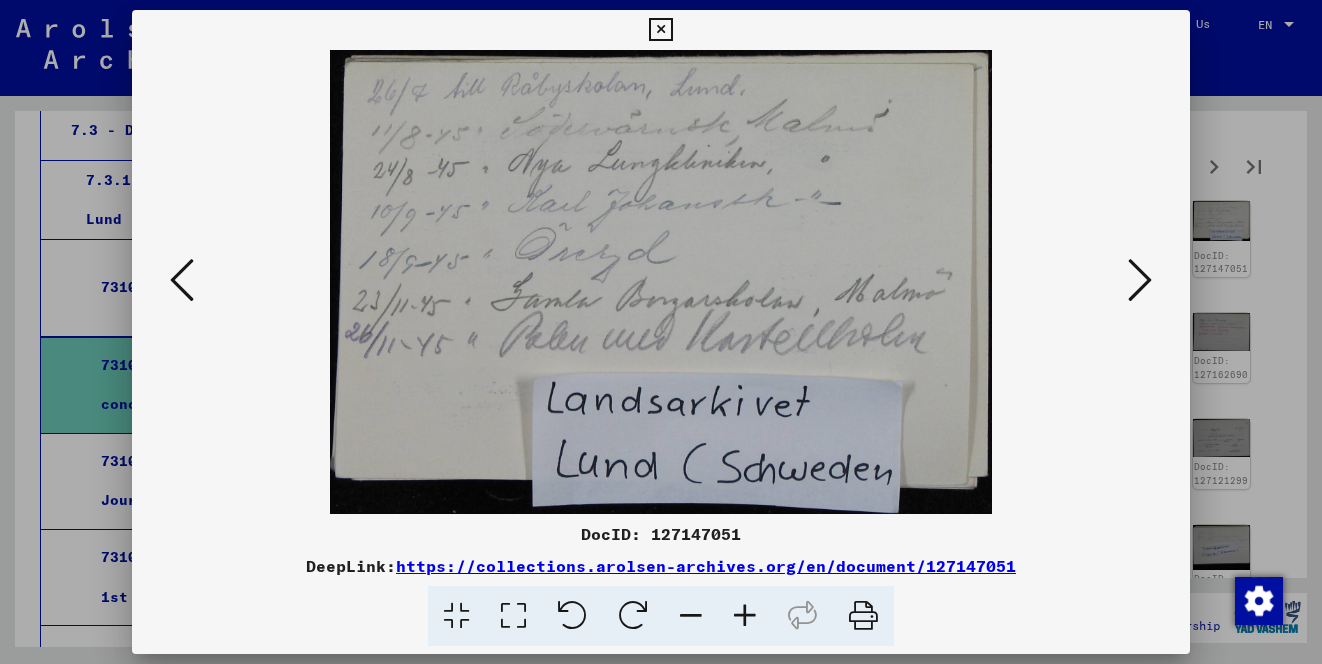 click at bounding box center [1140, 280] 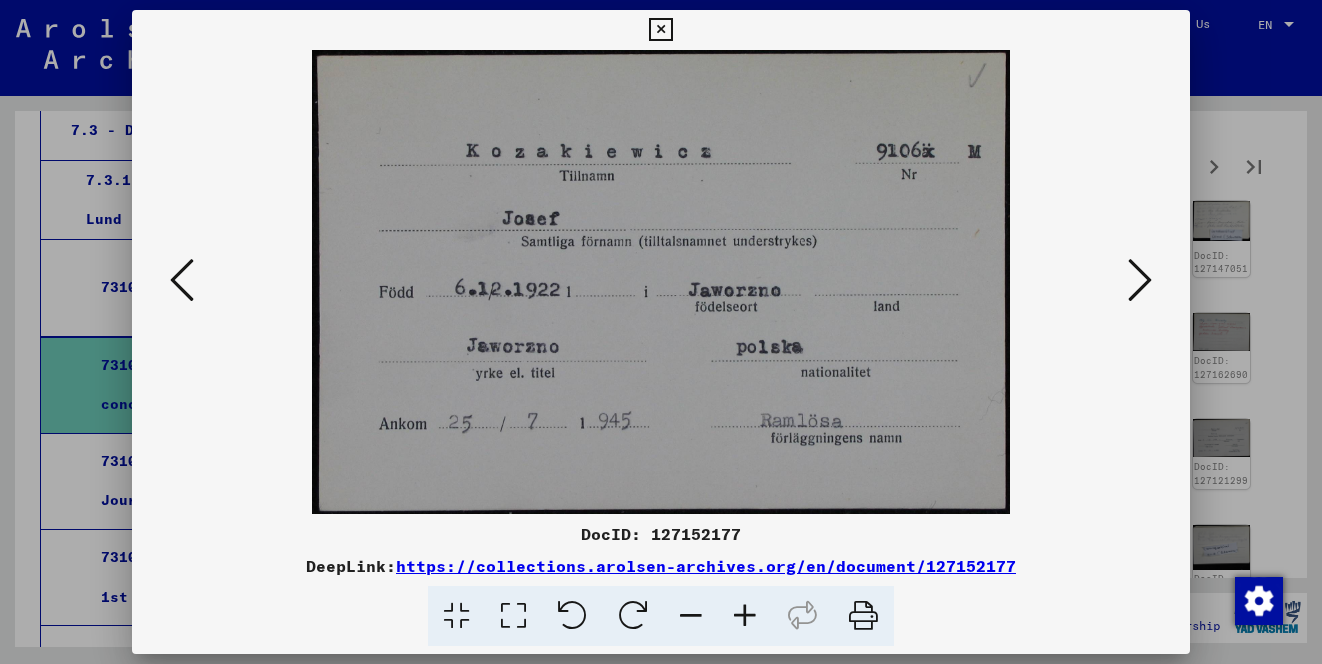 click at bounding box center [1140, 280] 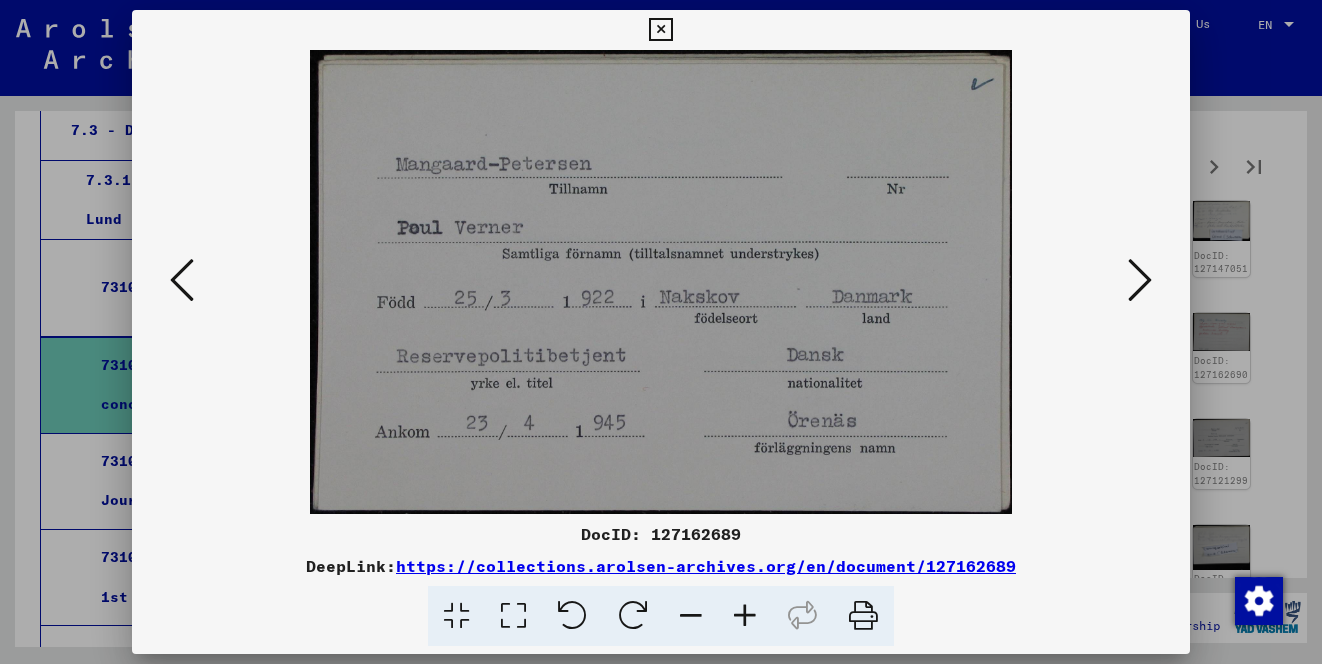 click at bounding box center (1140, 280) 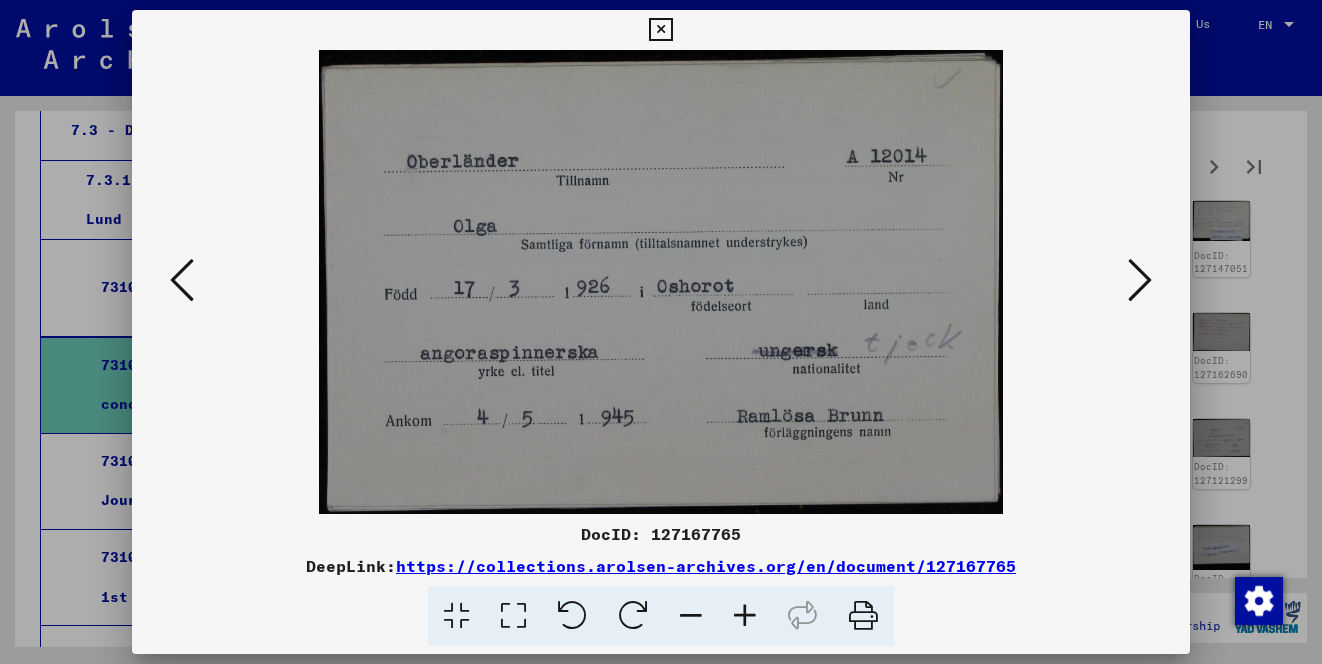 click at bounding box center (1140, 280) 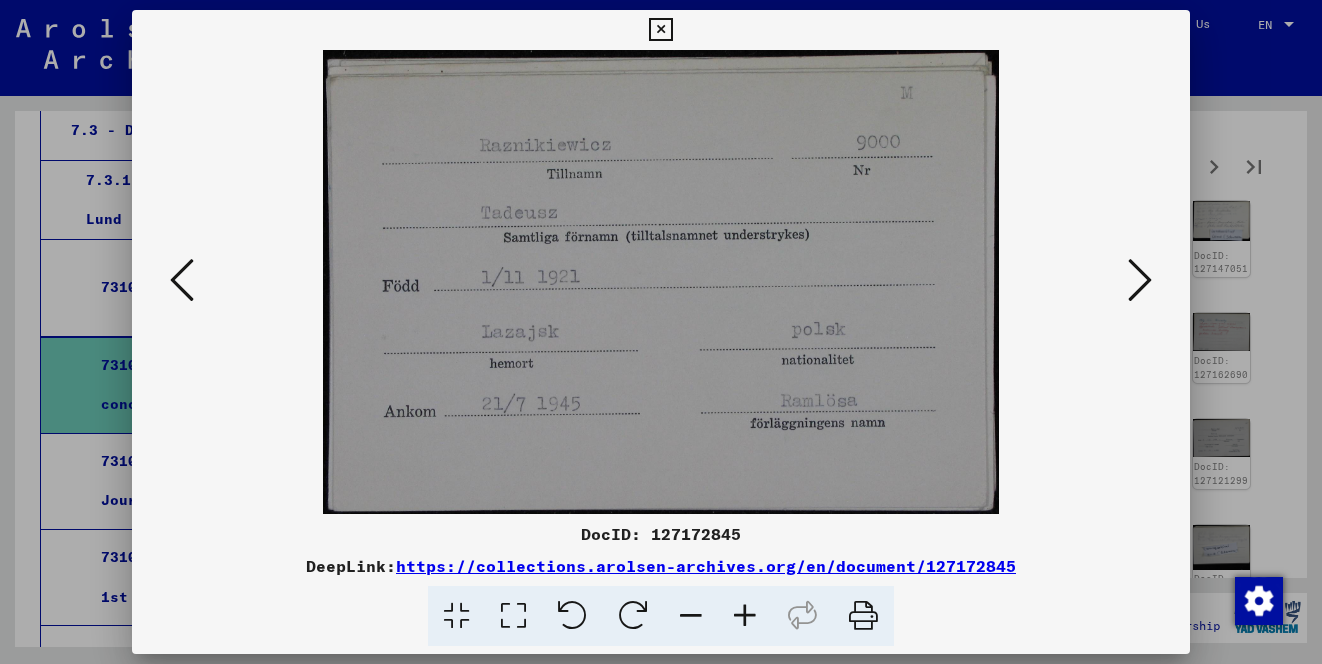 click at bounding box center [1140, 280] 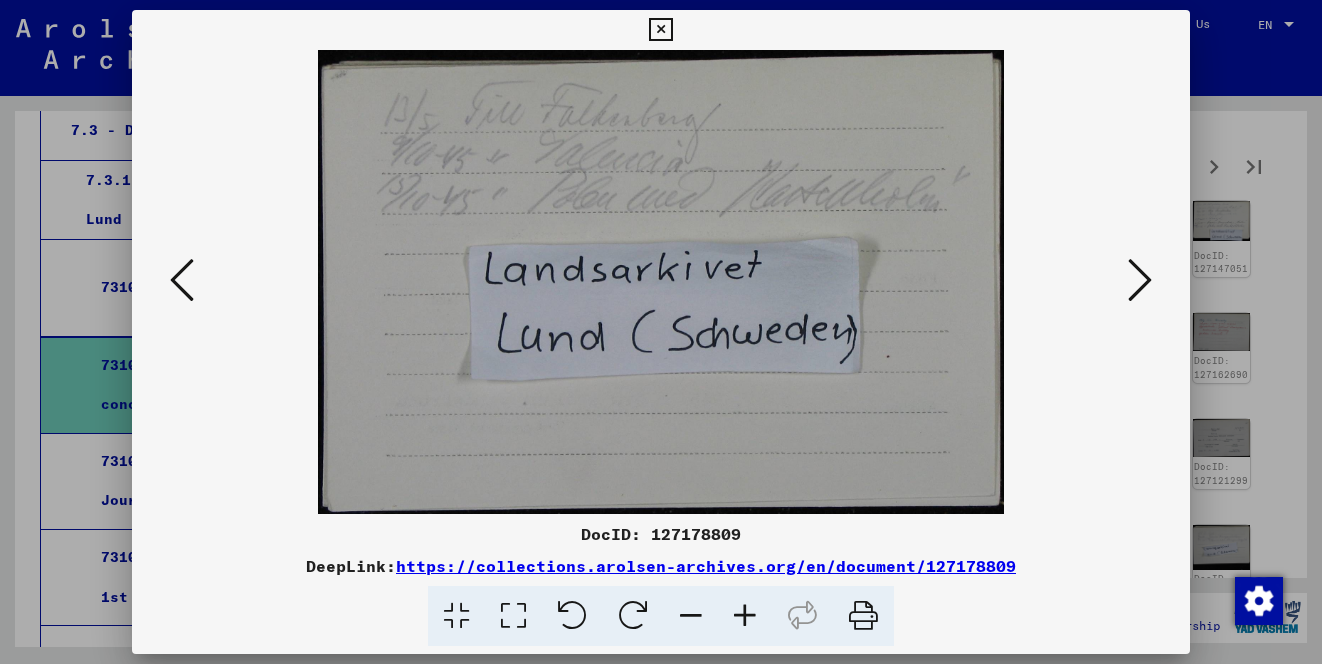 click at bounding box center [1140, 280] 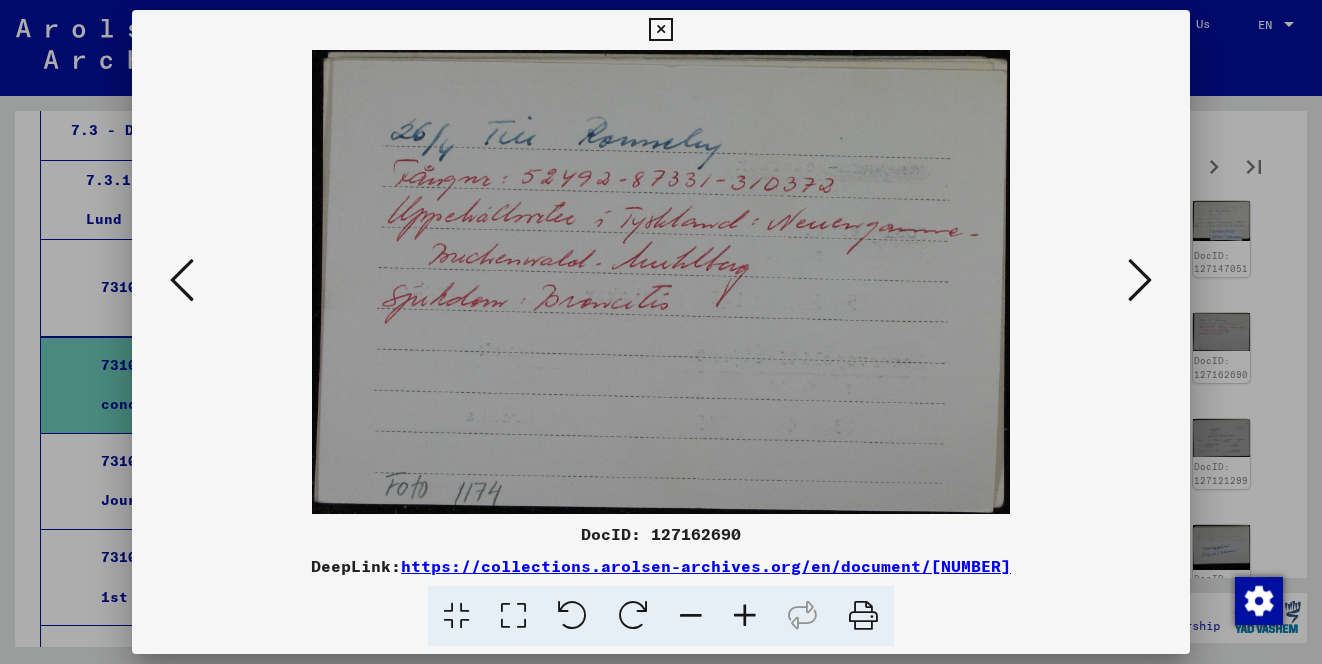 click at bounding box center (1140, 281) 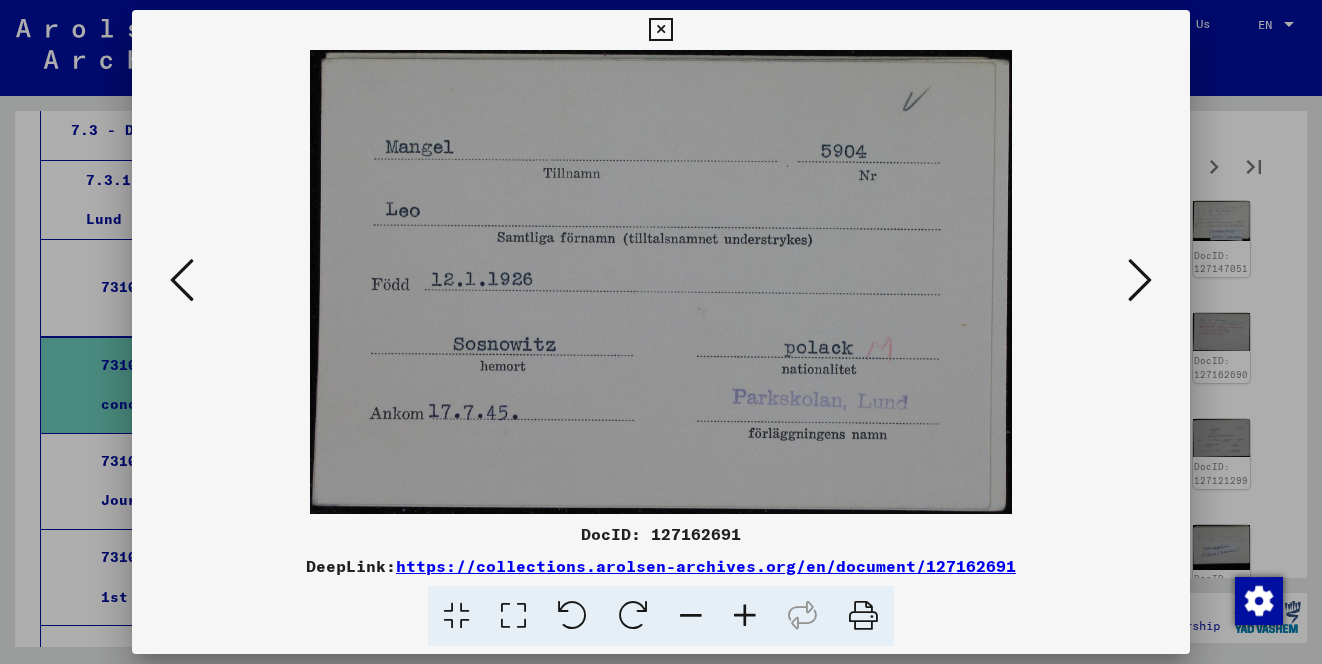 click at bounding box center [1140, 280] 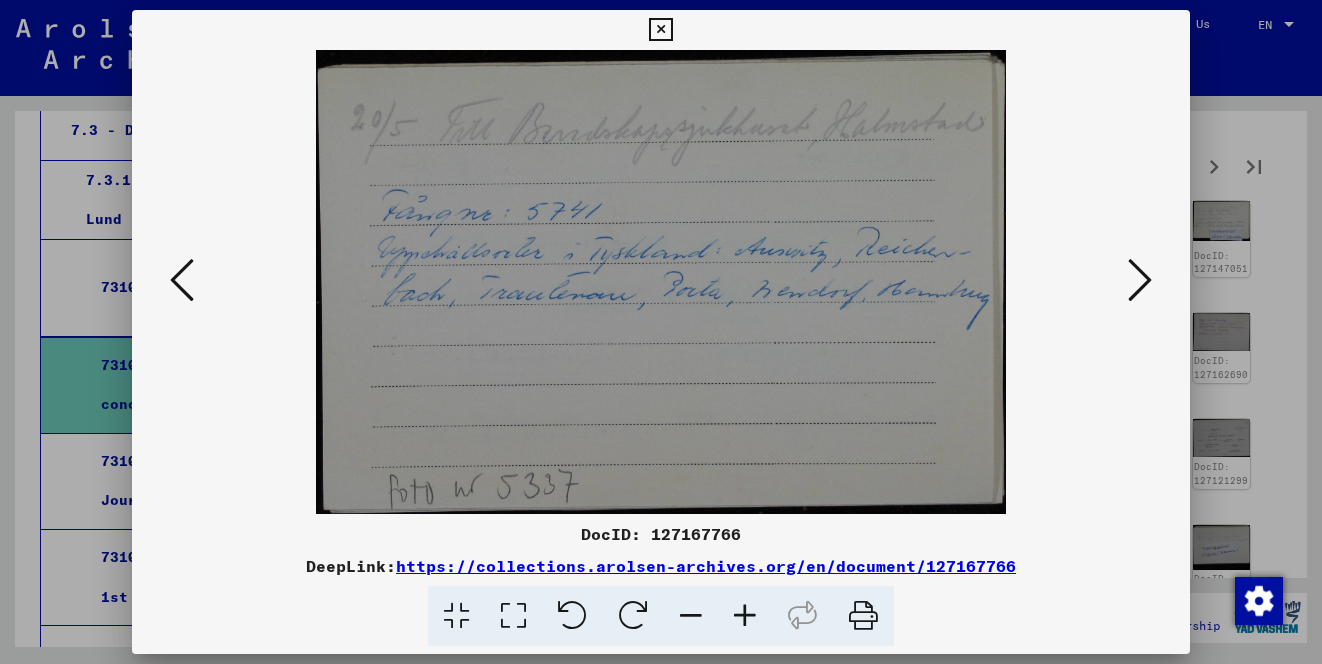 click at bounding box center (1140, 280) 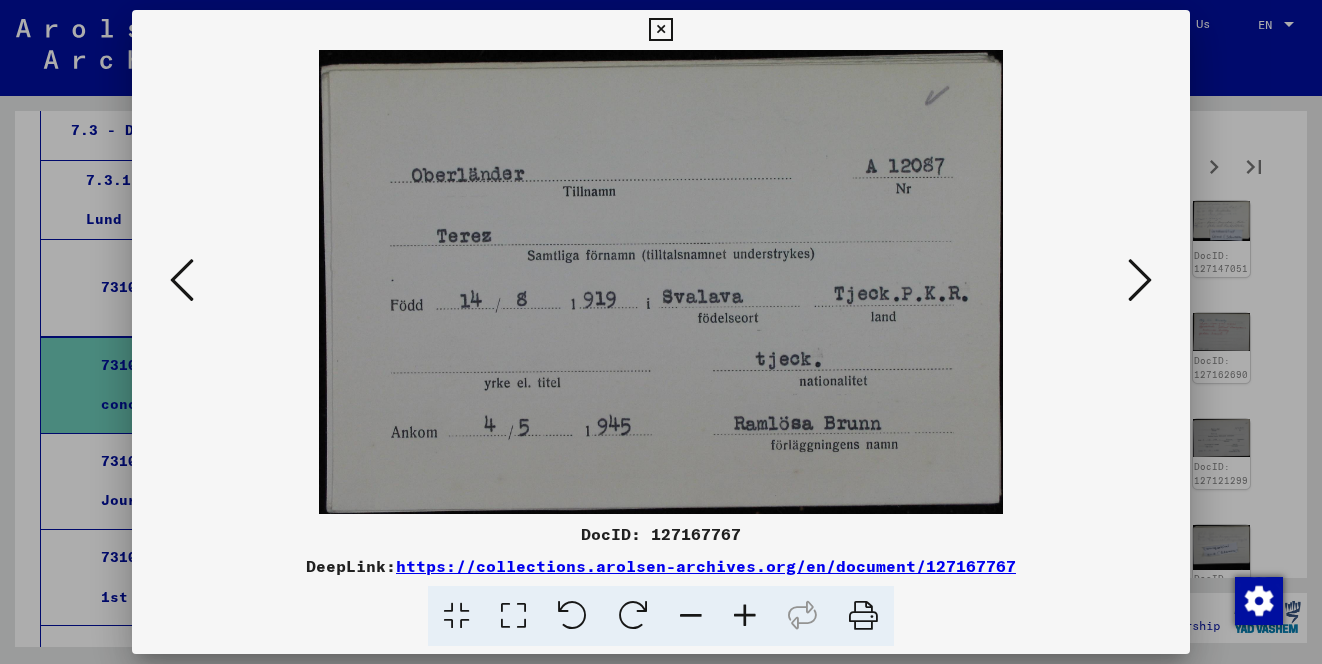 click at bounding box center (1140, 280) 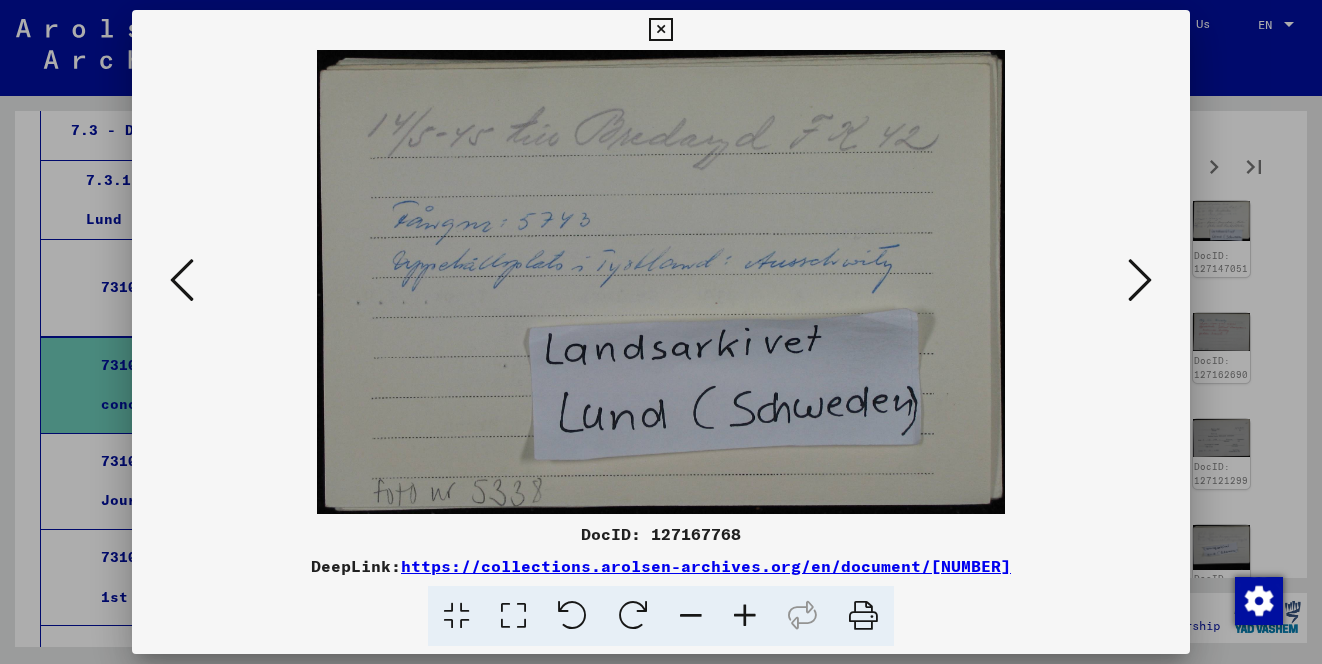 click at bounding box center [1140, 280] 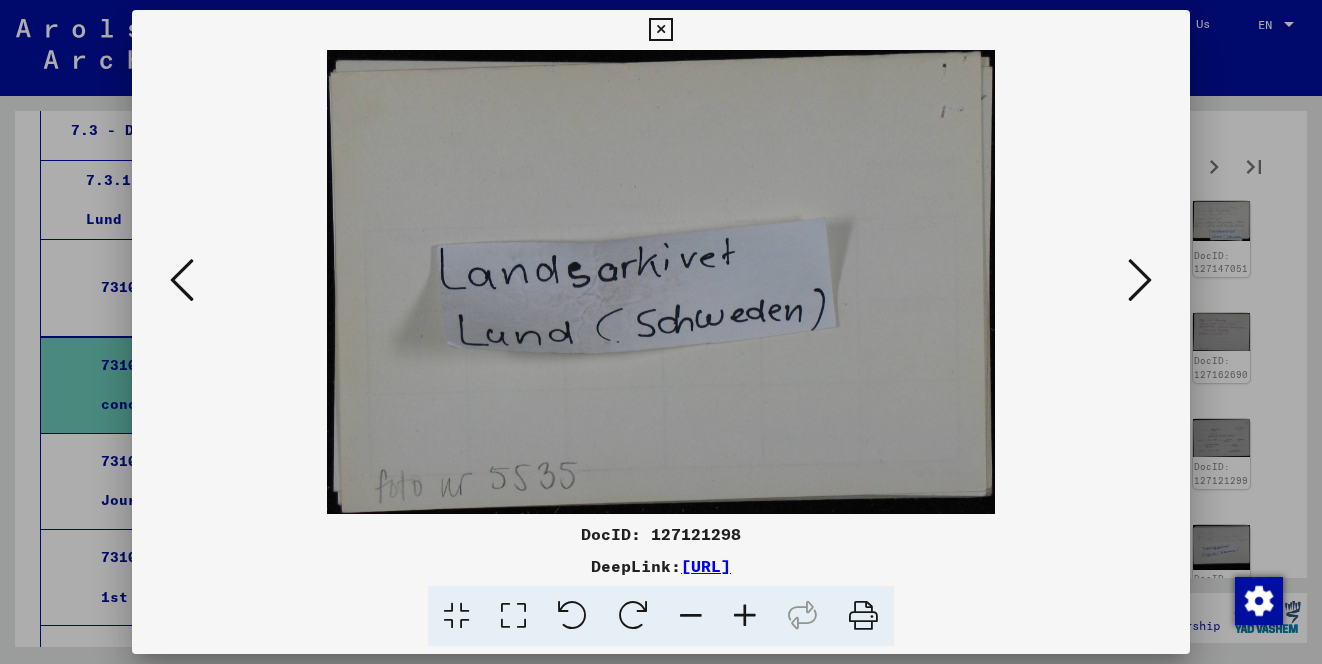 click at bounding box center [1140, 280] 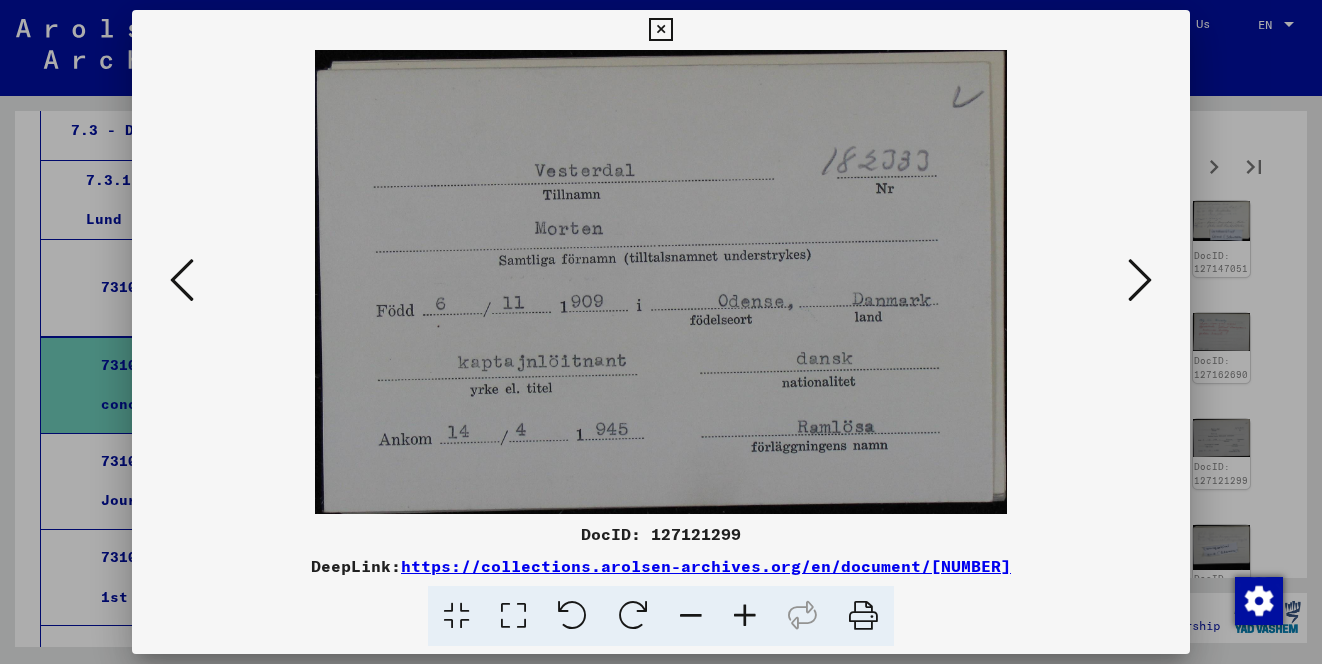click at bounding box center [1140, 280] 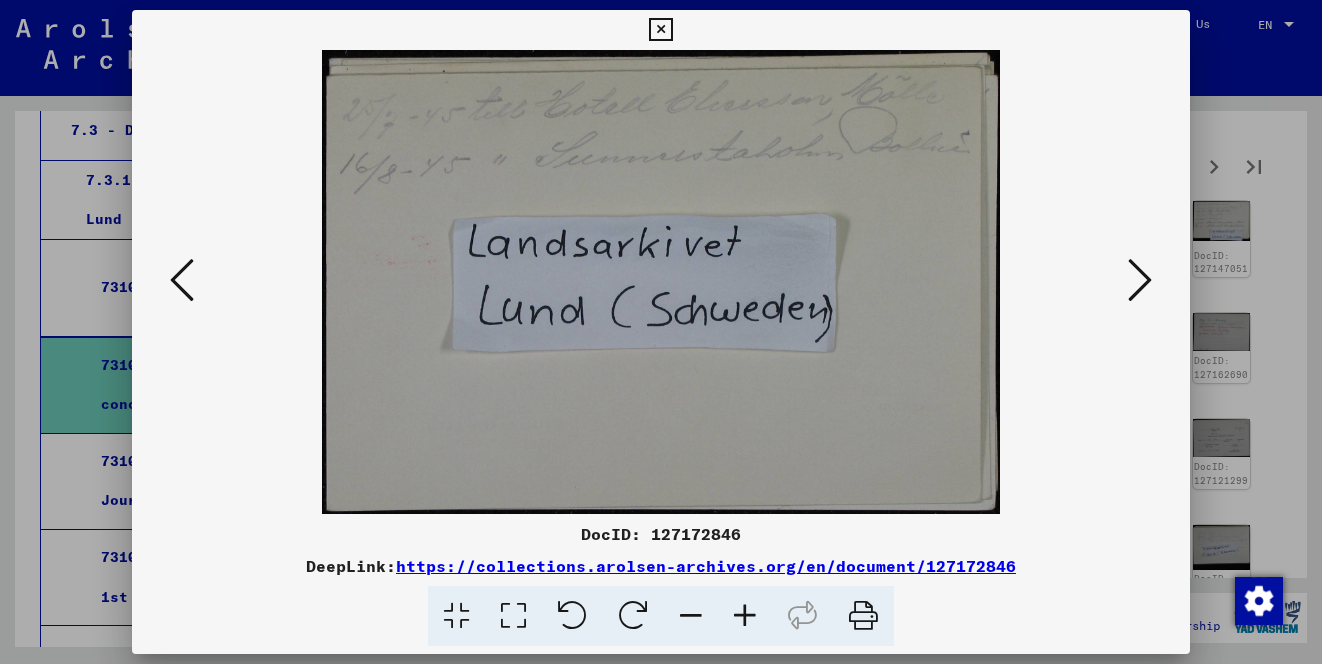 click at bounding box center (1140, 280) 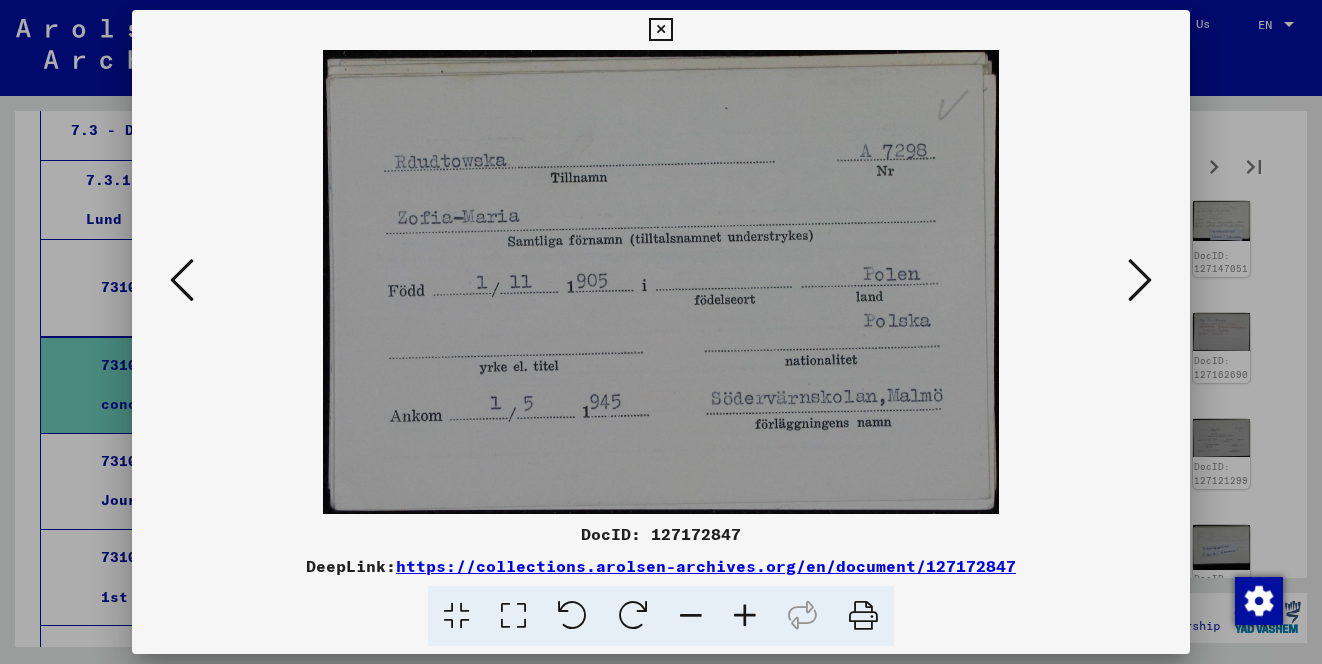 click at bounding box center (661, 282) 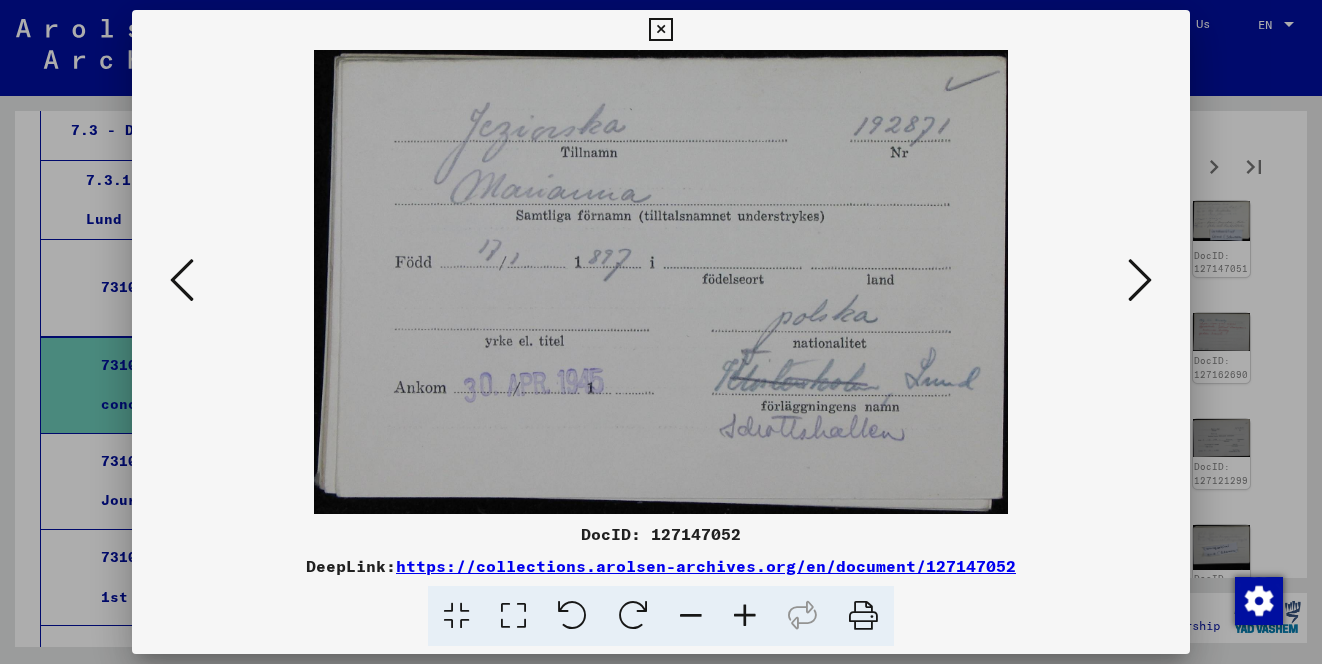 click at bounding box center (1140, 280) 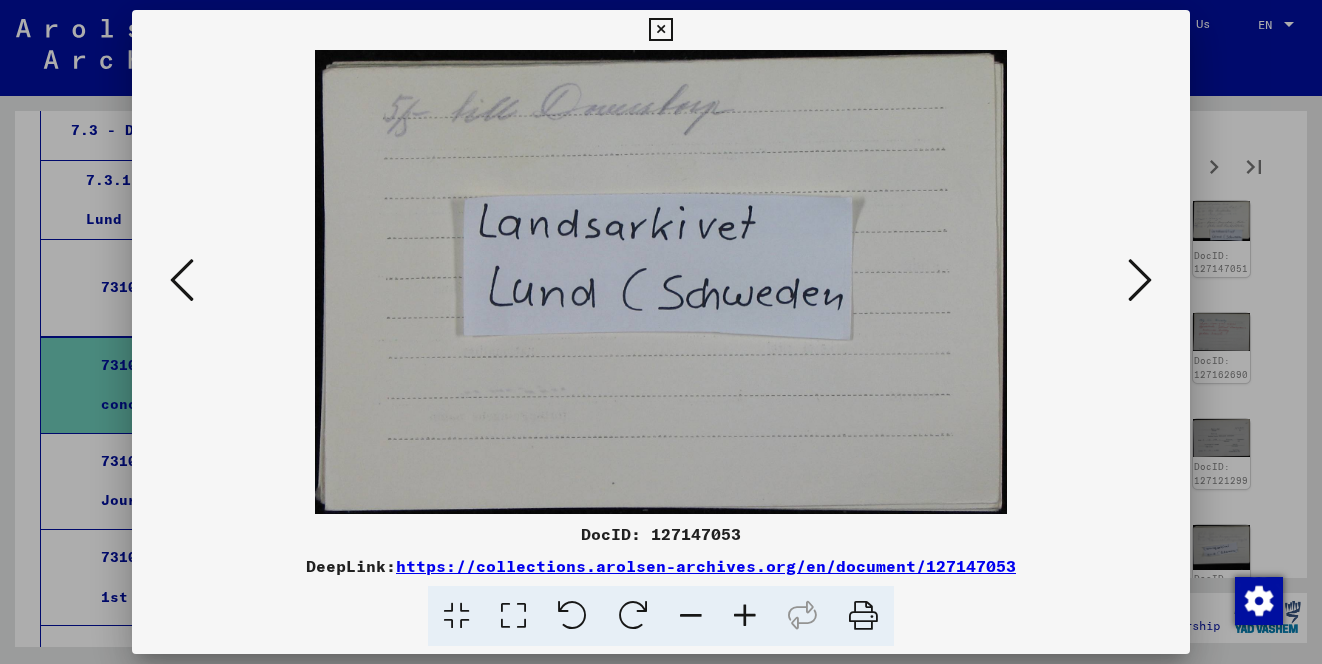 click at bounding box center [1140, 280] 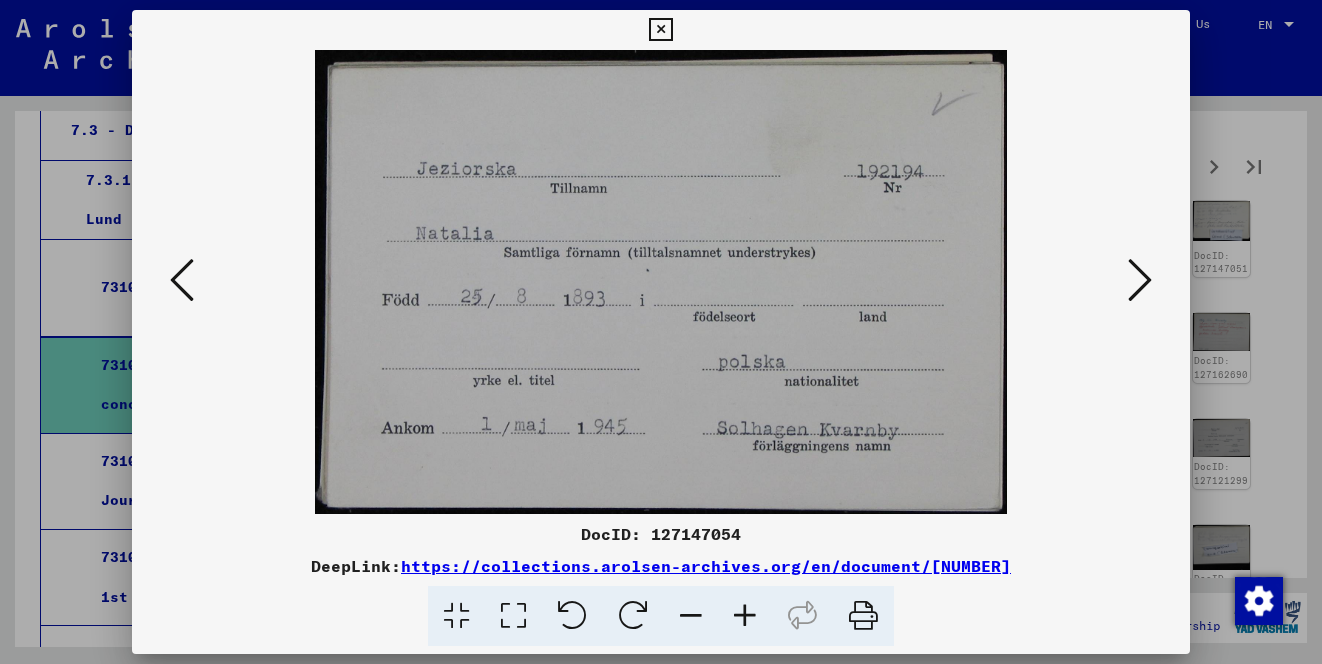 click at bounding box center (1140, 280) 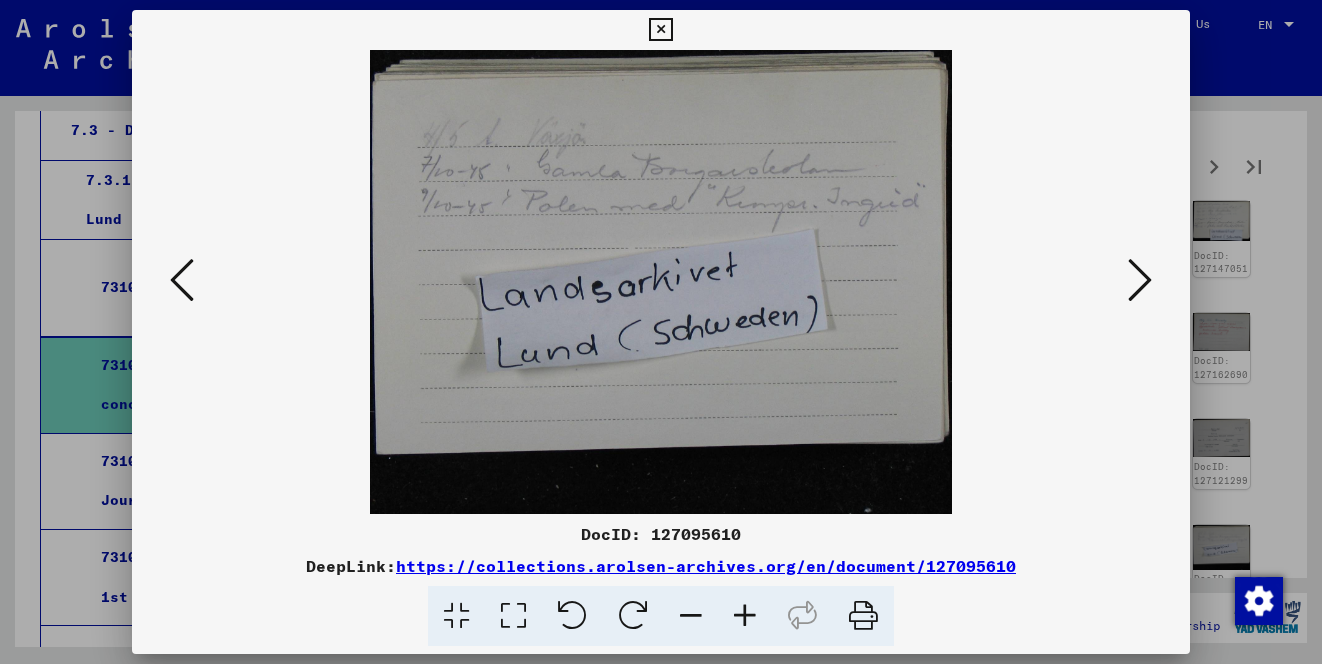 click at bounding box center [1140, 280] 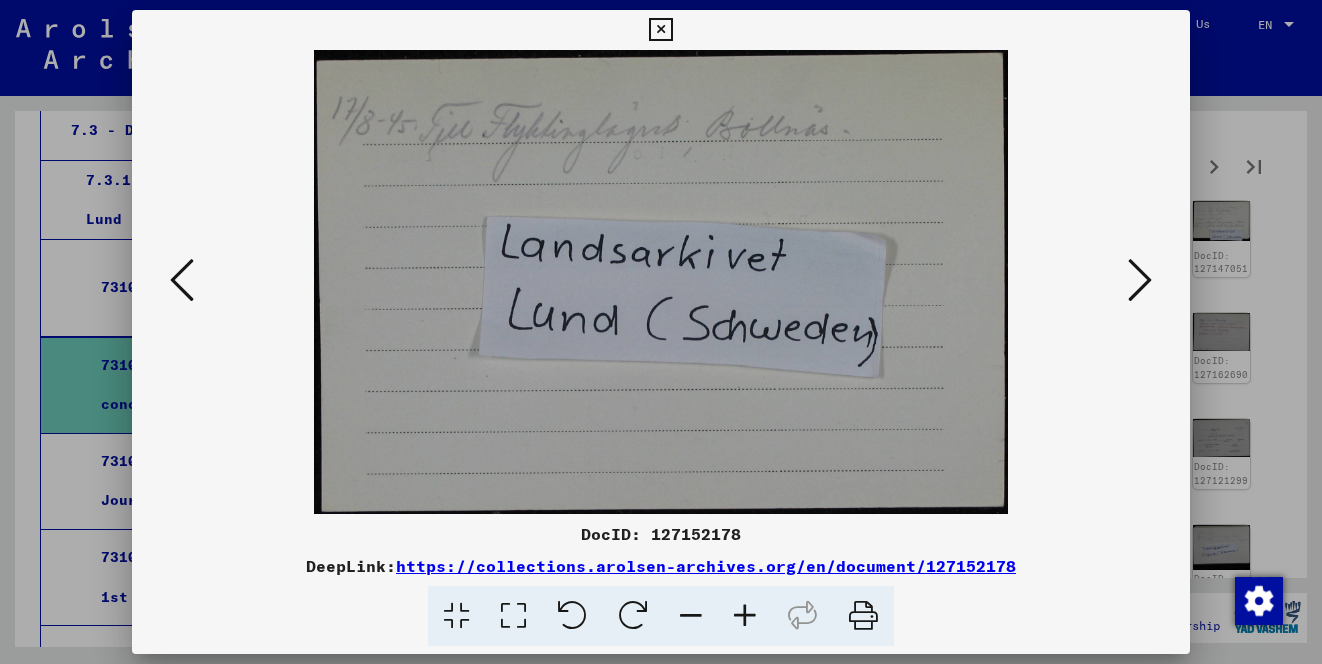 click at bounding box center (1140, 280) 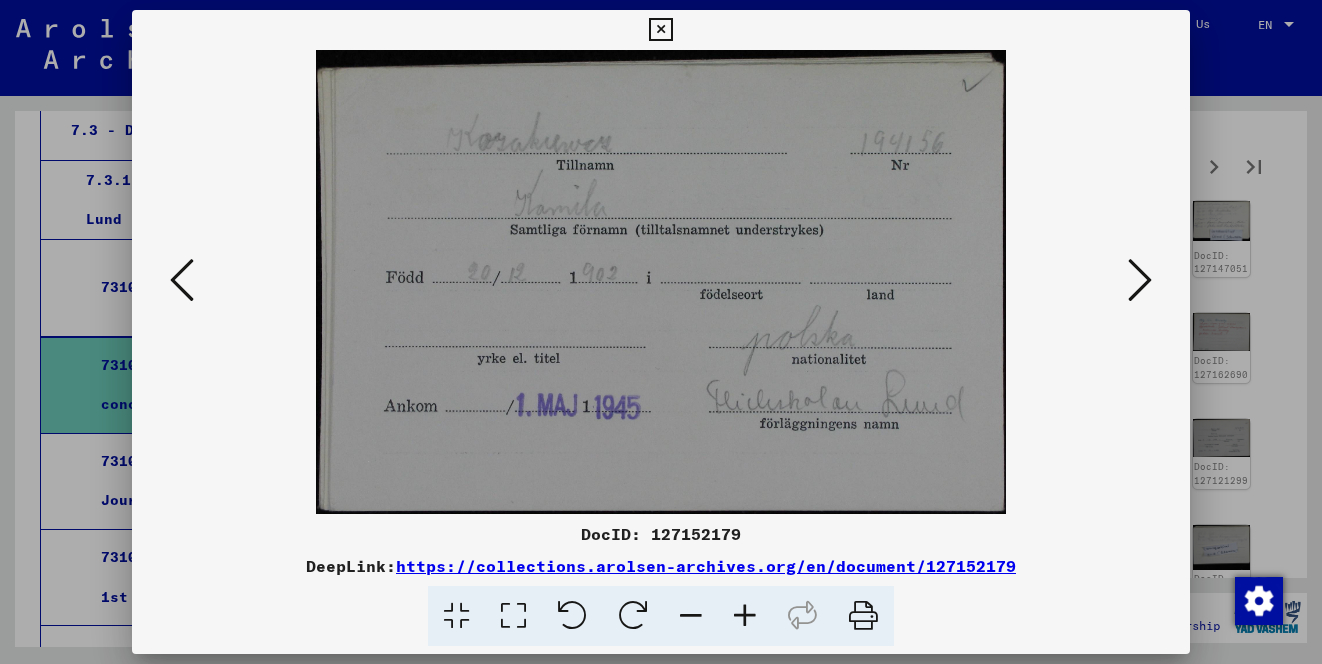 click at bounding box center (1140, 280) 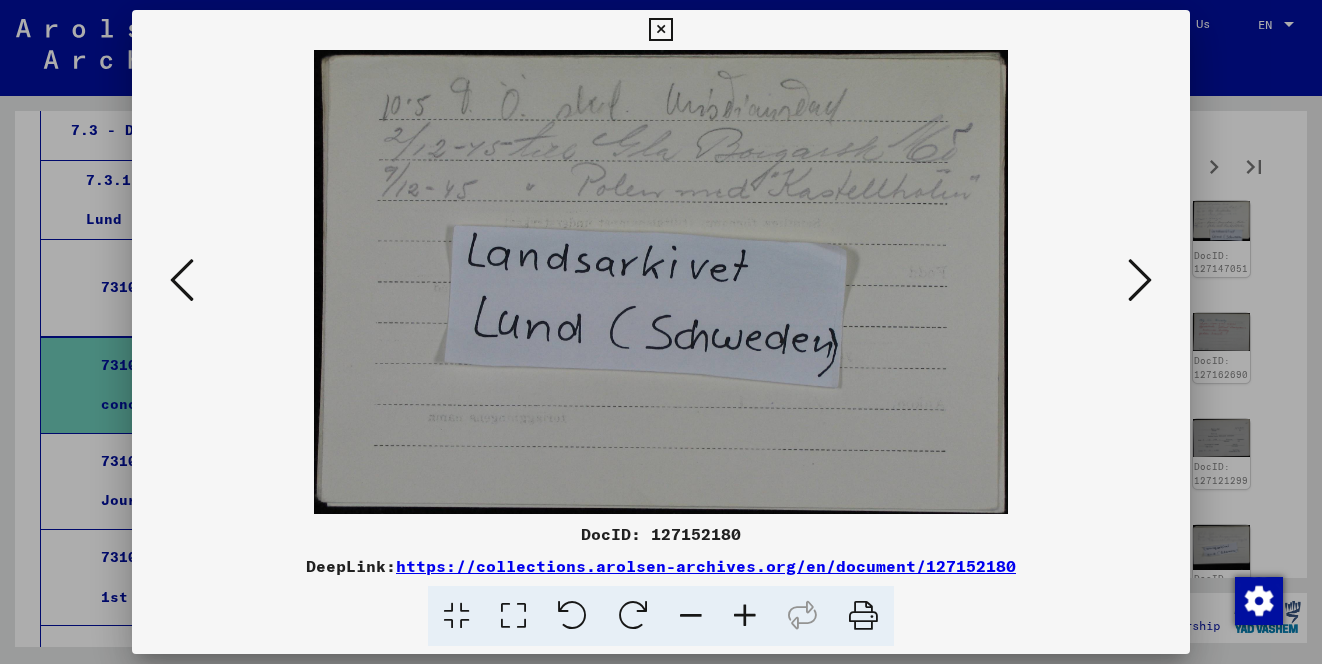 click at bounding box center (1140, 280) 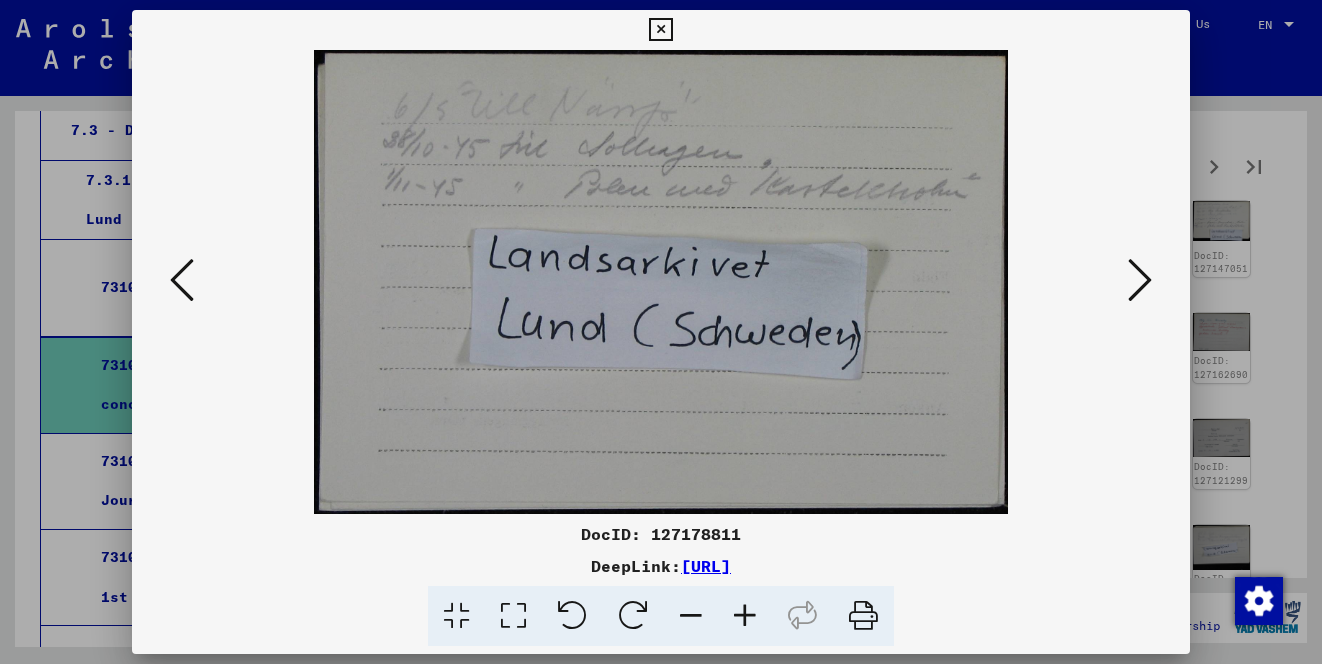 click at bounding box center [1140, 280] 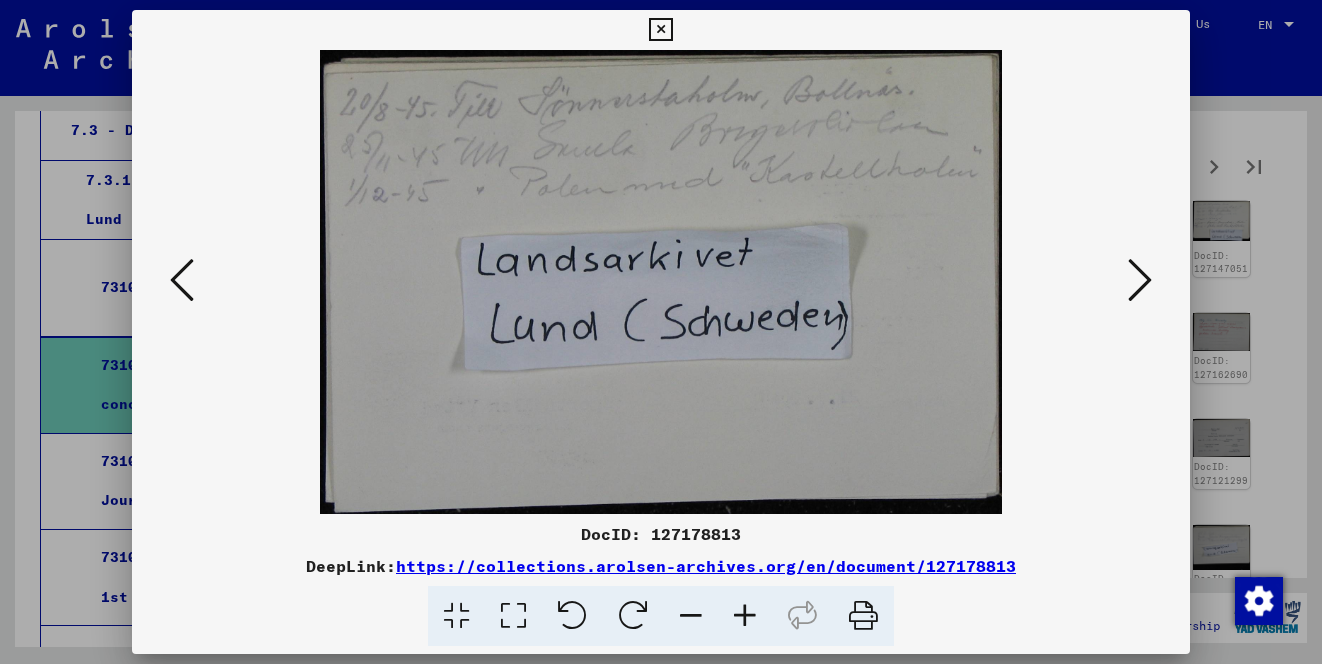 click at bounding box center (1140, 280) 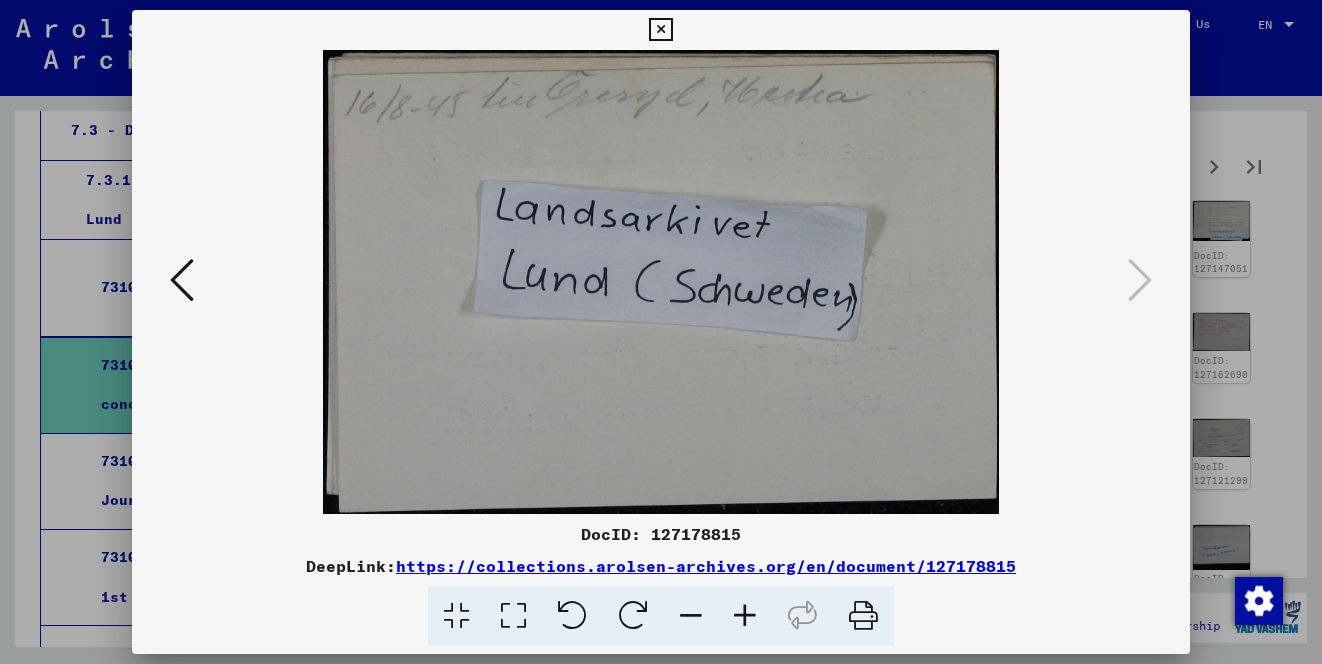 click at bounding box center (661, 332) 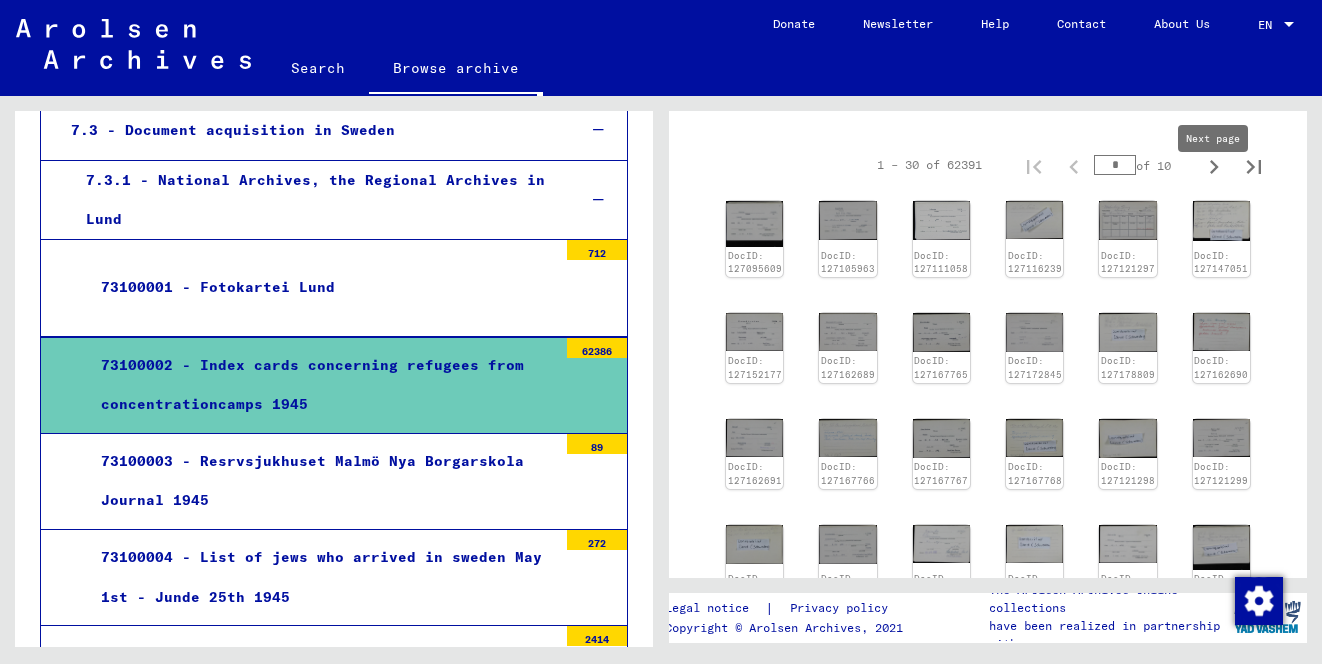 click 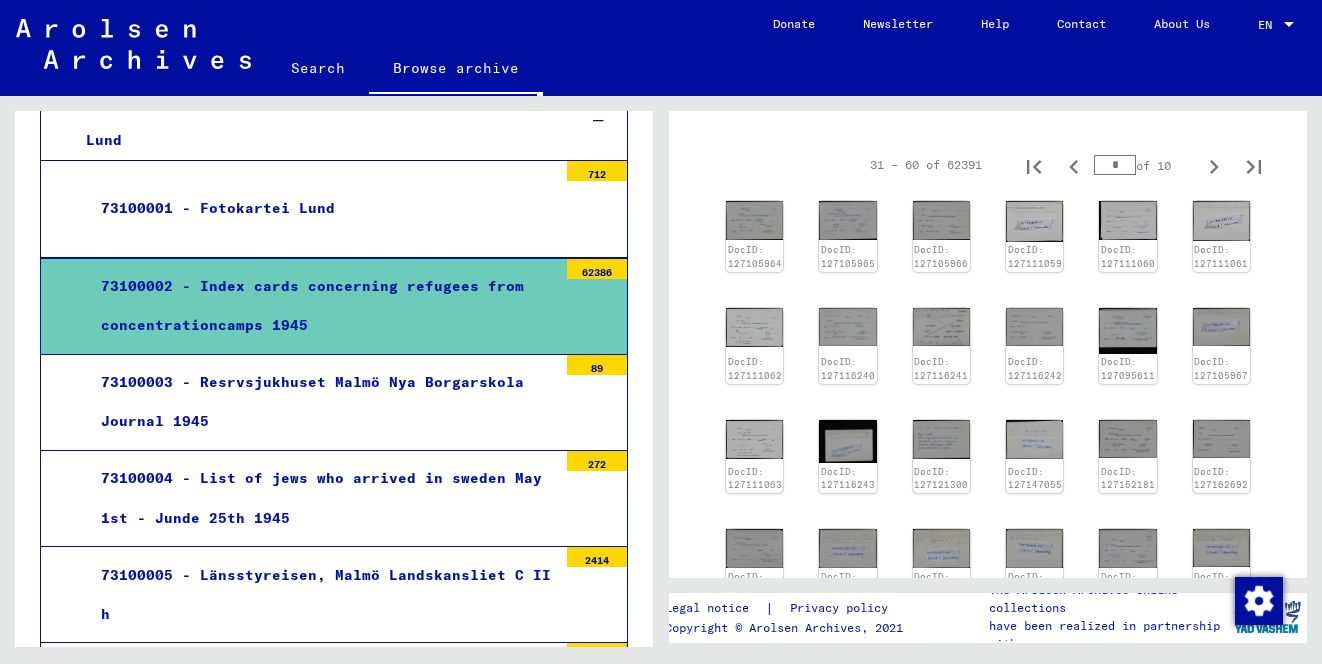 scroll, scrollTop: 976, scrollLeft: 0, axis: vertical 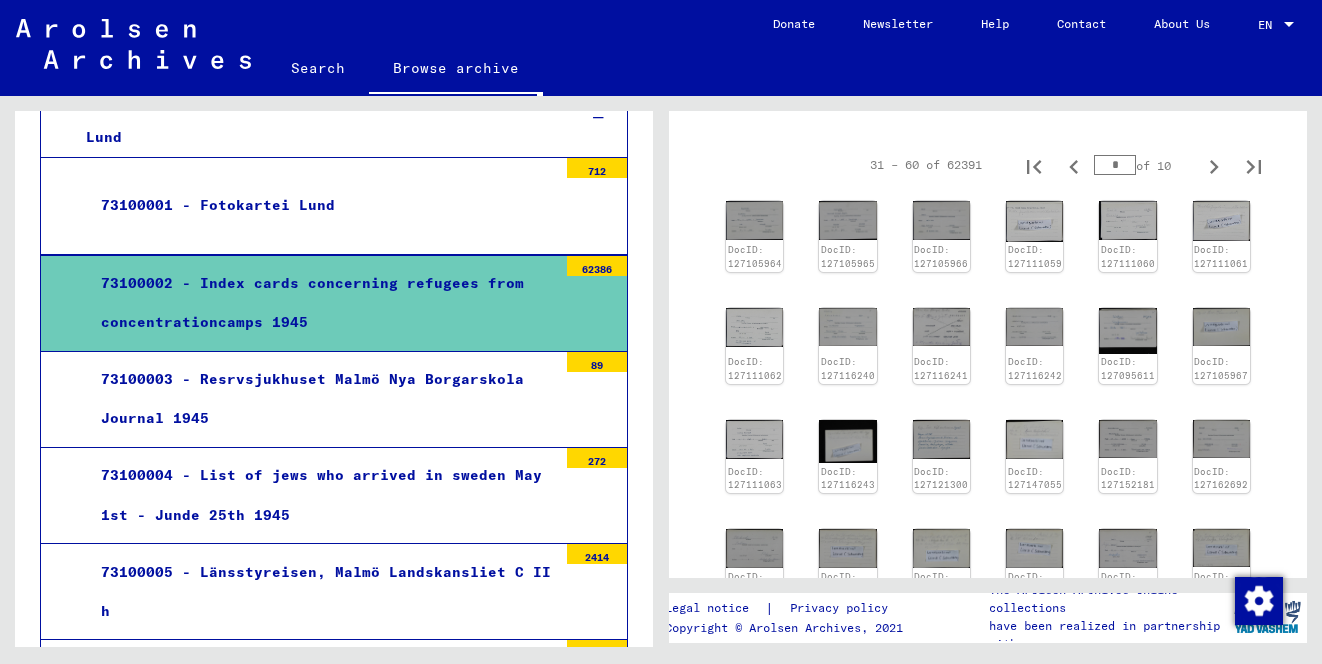 click on "73100003 - Resrvsjukhuset Malmö Nya Borgarskola Journal 1945" at bounding box center (321, 399) 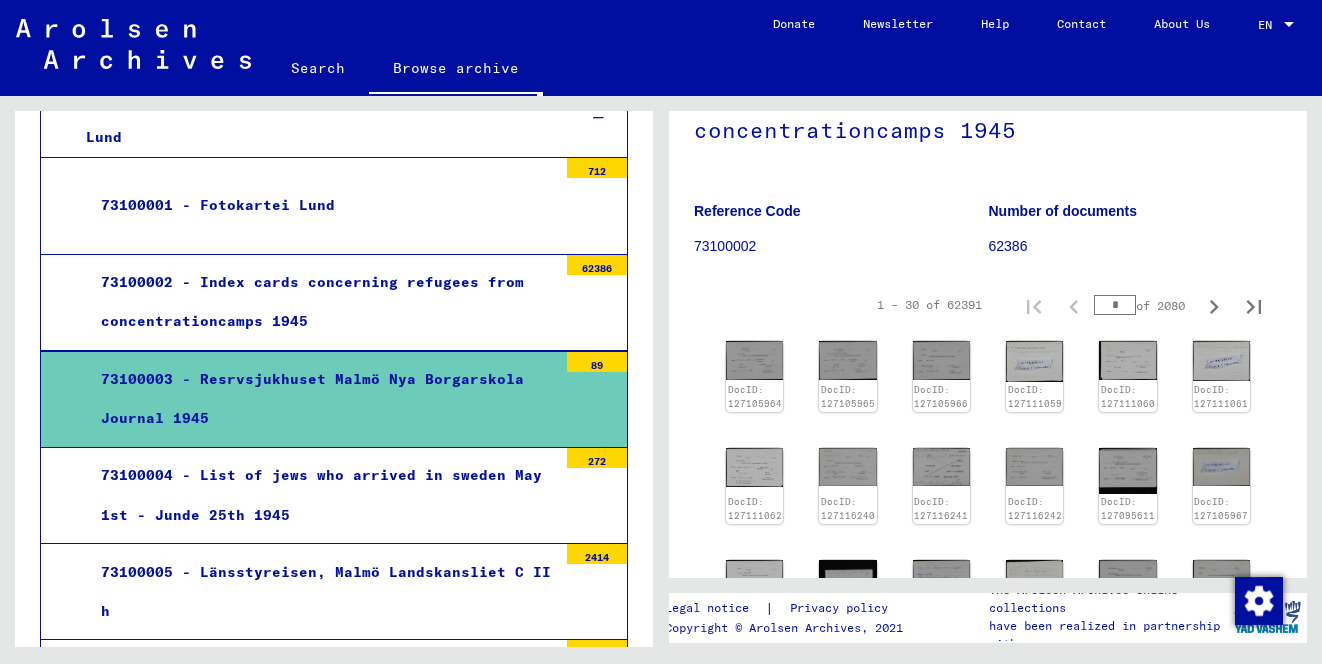 scroll, scrollTop: 260, scrollLeft: 0, axis: vertical 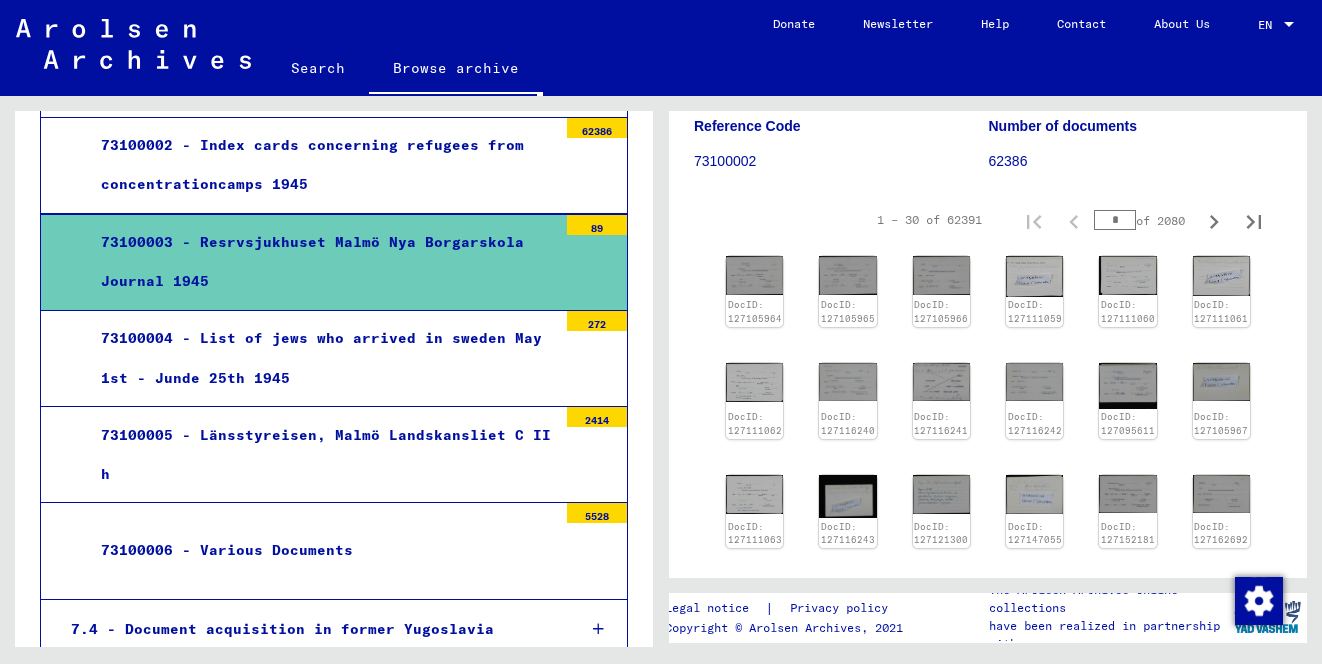 click on "73100004 - List of jews who arrived in sweden May 1st - Junde 25th 1945" at bounding box center [321, 358] 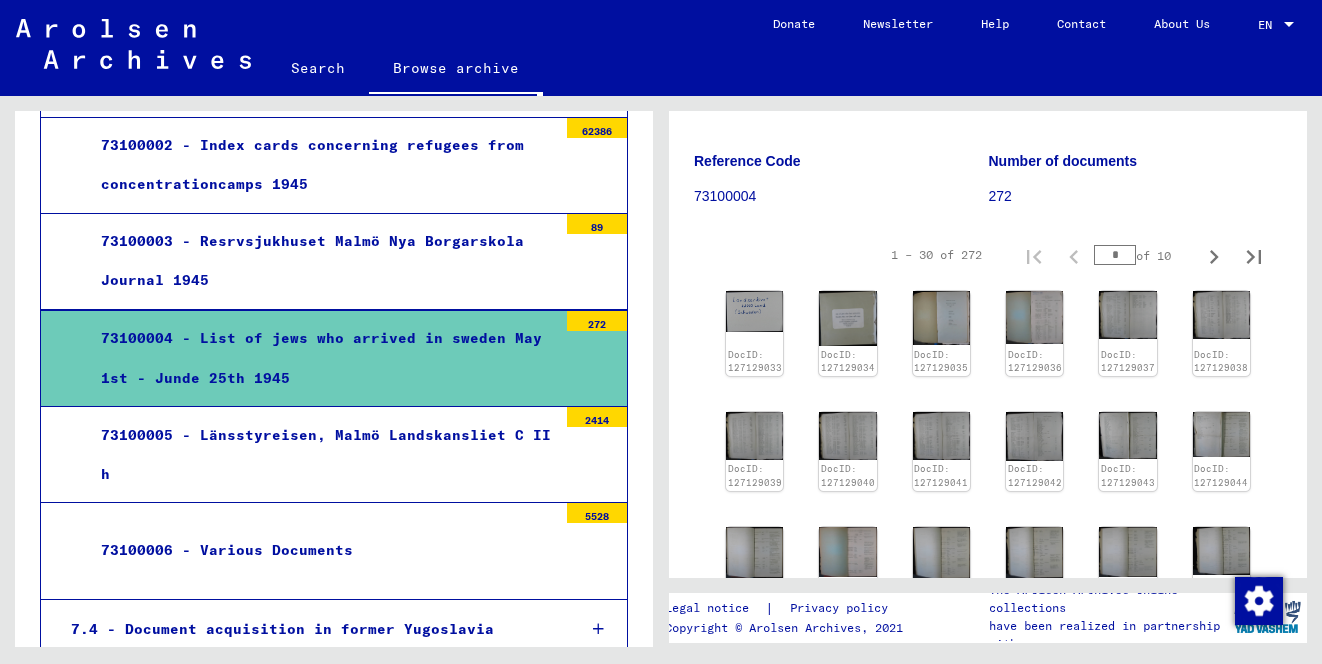 scroll, scrollTop: 242, scrollLeft: 0, axis: vertical 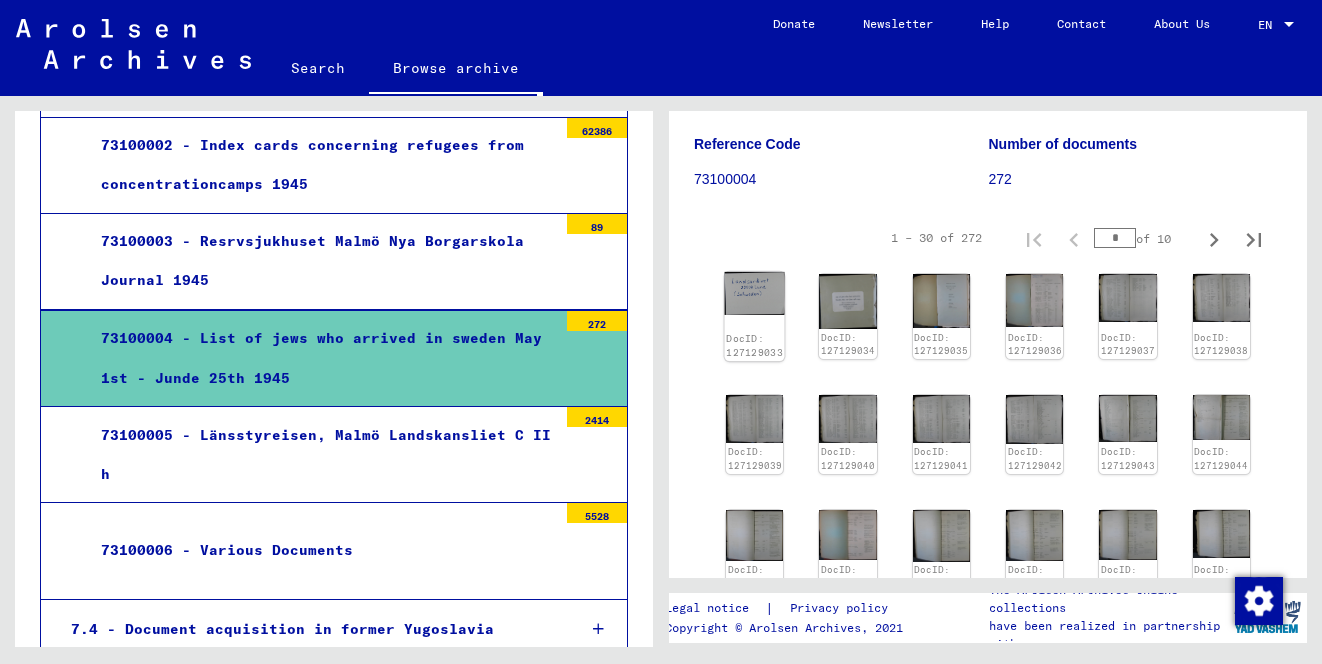click 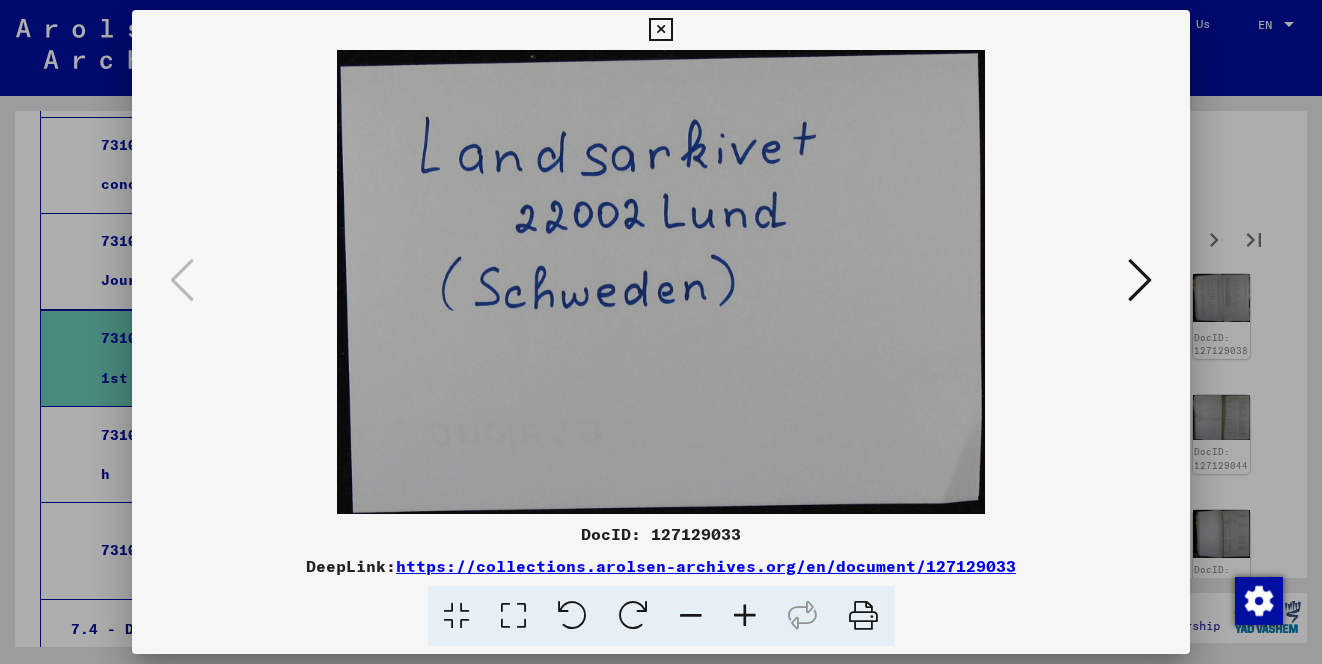 click at bounding box center [1140, 280] 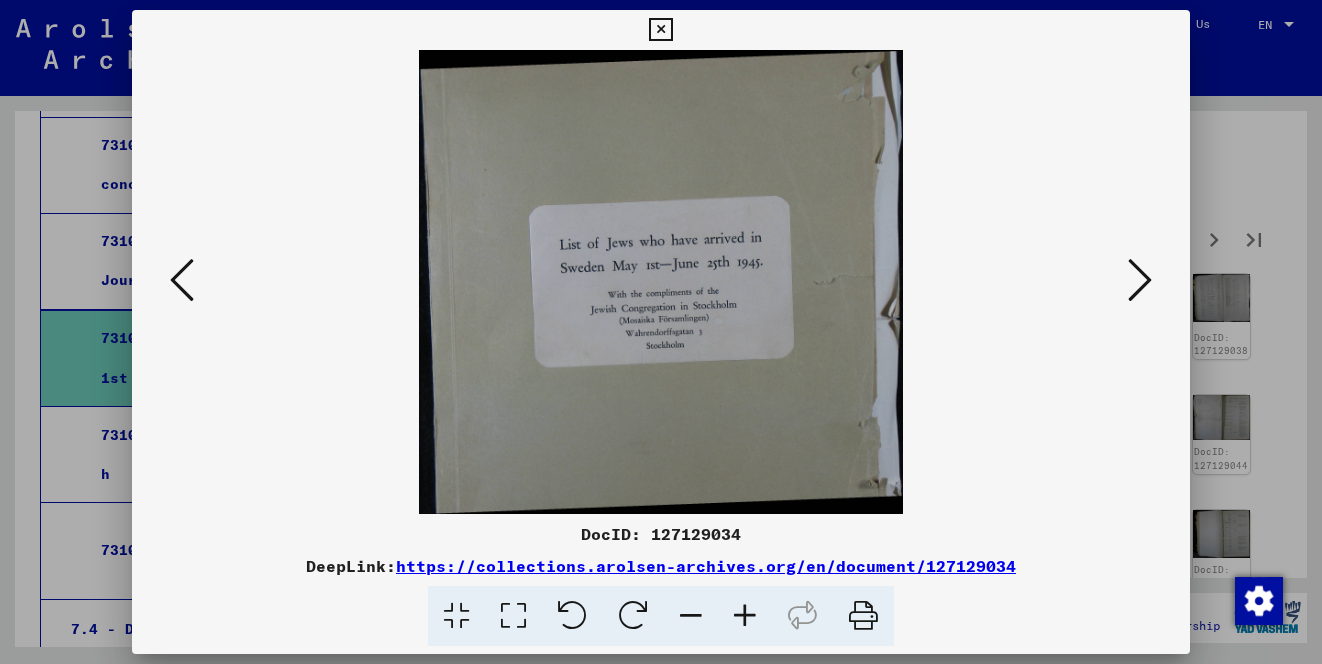 click at bounding box center (1140, 280) 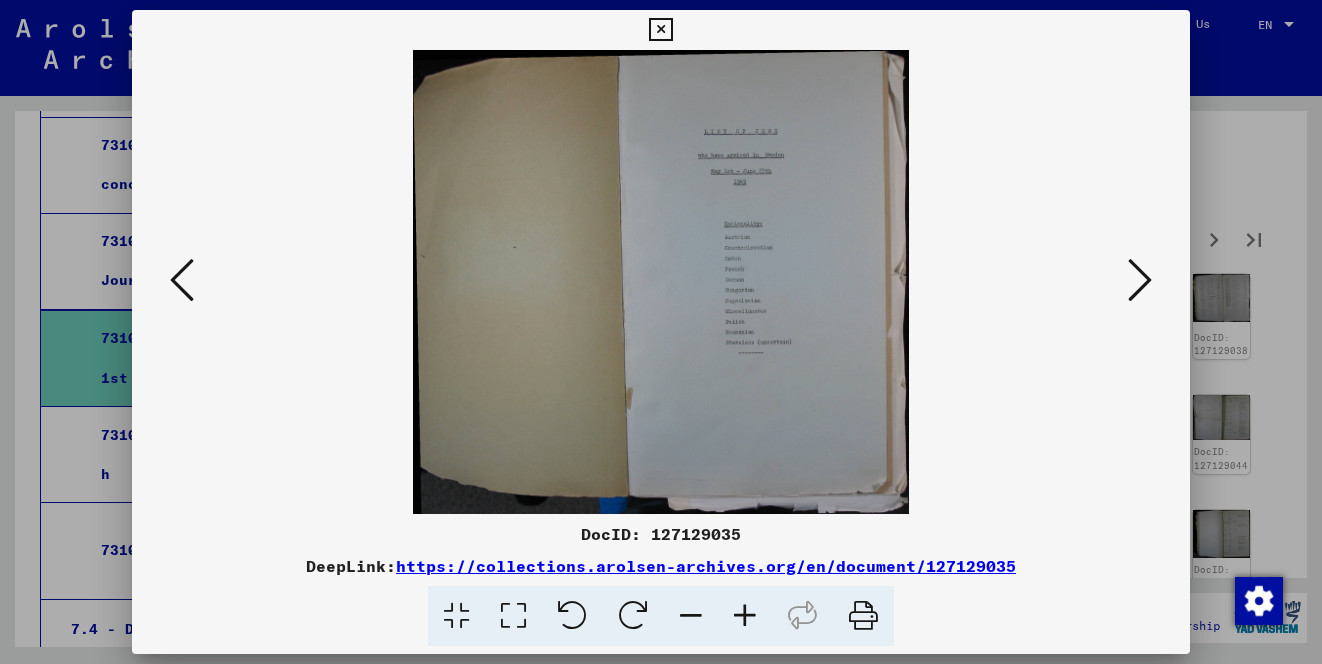 click at bounding box center [1140, 280] 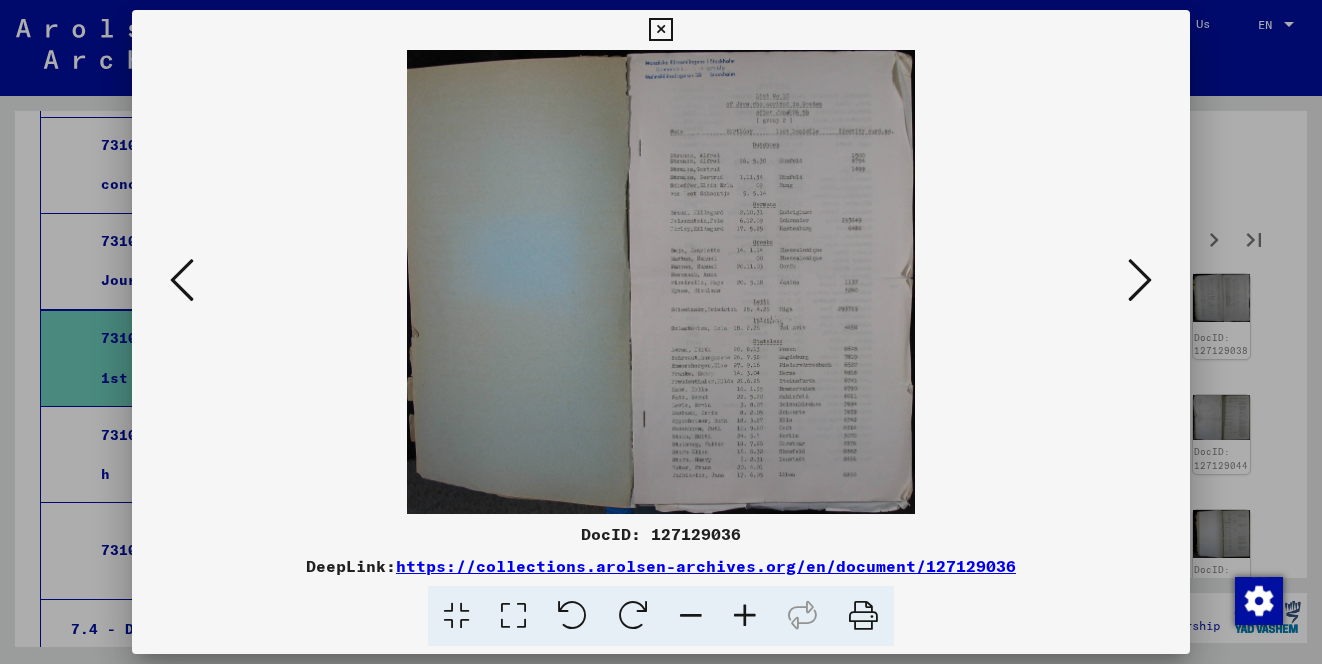 click at bounding box center [1140, 280] 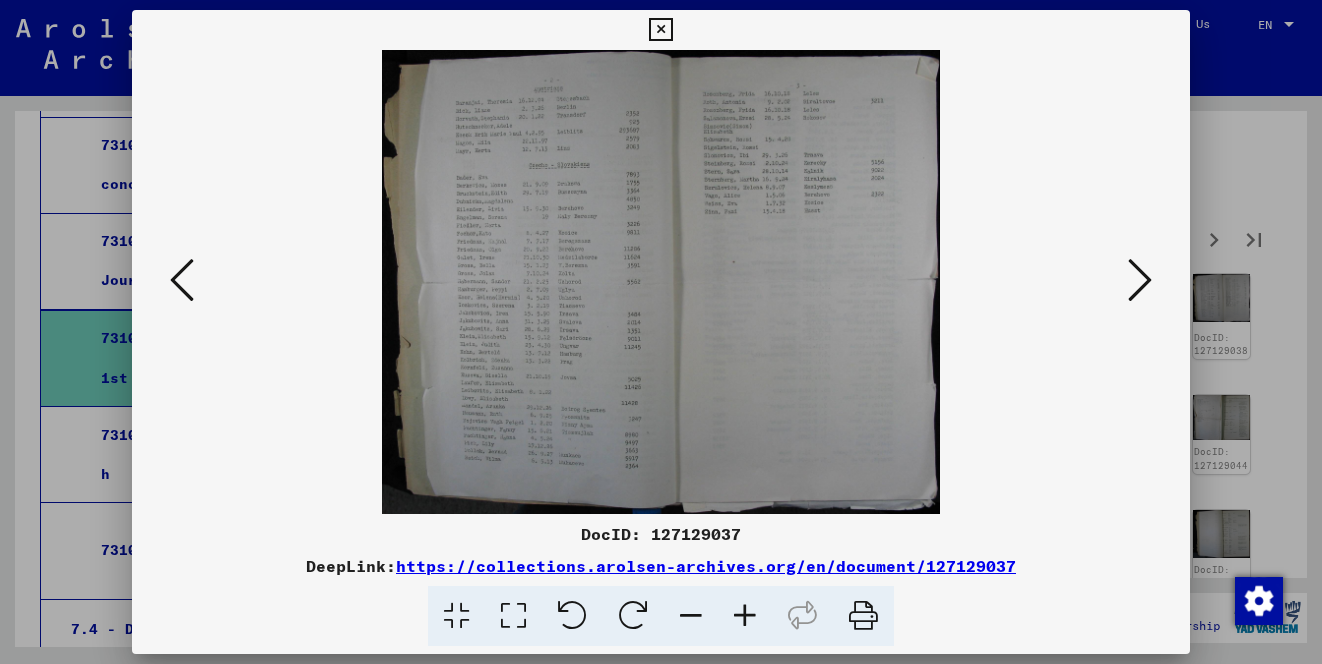 click at bounding box center (182, 280) 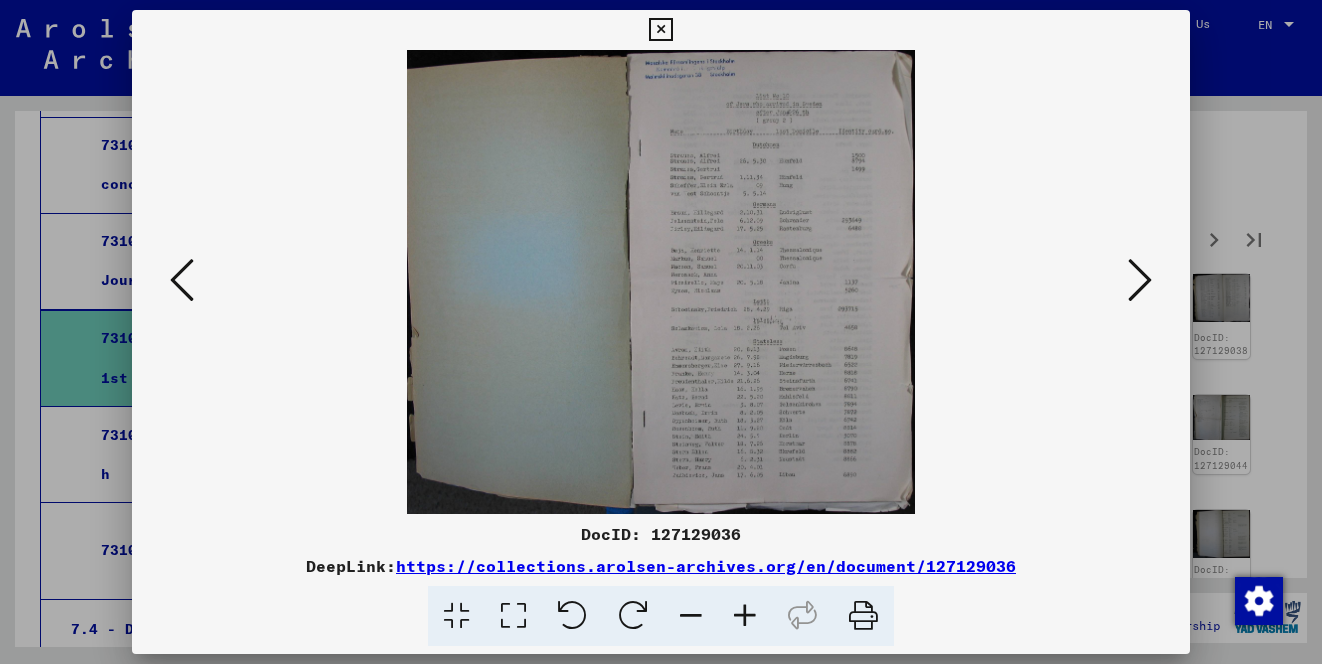 click at bounding box center [1140, 281] 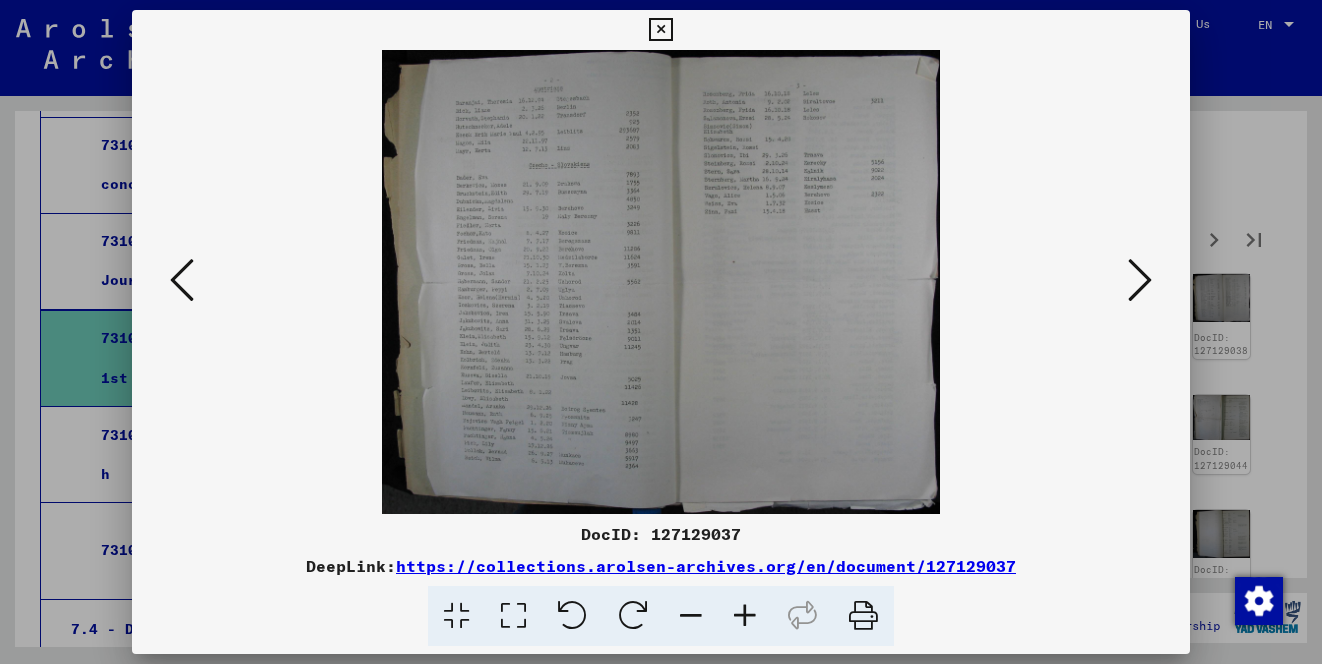 click at bounding box center (1140, 281) 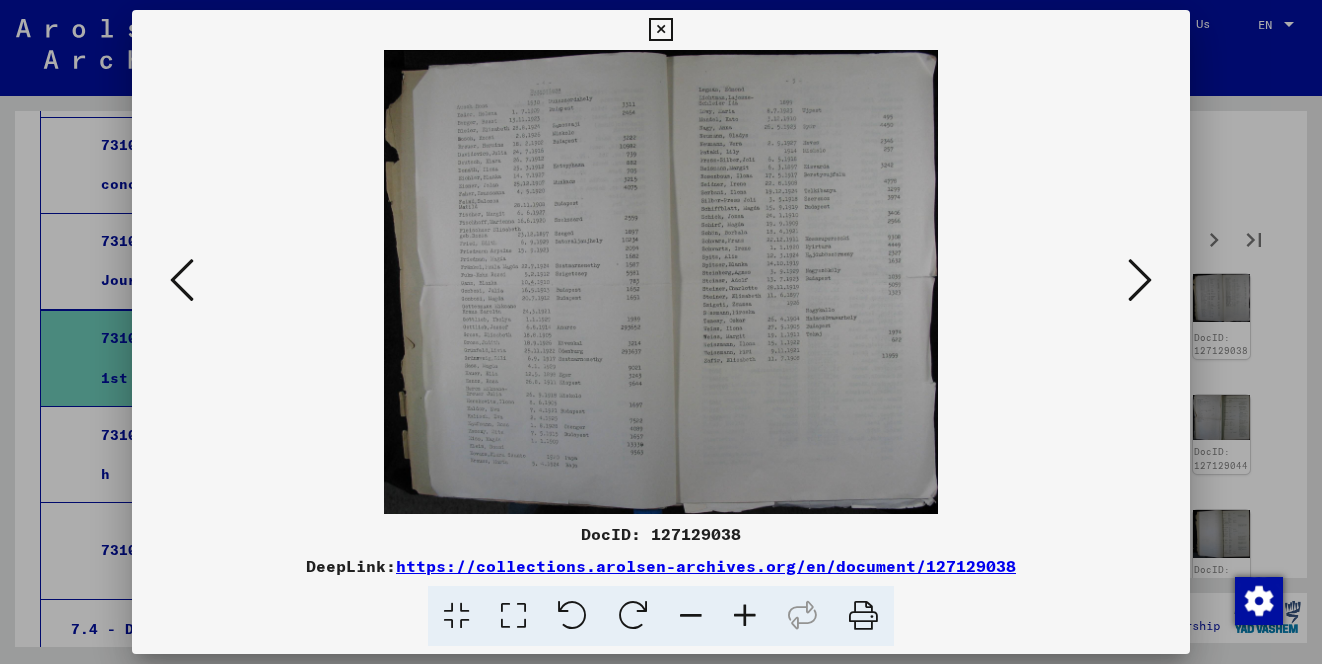click at bounding box center [1140, 281] 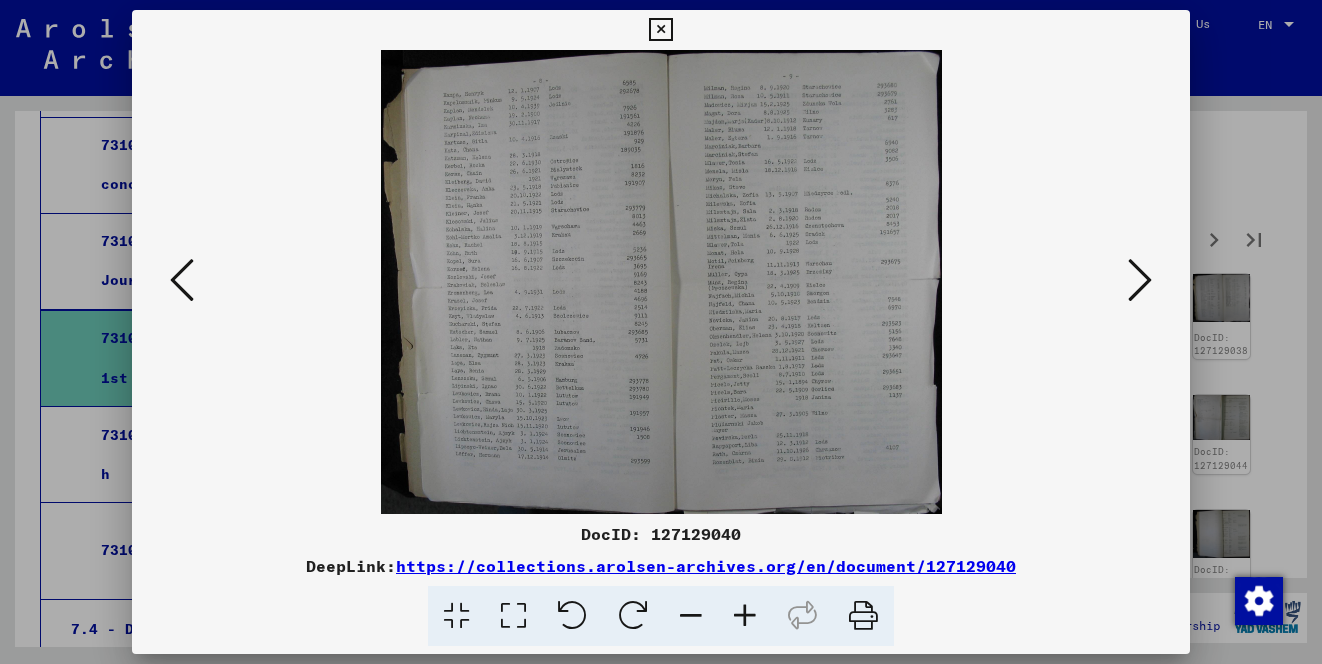 click at bounding box center [1140, 281] 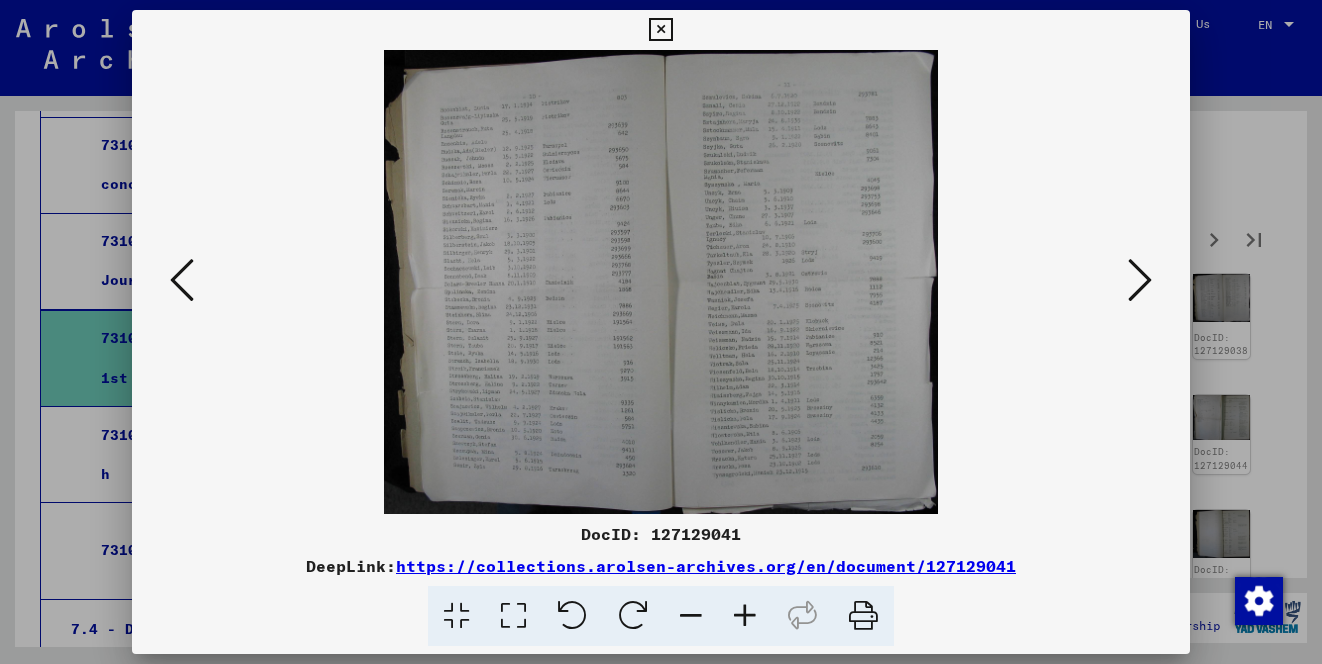 click at bounding box center (1140, 281) 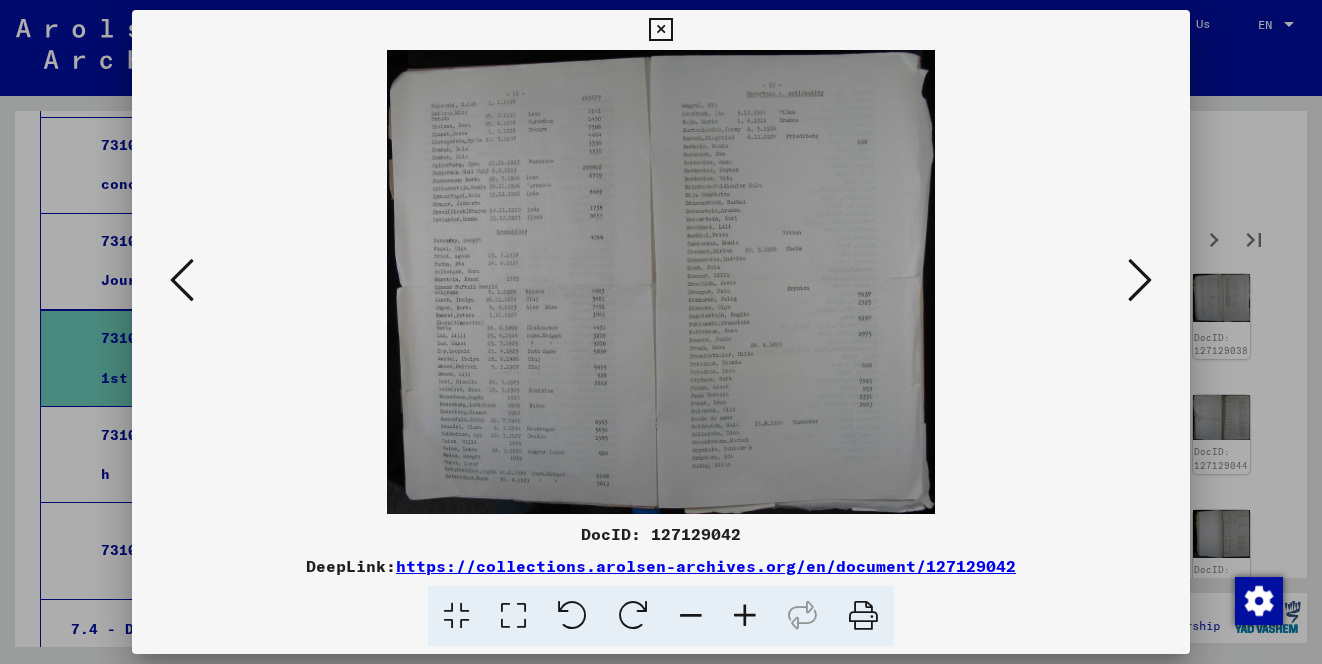 click at bounding box center [1140, 281] 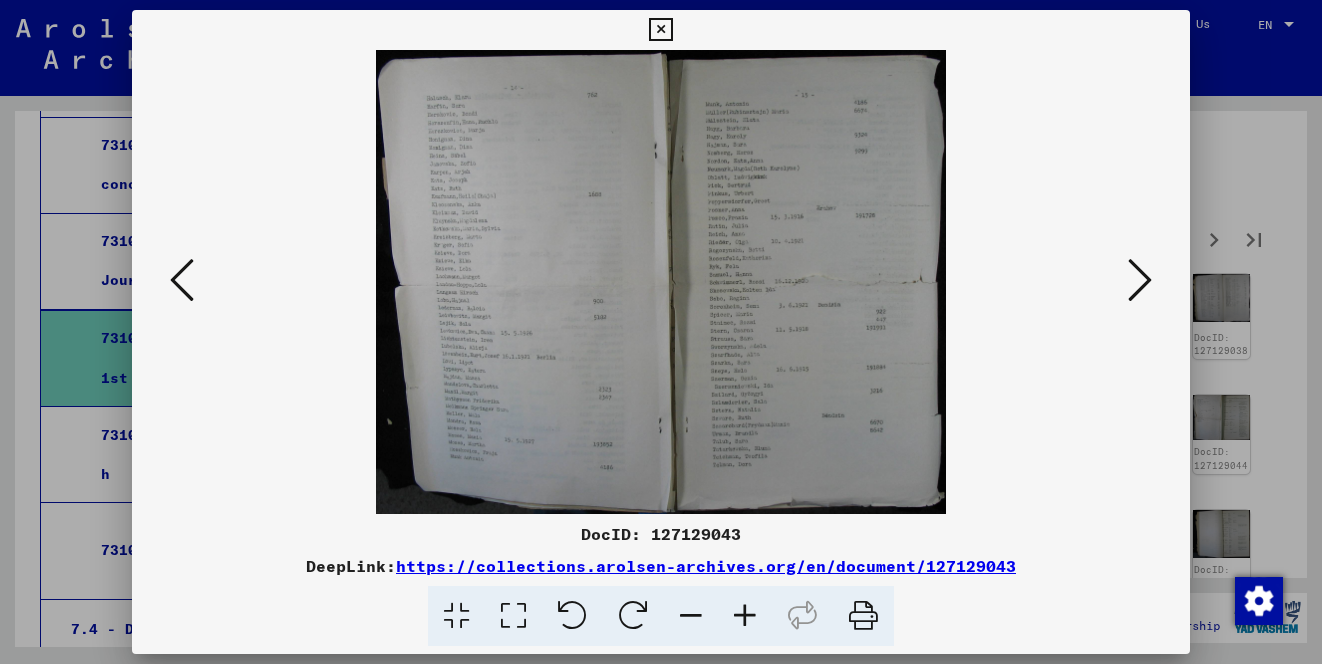 click at bounding box center (1140, 281) 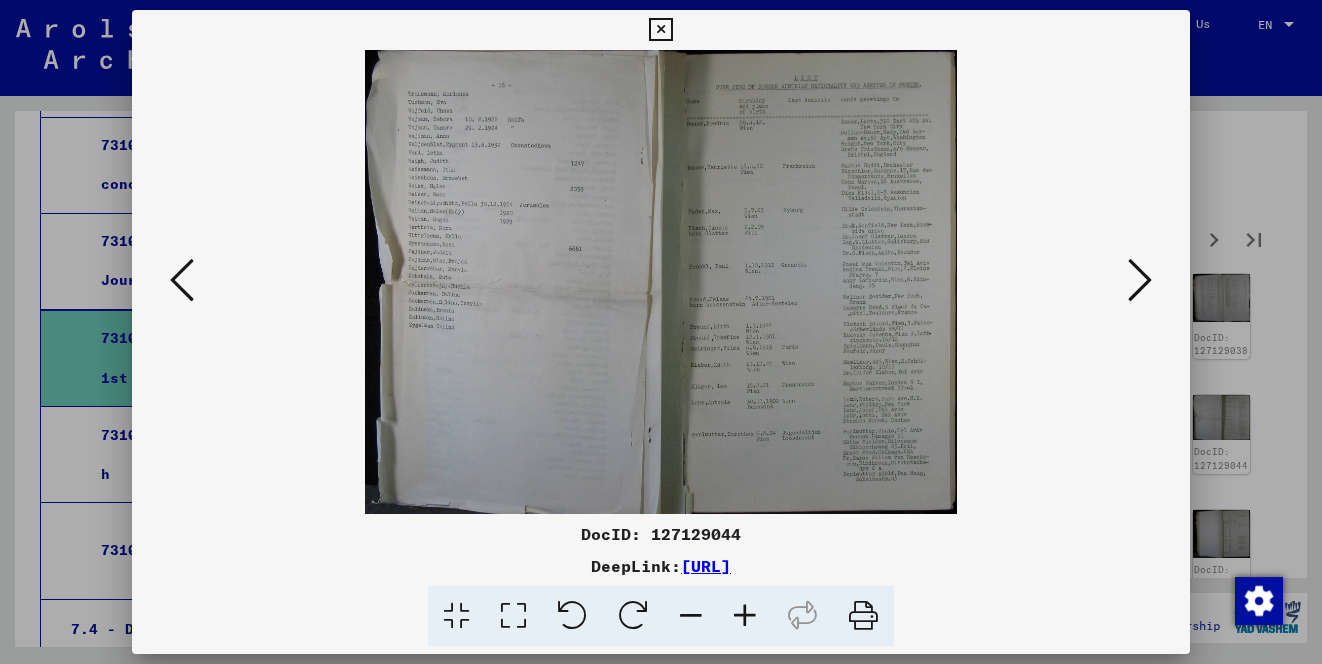 click at bounding box center (1140, 281) 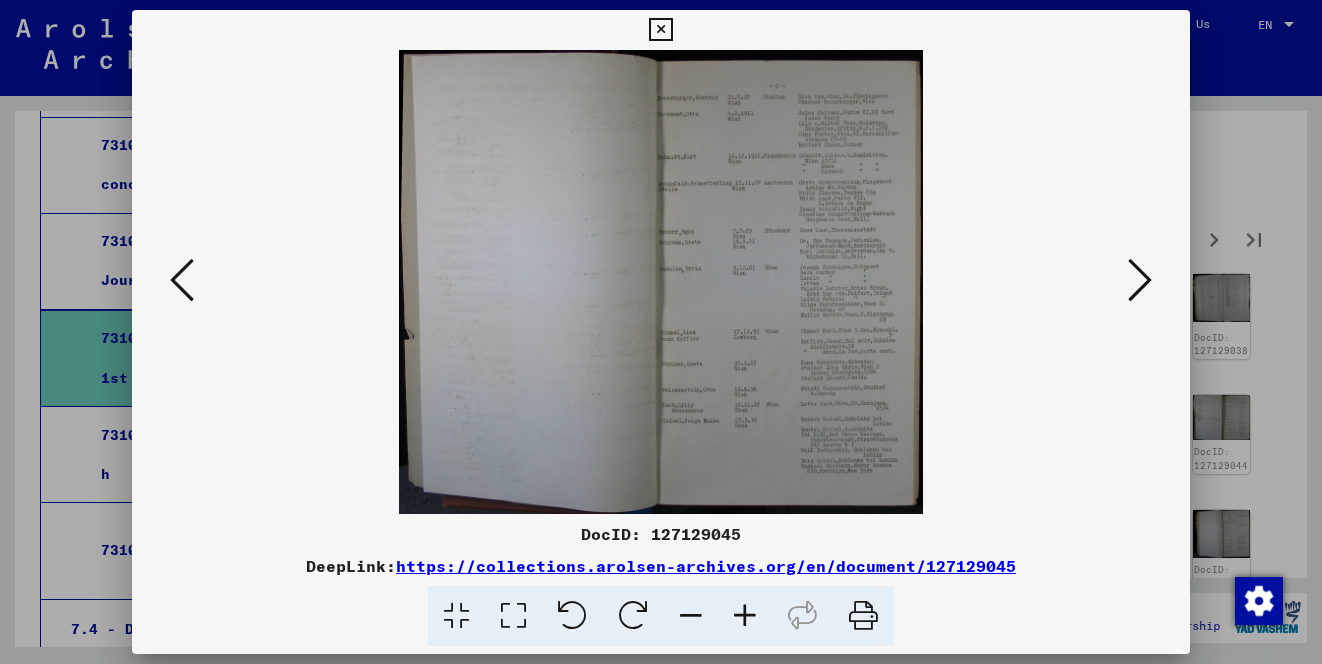 click at bounding box center (1140, 281) 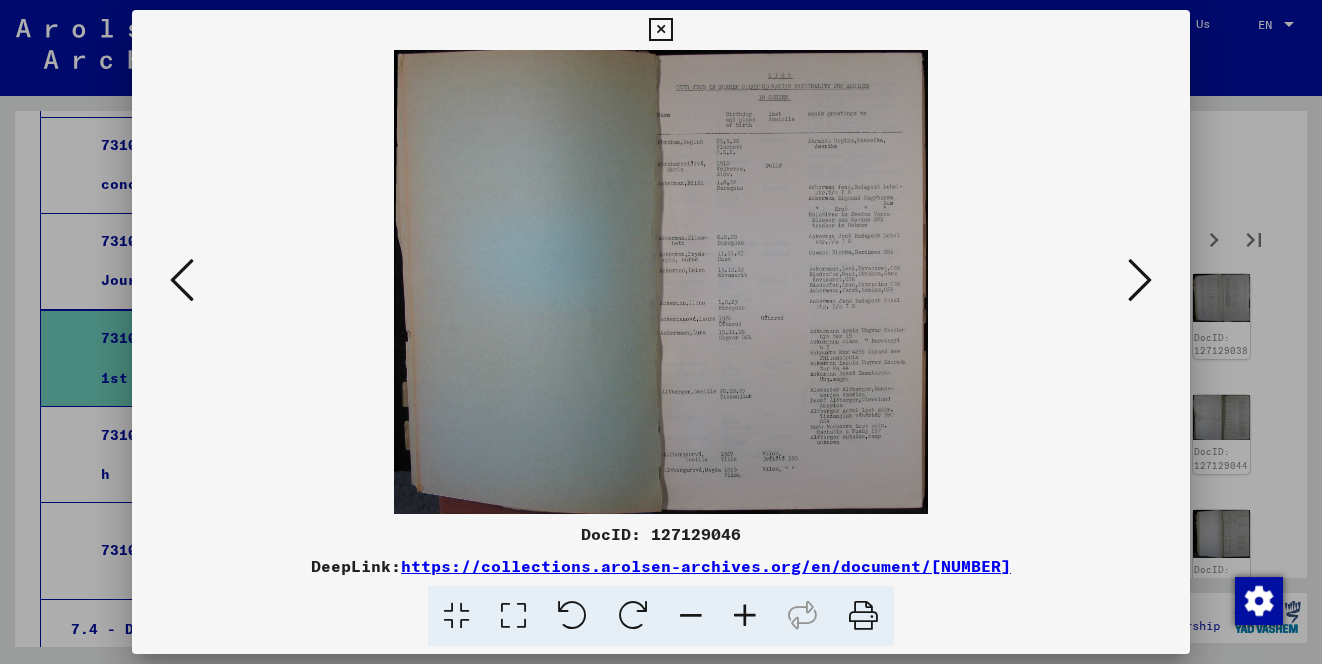 click at bounding box center (1140, 281) 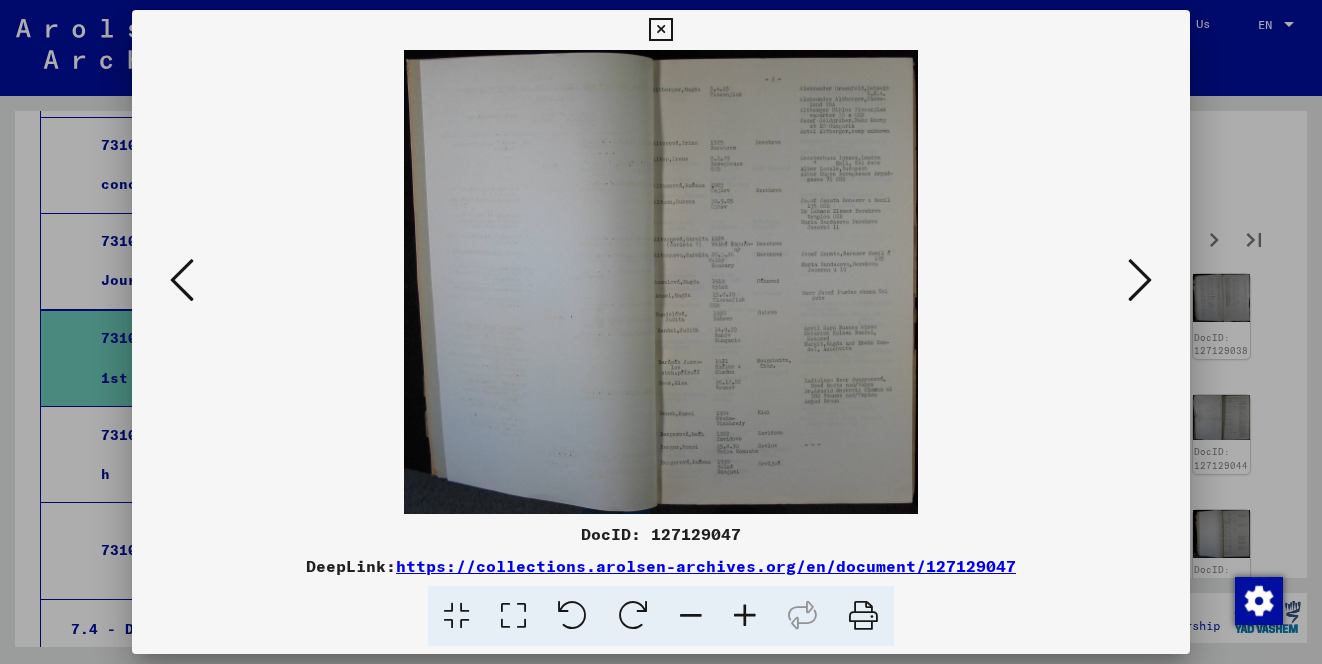 click at bounding box center [1140, 281] 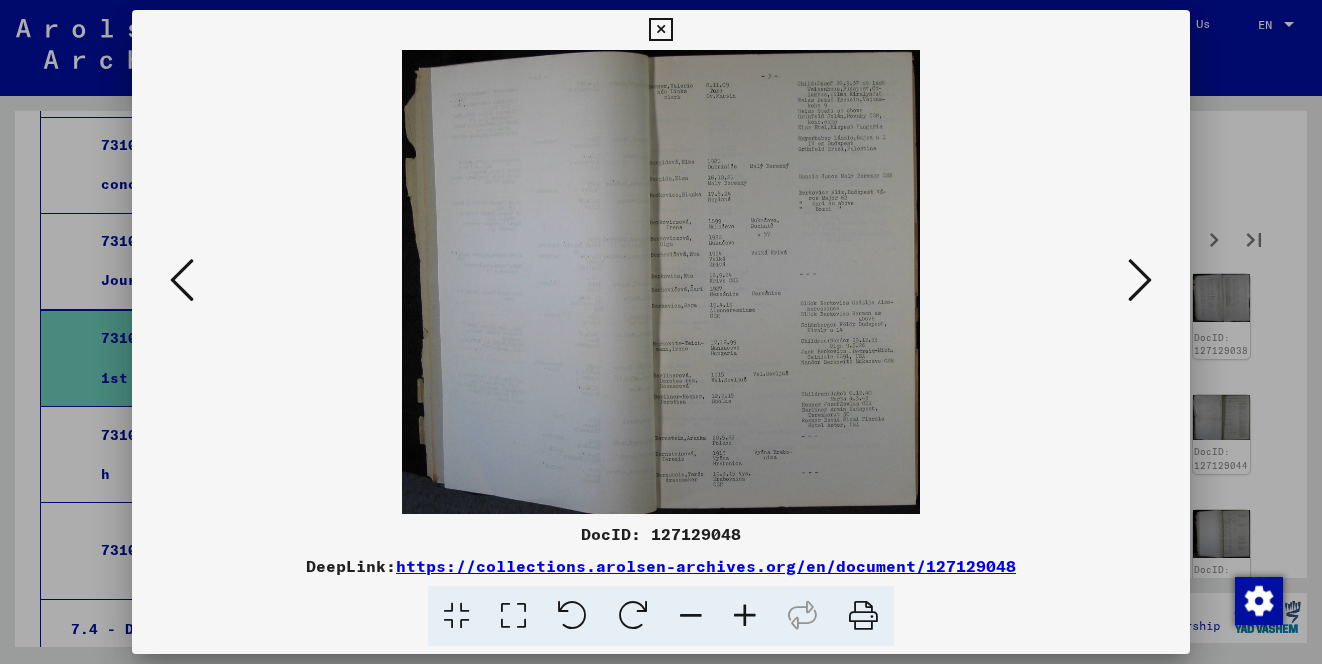 click at bounding box center [1140, 281] 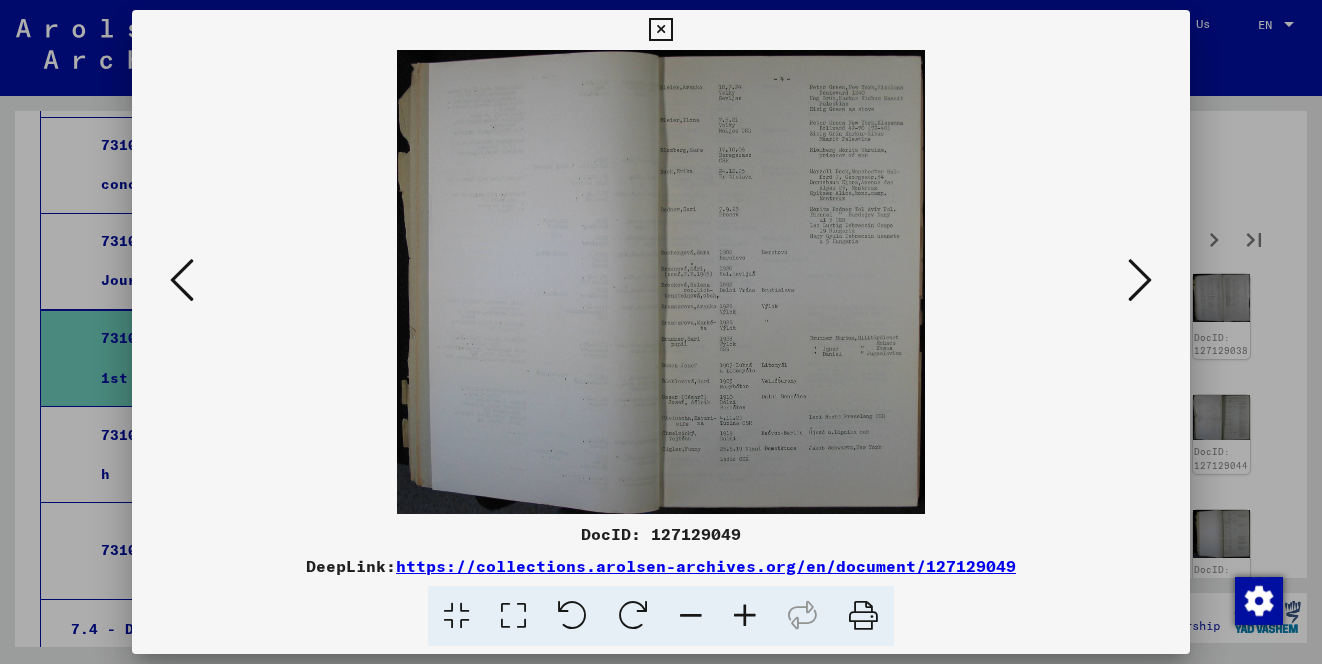 click at bounding box center (660, 30) 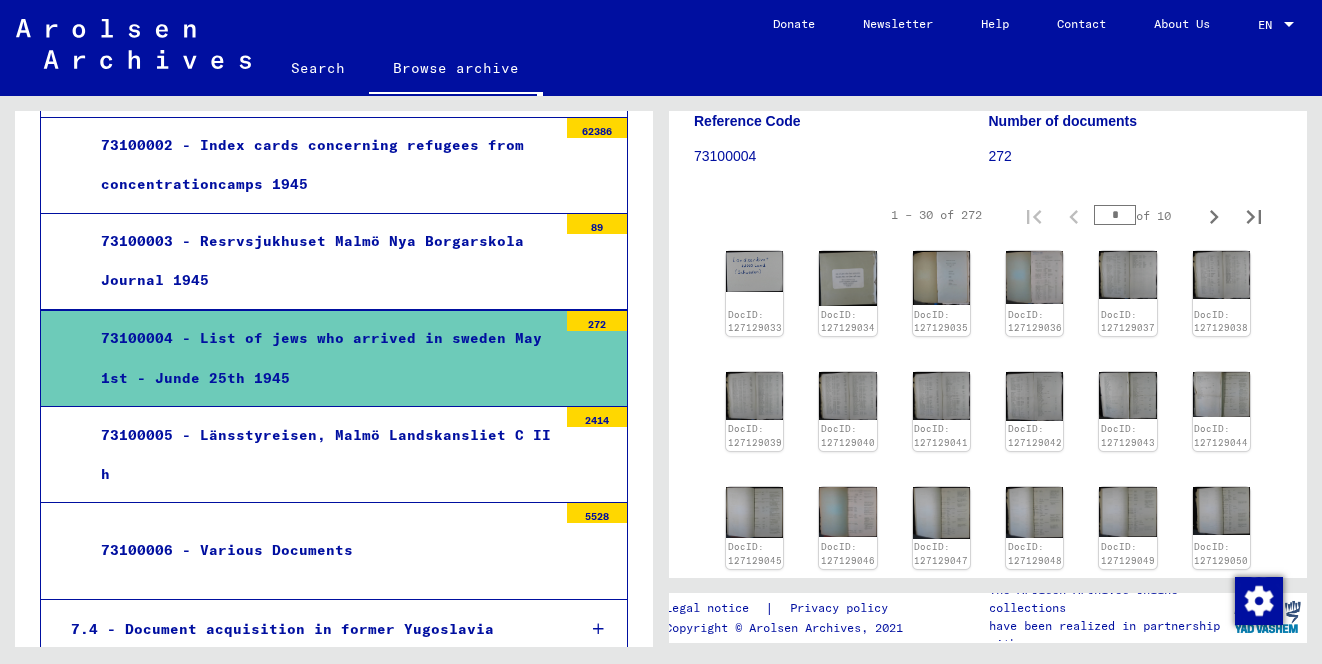 scroll, scrollTop: 267, scrollLeft: 0, axis: vertical 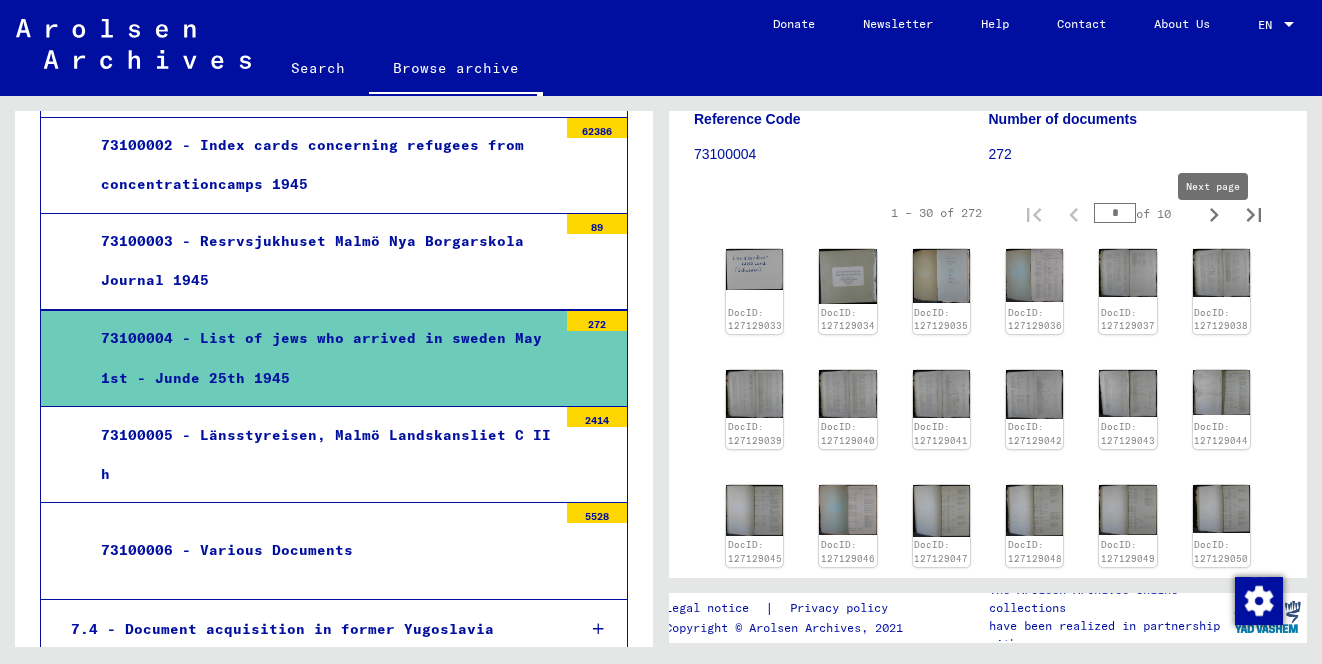 click 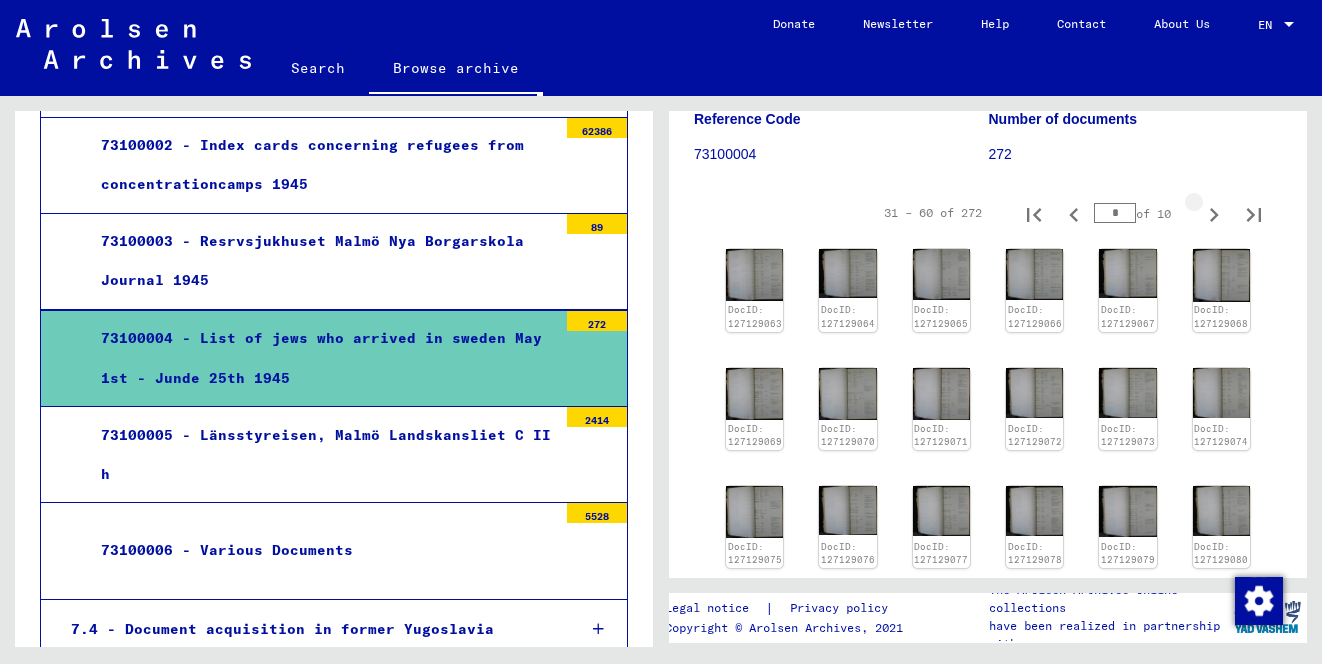 click 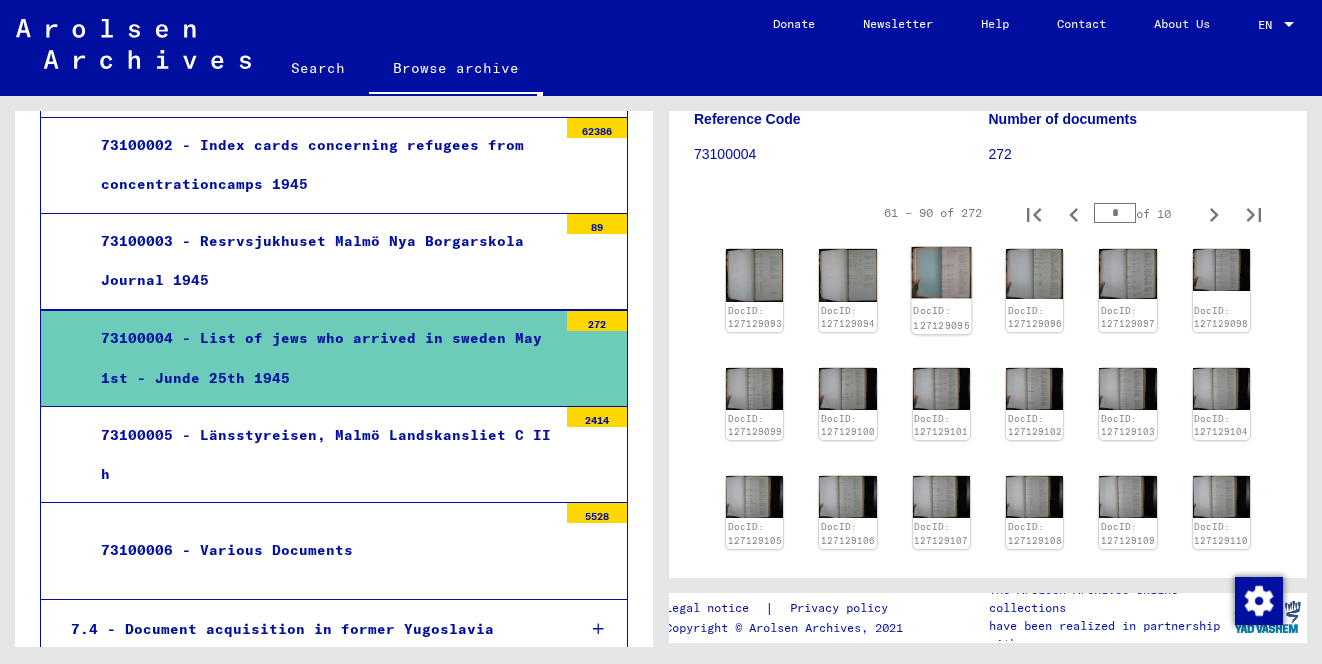 click on "DocID: 127129095" 